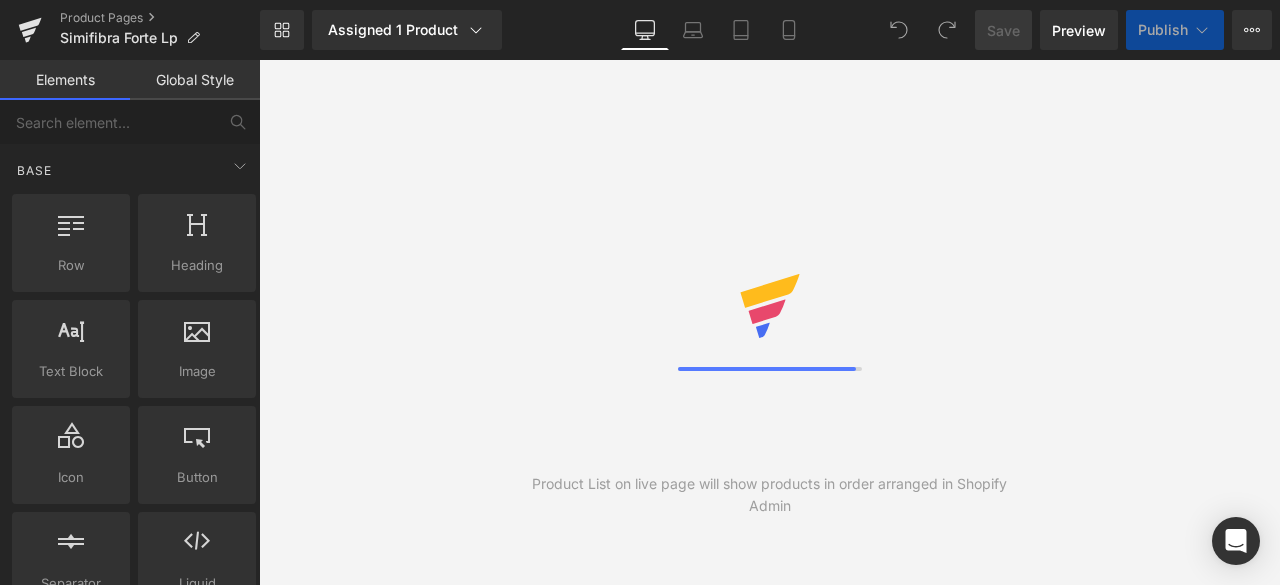 scroll, scrollTop: 0, scrollLeft: 0, axis: both 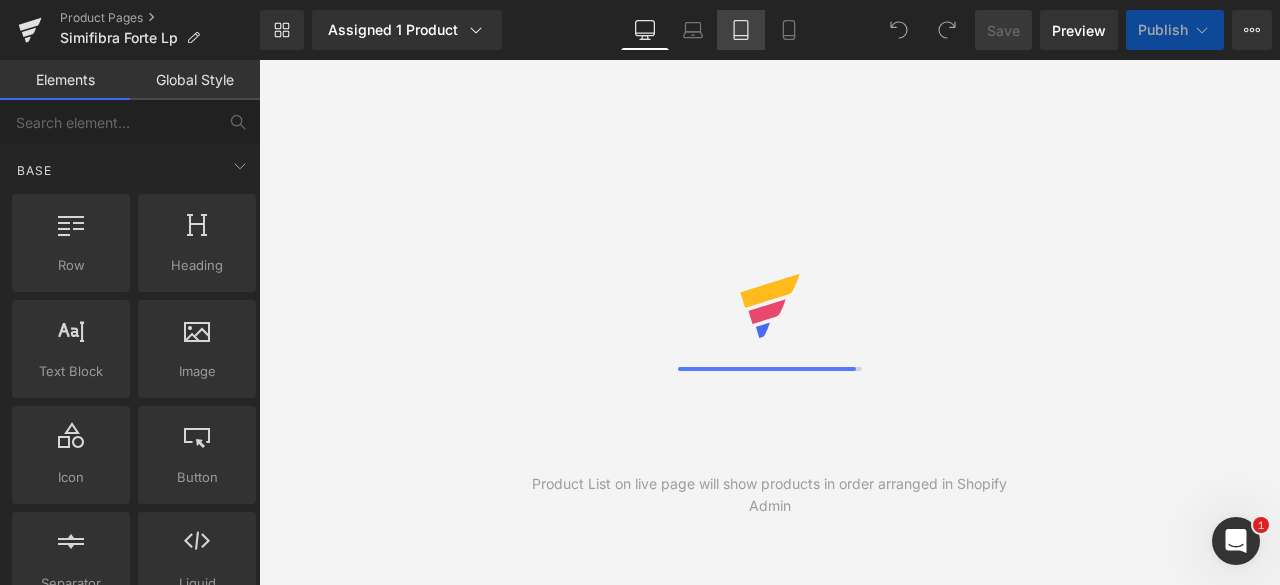 click 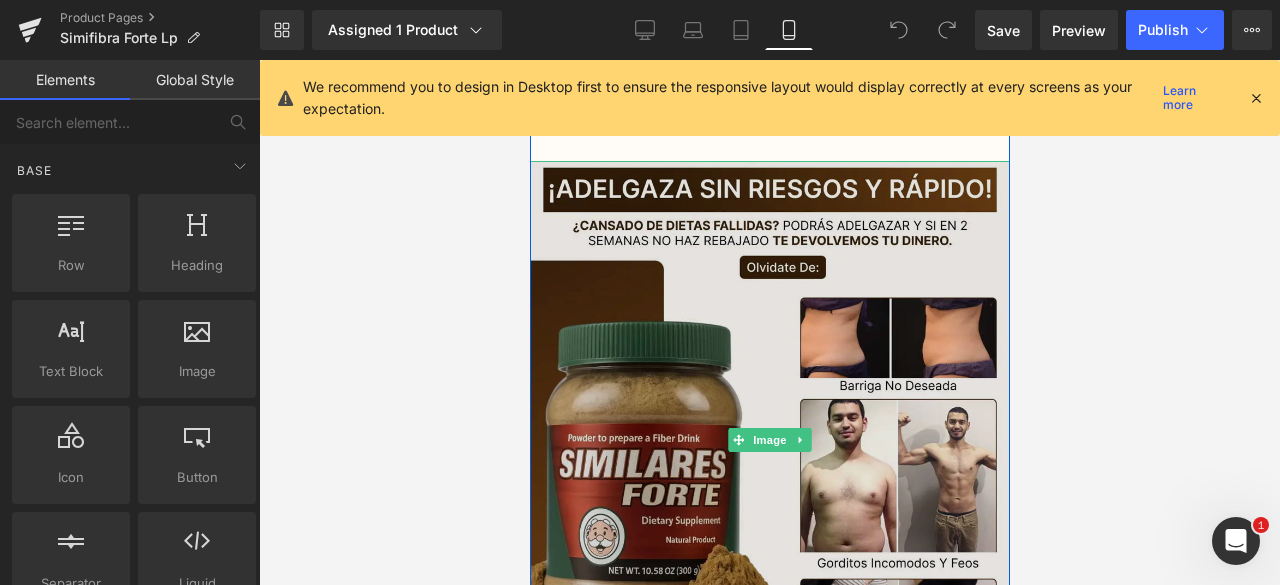 click at bounding box center (769, 440) 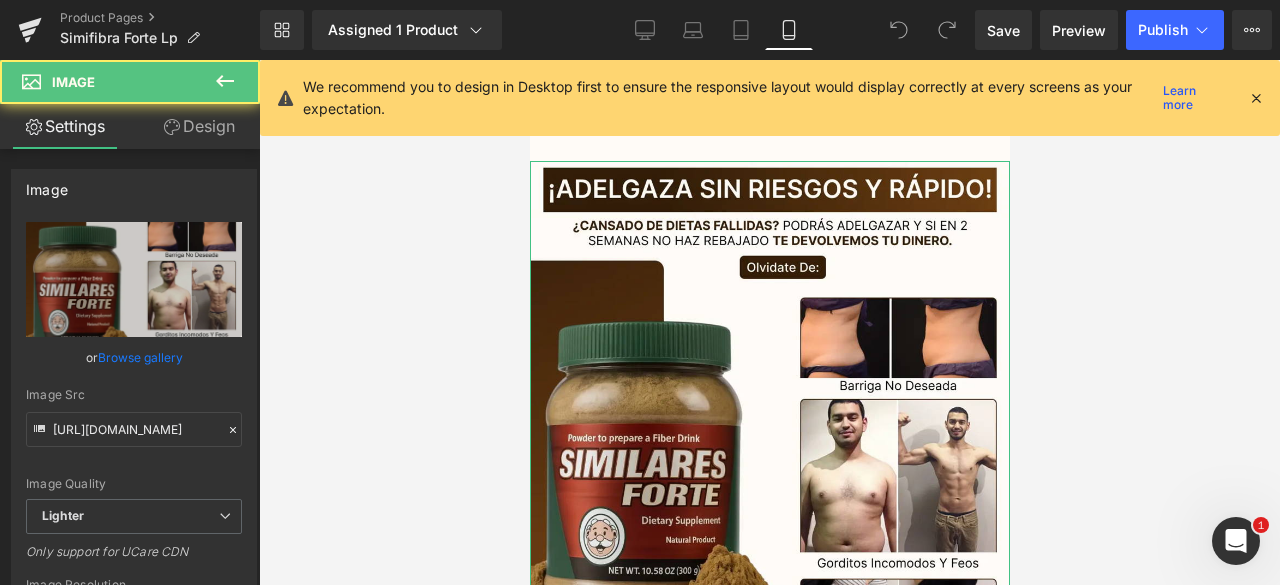 click on "Design" at bounding box center (199, 126) 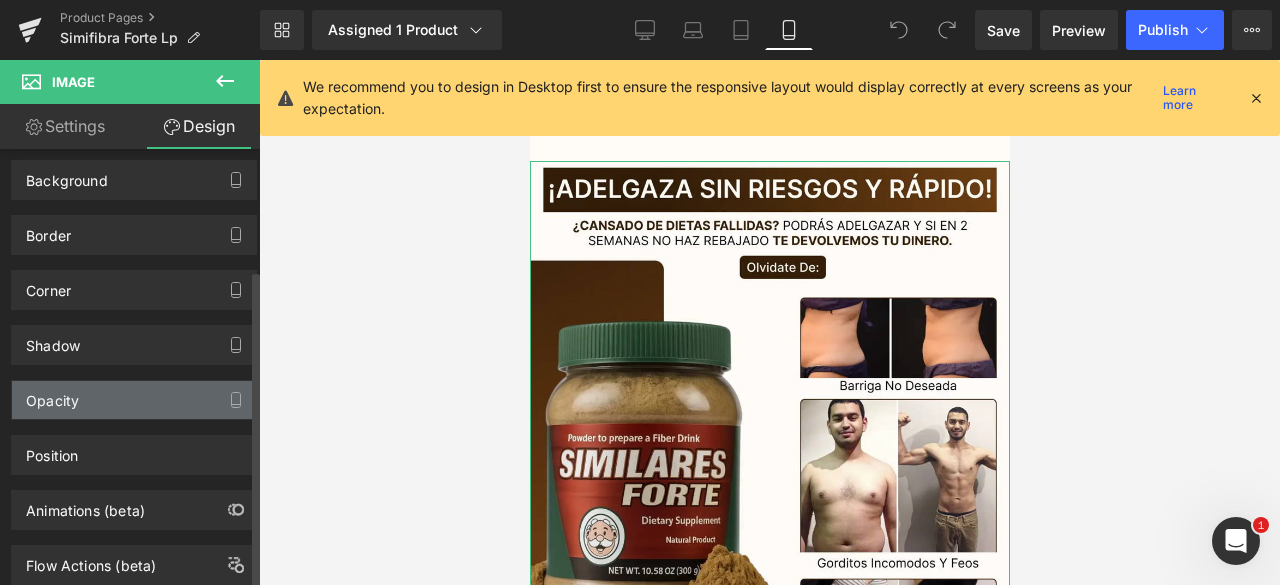 scroll, scrollTop: 168, scrollLeft: 0, axis: vertical 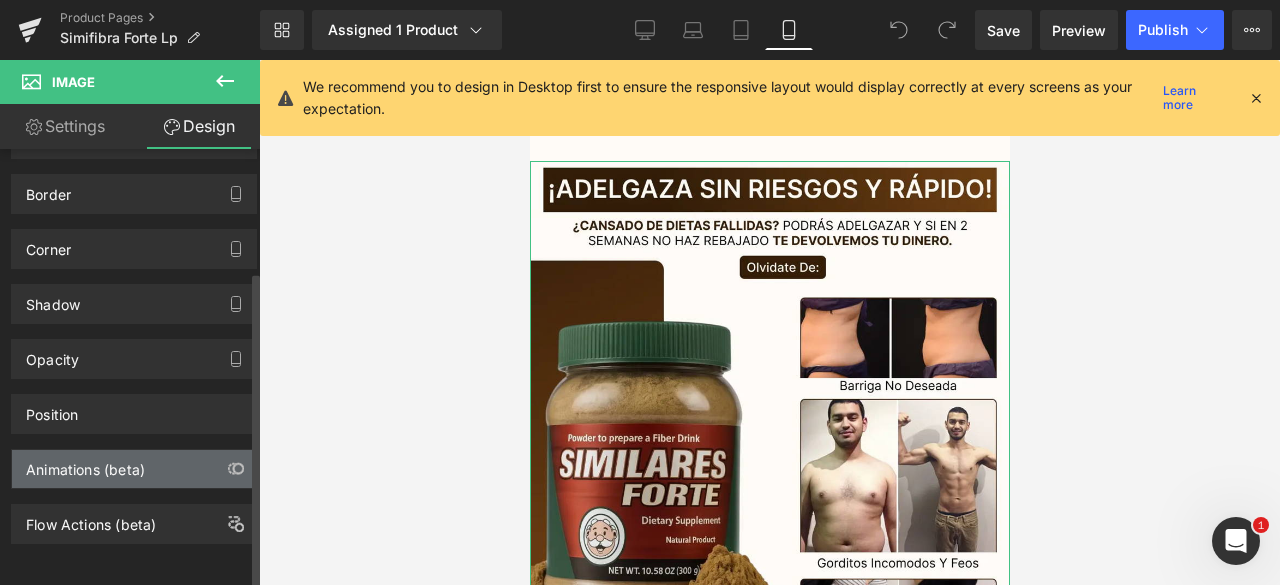 click on "Animations (beta)" at bounding box center (85, 464) 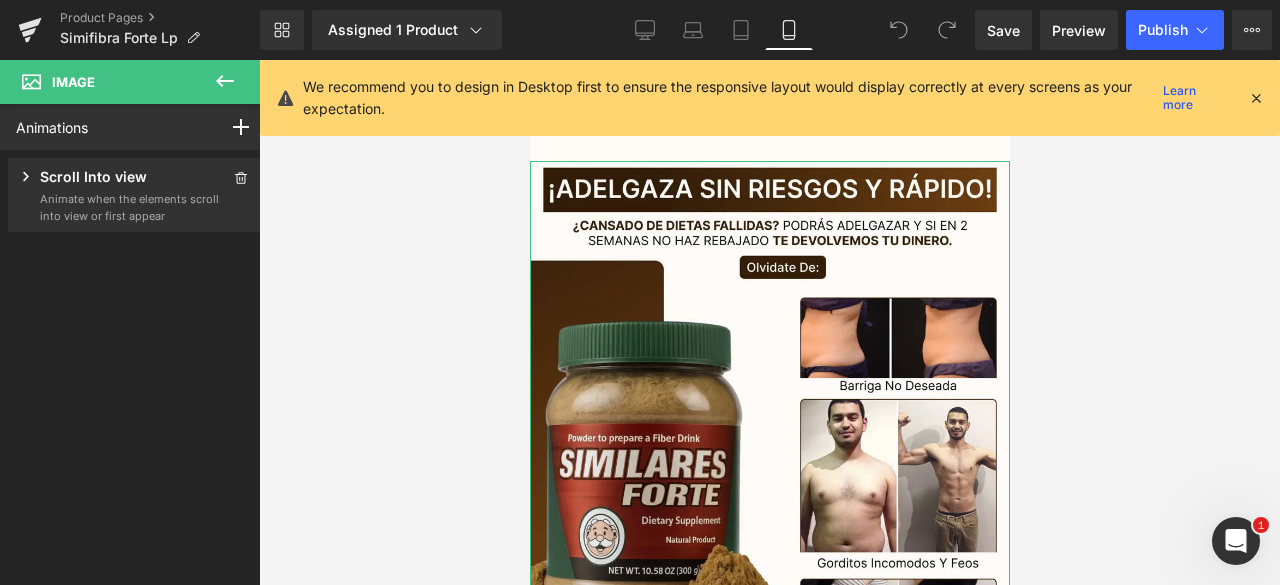 click on "Scroll Into view" at bounding box center (93, 178) 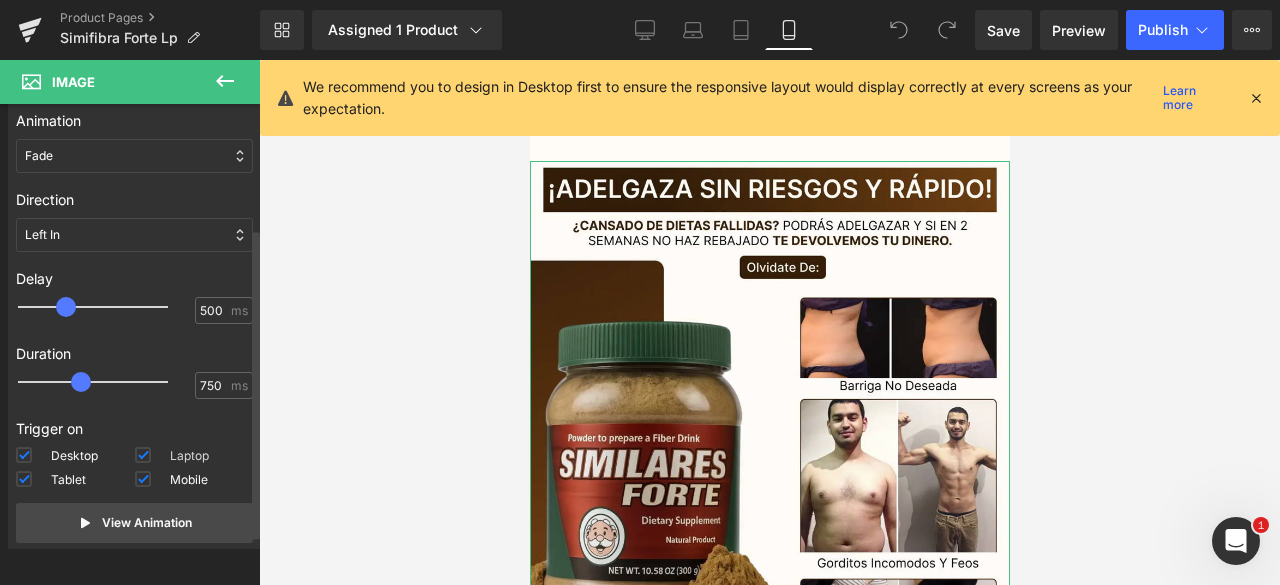 scroll, scrollTop: 197, scrollLeft: 0, axis: vertical 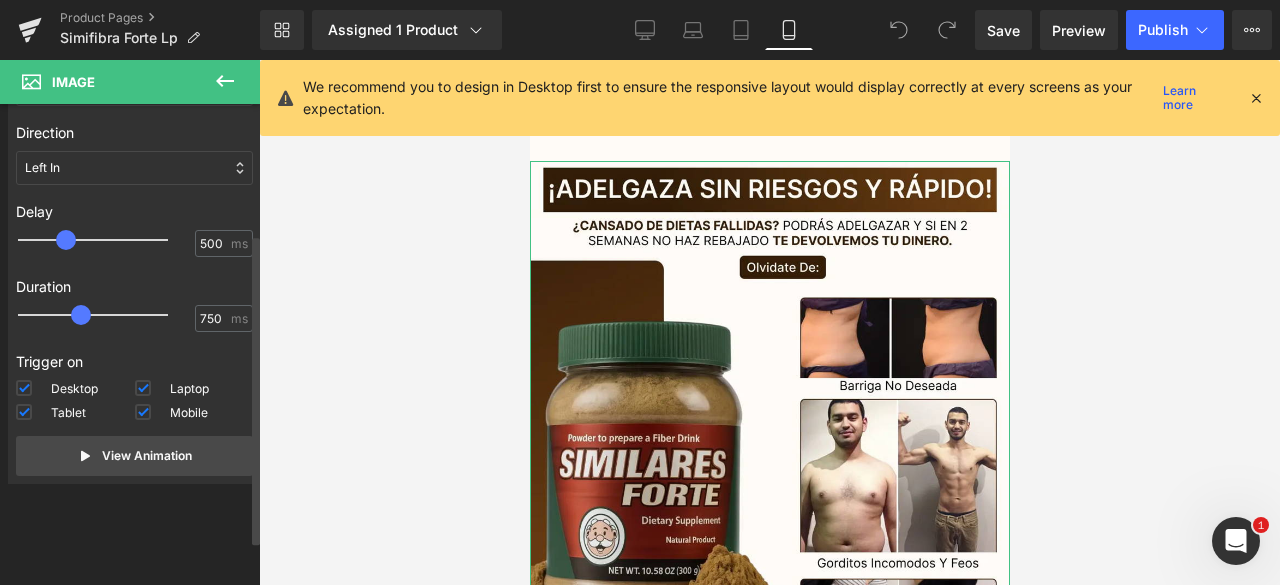click on "Trigger on
Desktop
Laptop
Tablet
Mobile" at bounding box center (134, 389) 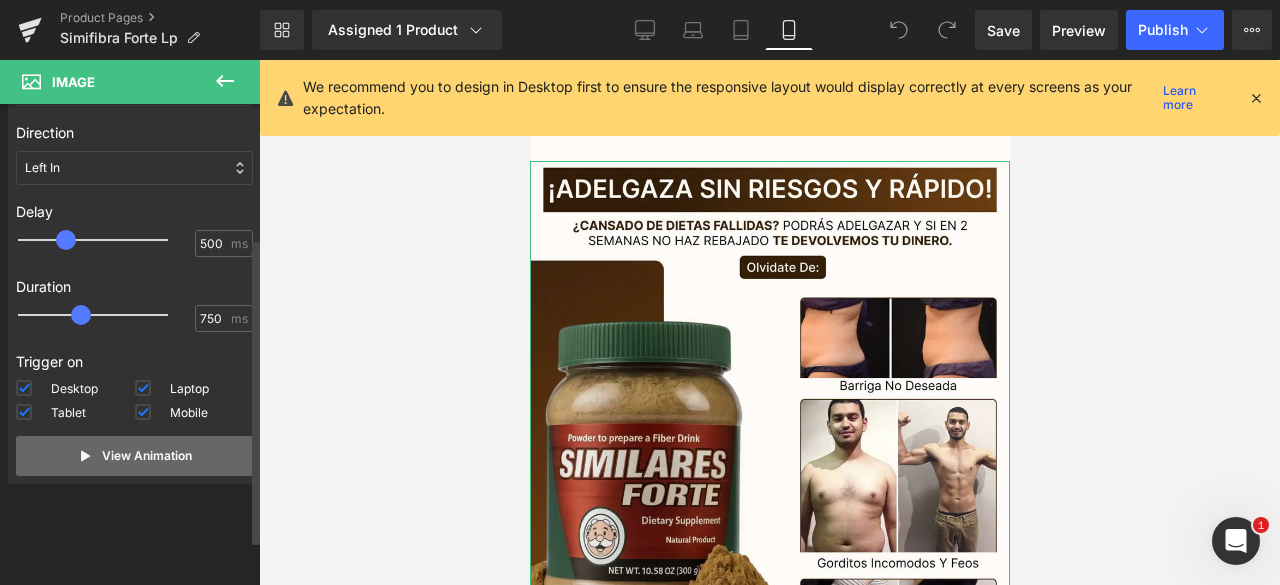 click on "View Animation" at bounding box center (134, 456) 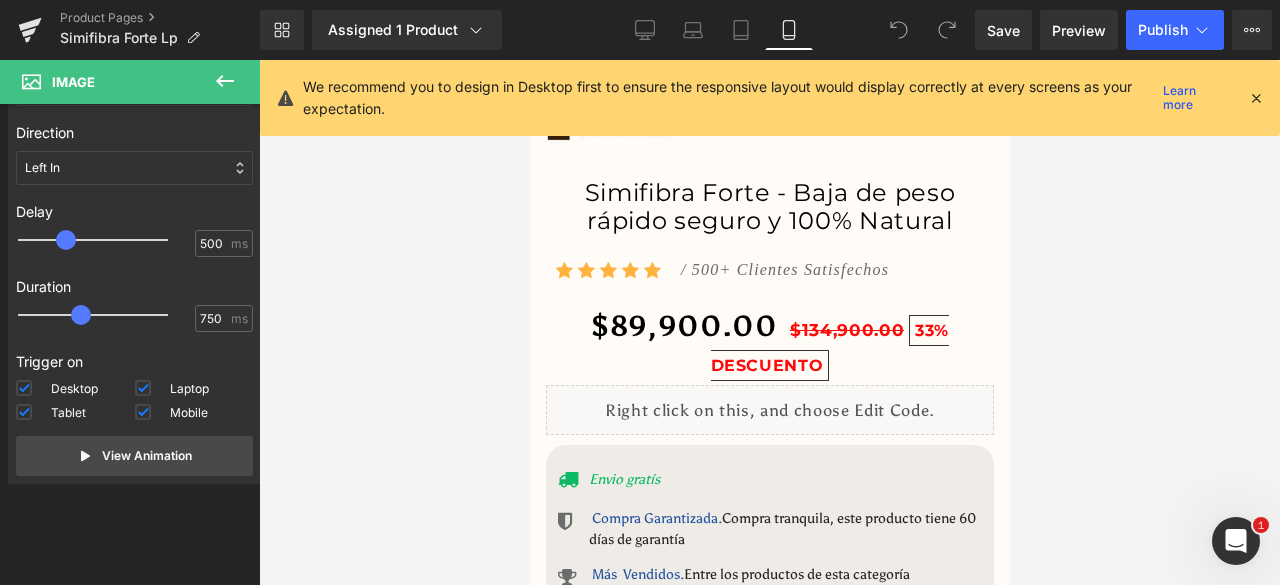 scroll, scrollTop: 600, scrollLeft: 0, axis: vertical 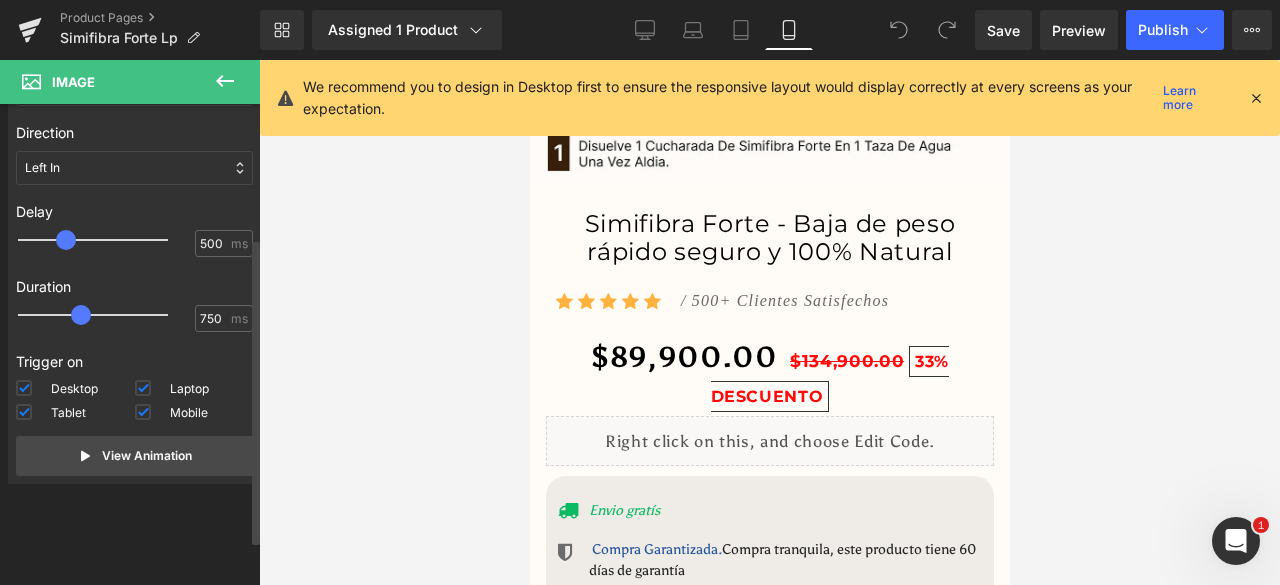 click on "Scroll Into view
Animate when the elements scroll into view or first appear
Animation
None Entrance Back (E) Bounce Fade Flip Jack In the box Zoom Slide Stand In Place (S) Bounce Flash Pulse Rubber band Shake X Shake Y Swing Jello Heartbeat
Fade
None Entrance Back (E) Bounce Fade Flip Jack In the box Zoom Slide Stand In Place (S) Bounce Flash Pulse Rubber band Shake X Shake Y Swing Jello Heartbeat
Direction
Left In Right In Top In Bottom In Left Out Right Out Top Out Bottom Out
Left In" at bounding box center (134, 222) 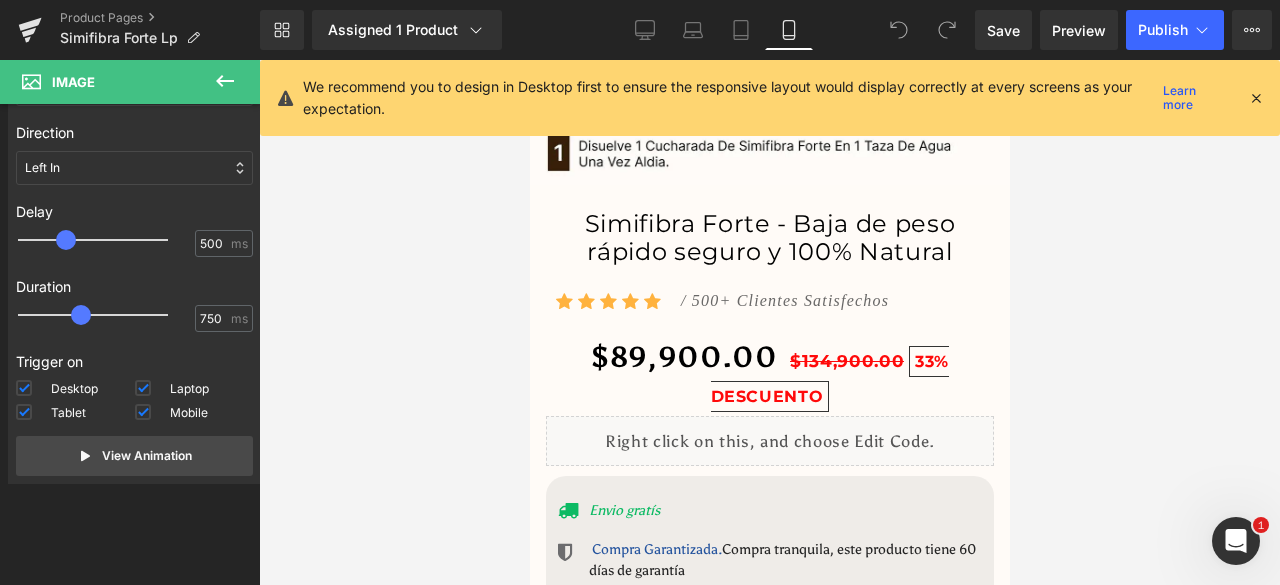 click on "Simifibra Forte - Baja de peso rápido seguro y 100% Natural" at bounding box center (769, 239) 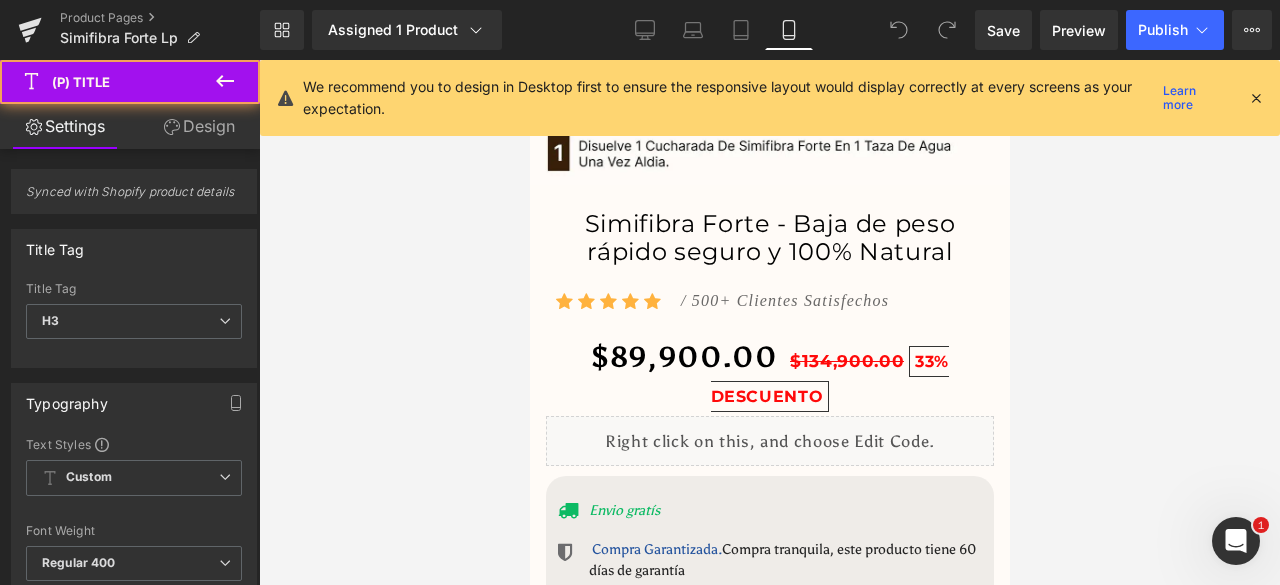 click on "Design" at bounding box center (199, 126) 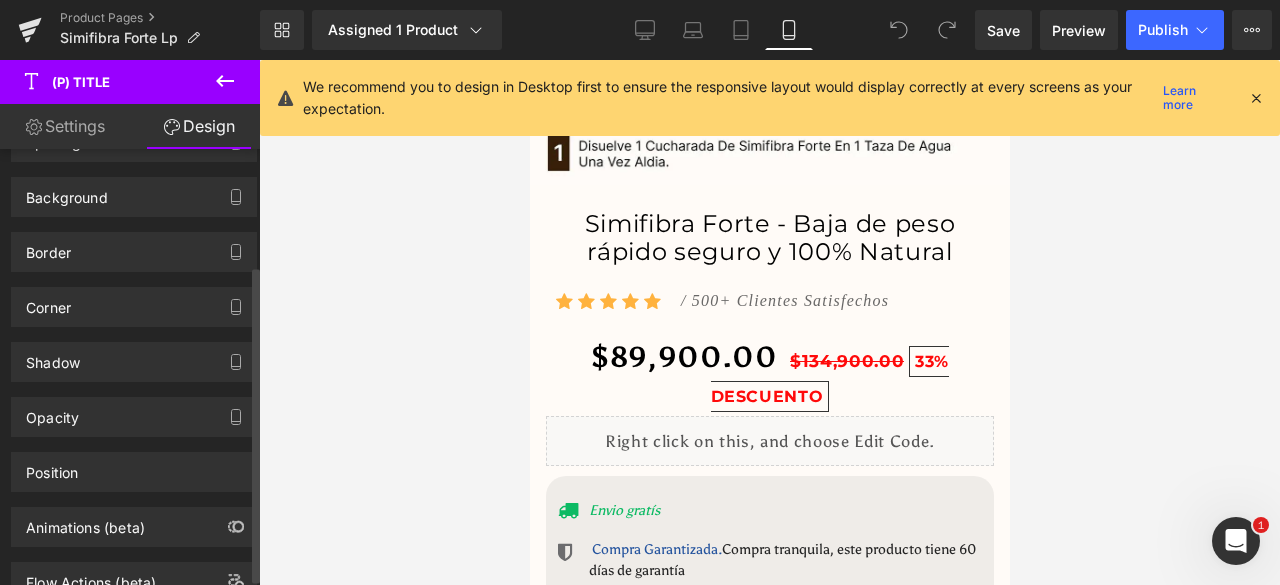 scroll, scrollTop: 168, scrollLeft: 0, axis: vertical 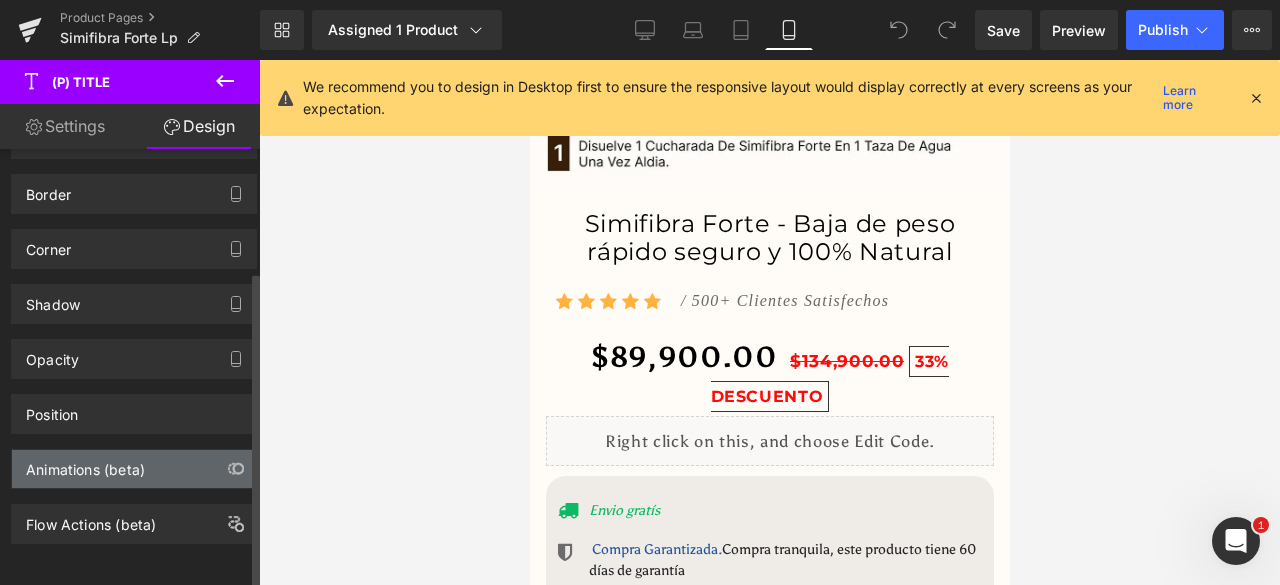 click on "Animations (beta)" at bounding box center (85, 464) 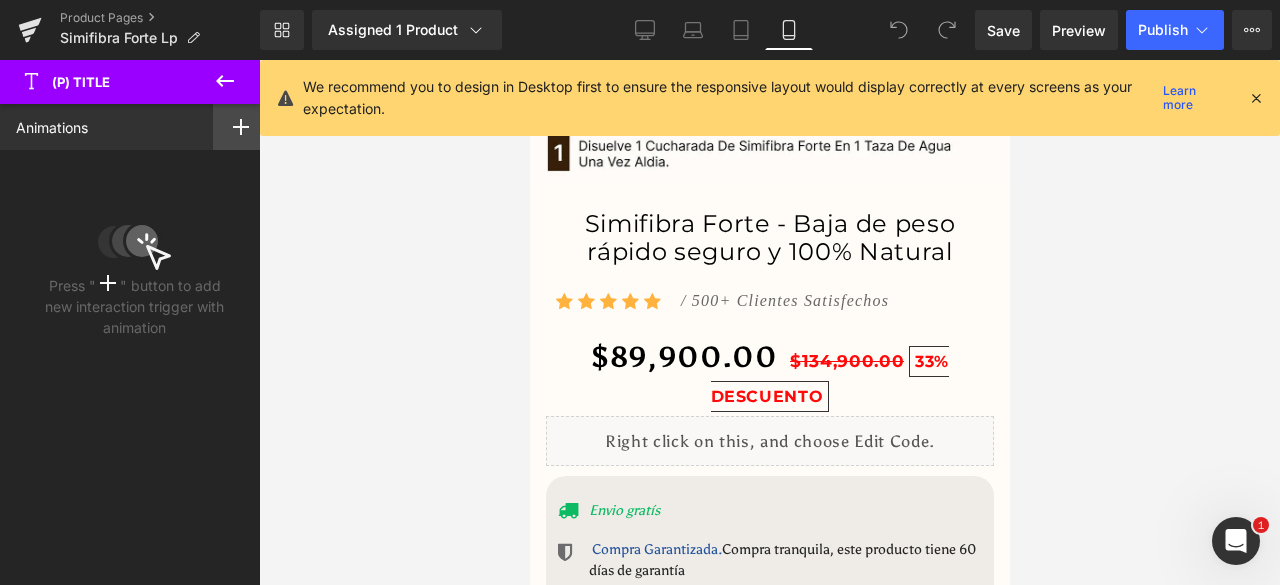 click 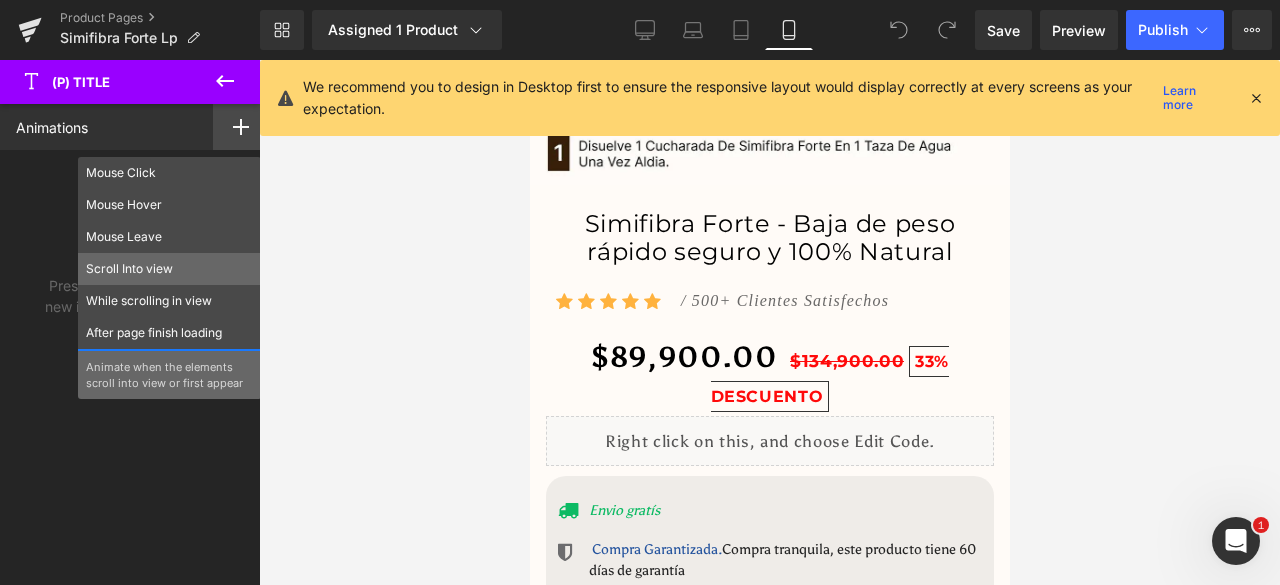 click on "Scroll Into view" at bounding box center [169, 269] 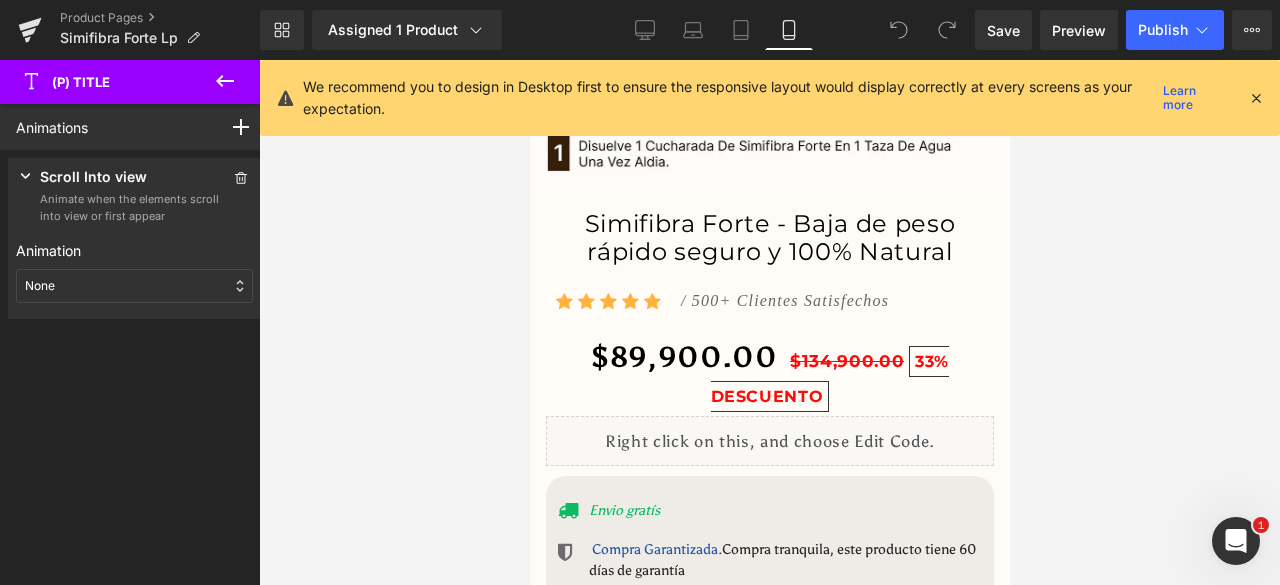 click on "None" at bounding box center (134, 286) 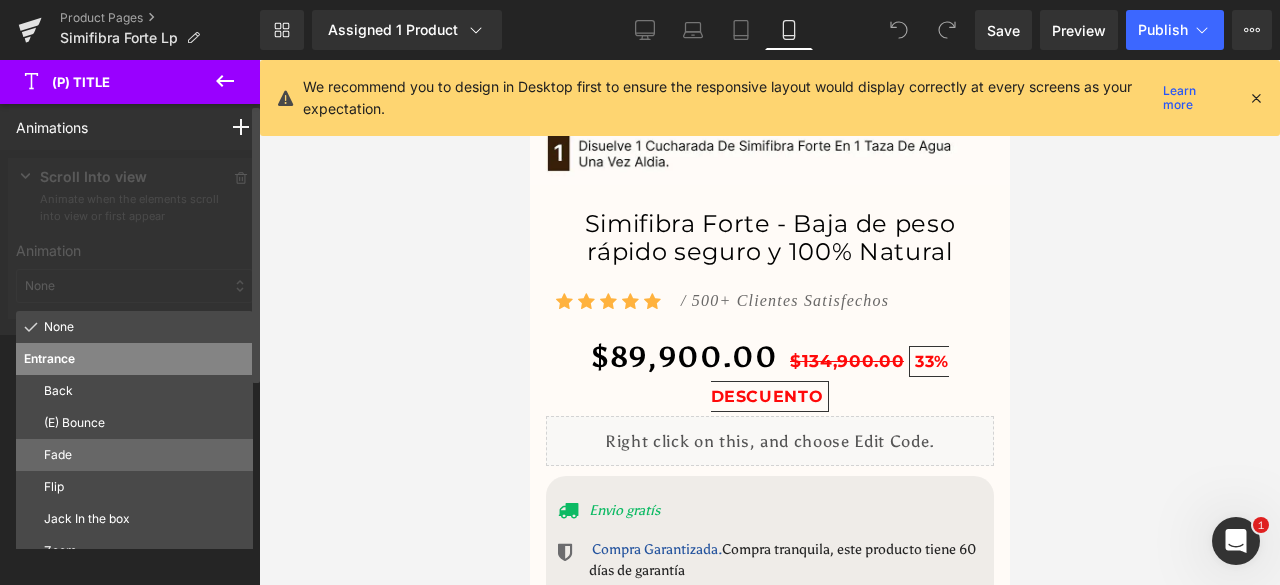 click on "Fade" at bounding box center [144, 455] 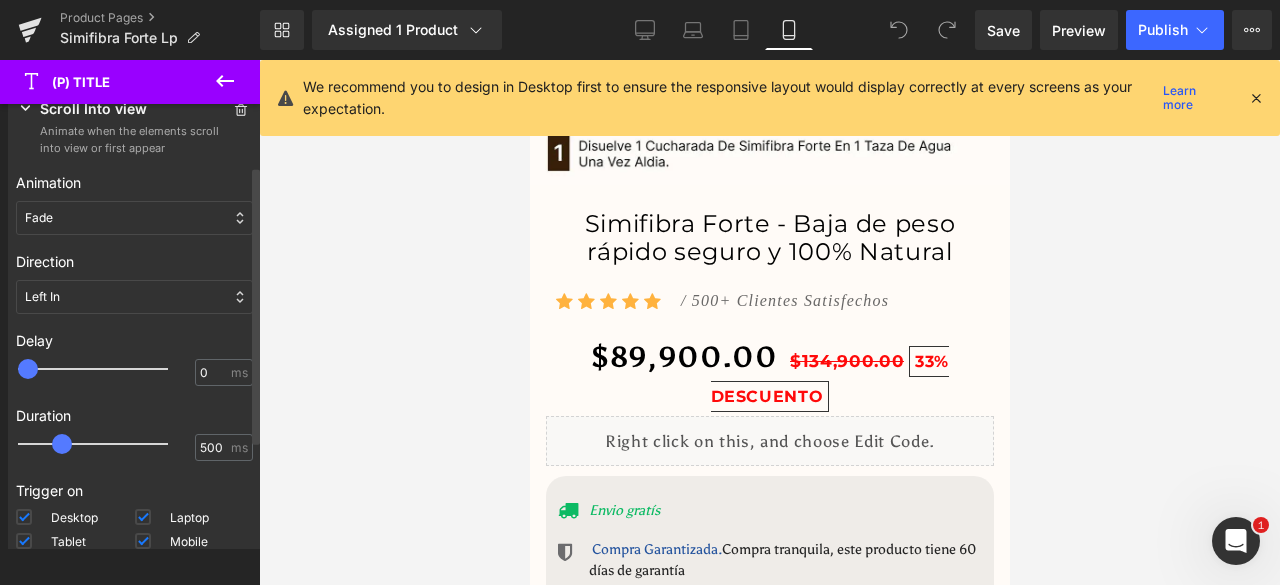 scroll, scrollTop: 100, scrollLeft: 0, axis: vertical 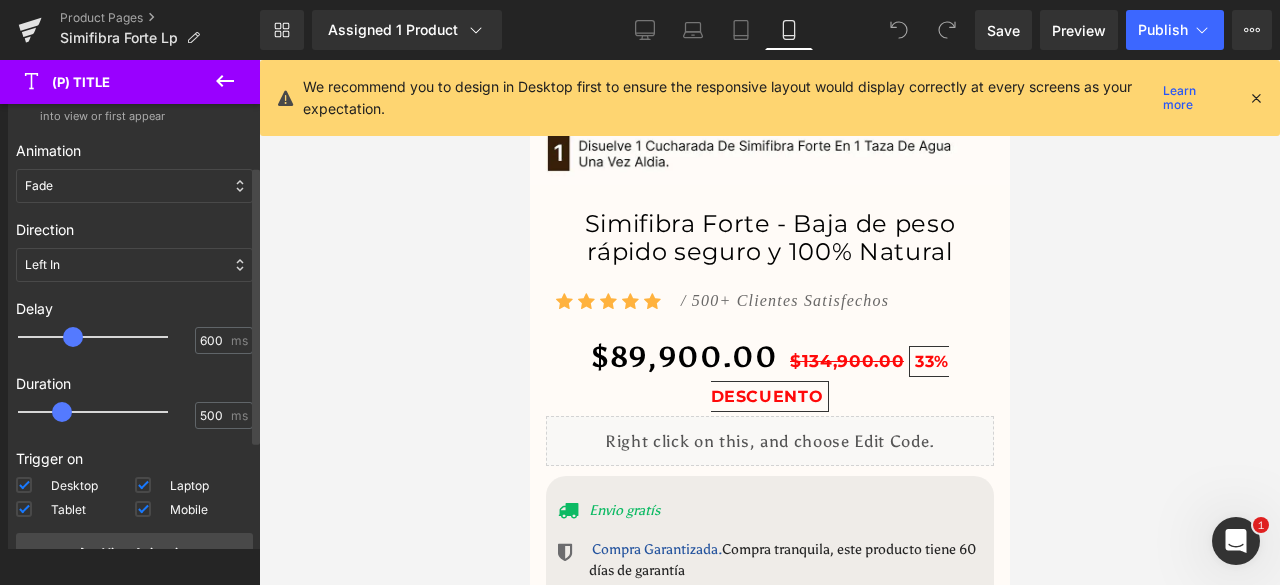 click at bounding box center (107, 337) 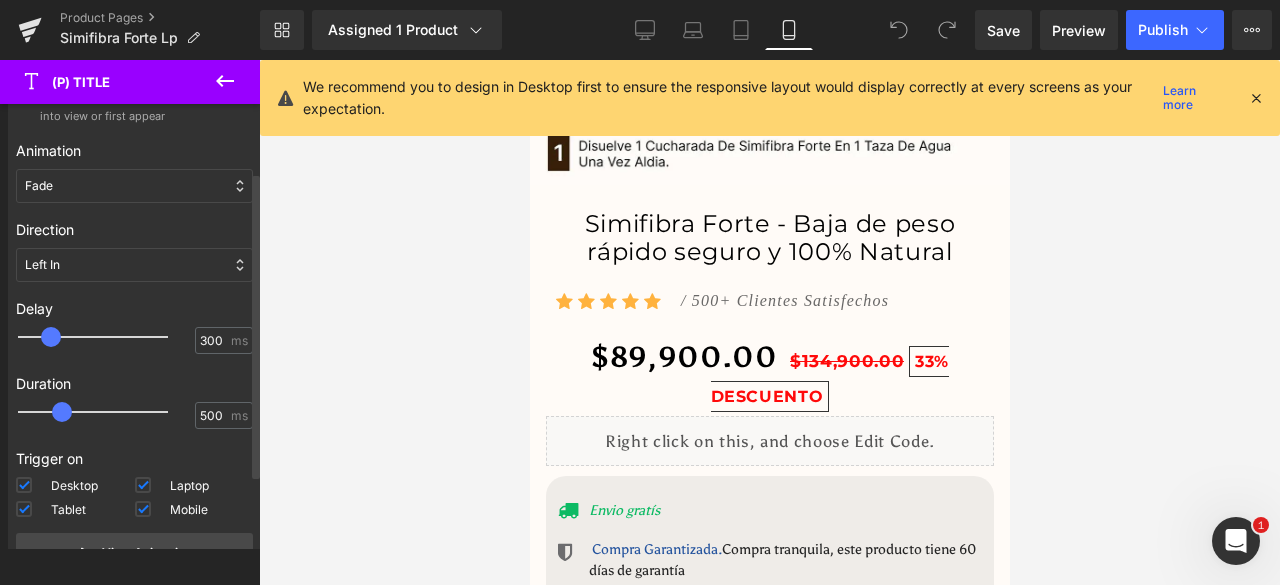 click at bounding box center [107, 337] 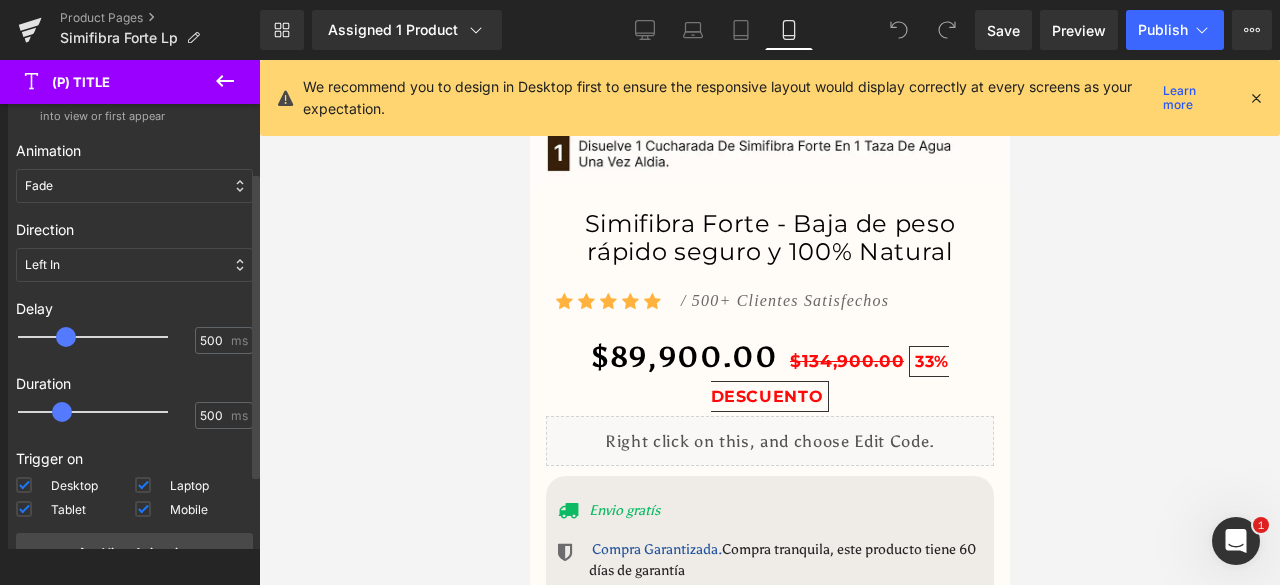 click at bounding box center [107, 337] 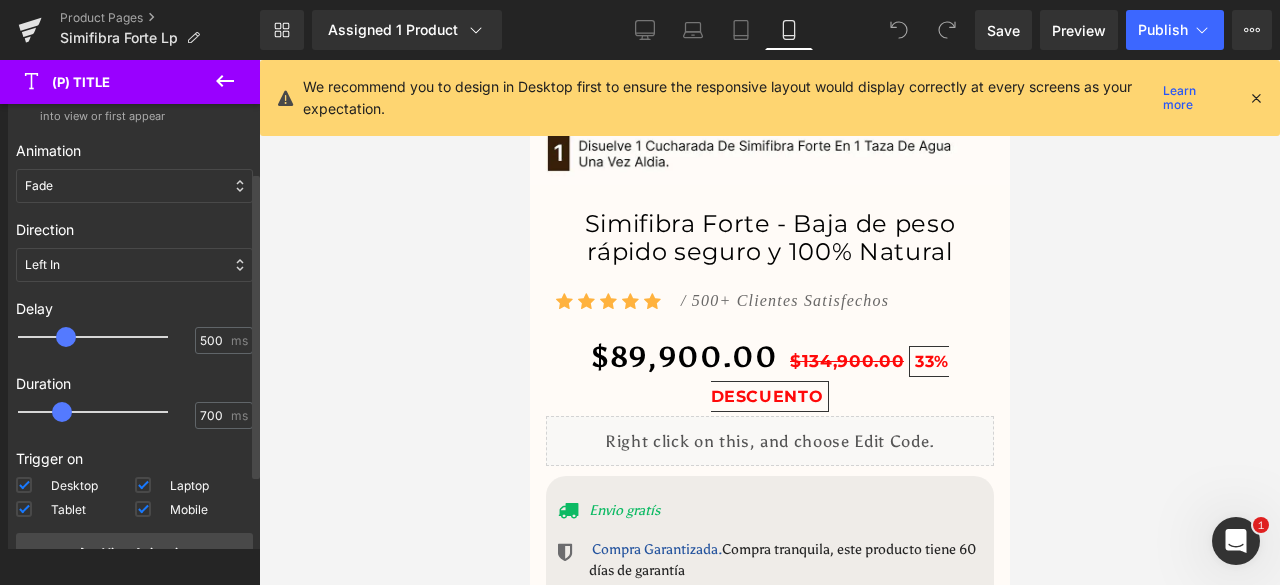 click at bounding box center (107, 412) 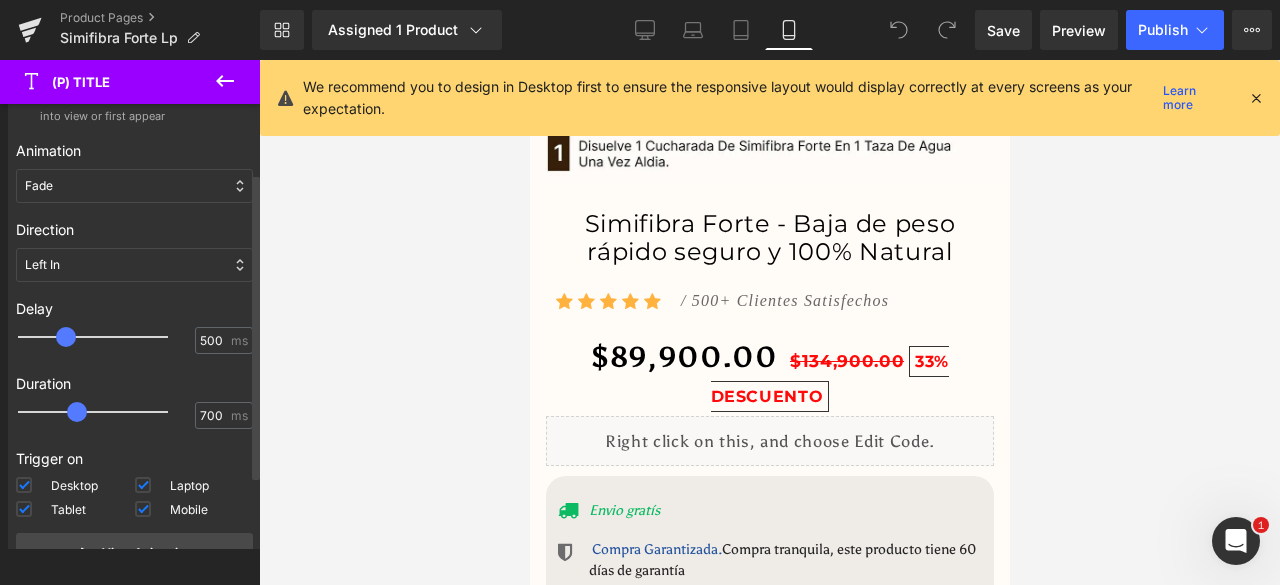 scroll, scrollTop: 197, scrollLeft: 0, axis: vertical 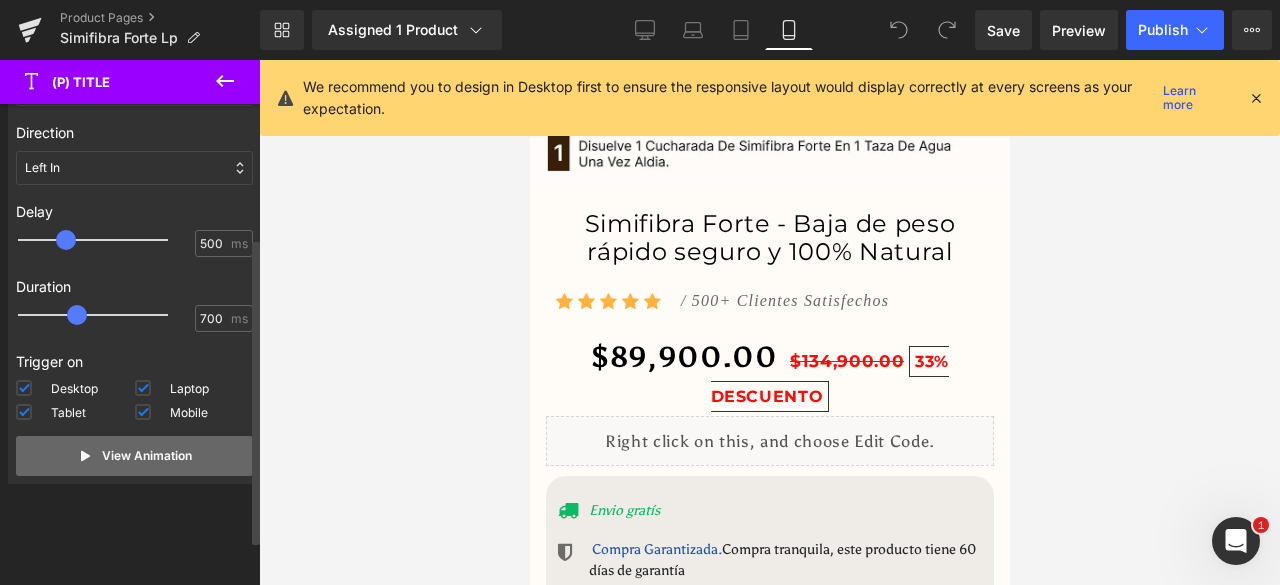 click on "View Animation" at bounding box center (134, 456) 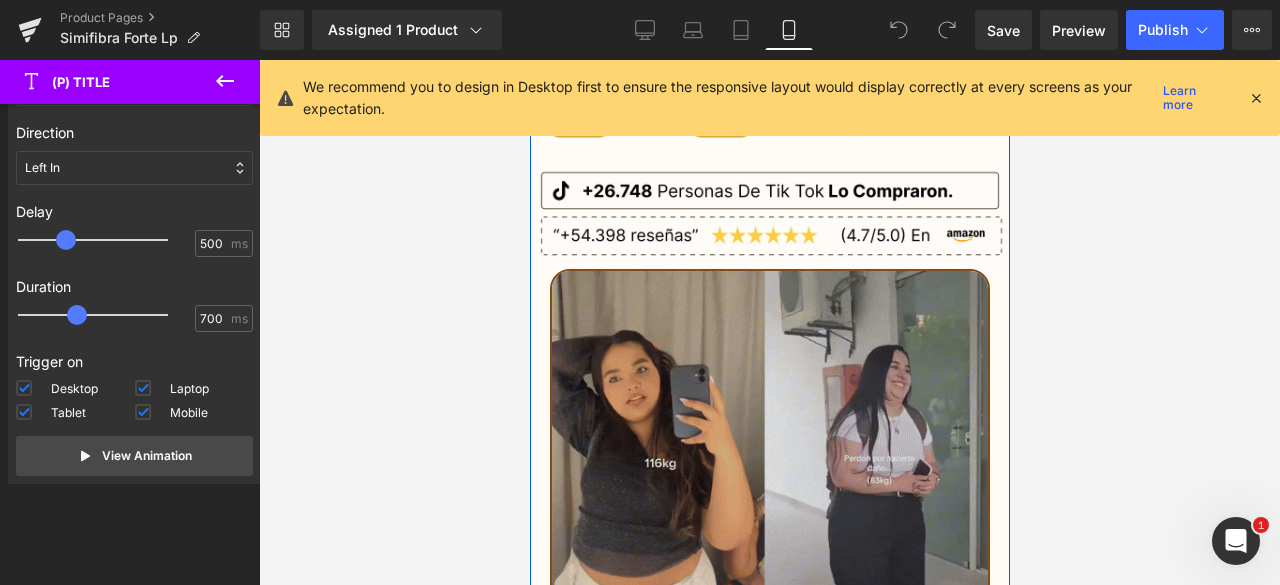 scroll, scrollTop: 1500, scrollLeft: 0, axis: vertical 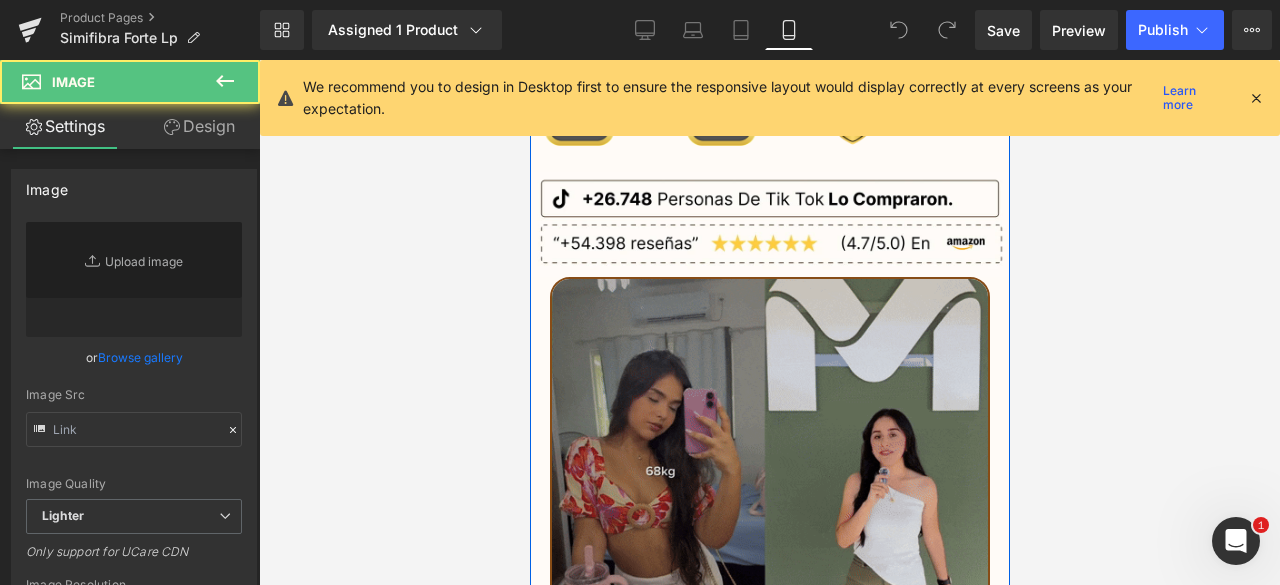 click at bounding box center [769, 471] 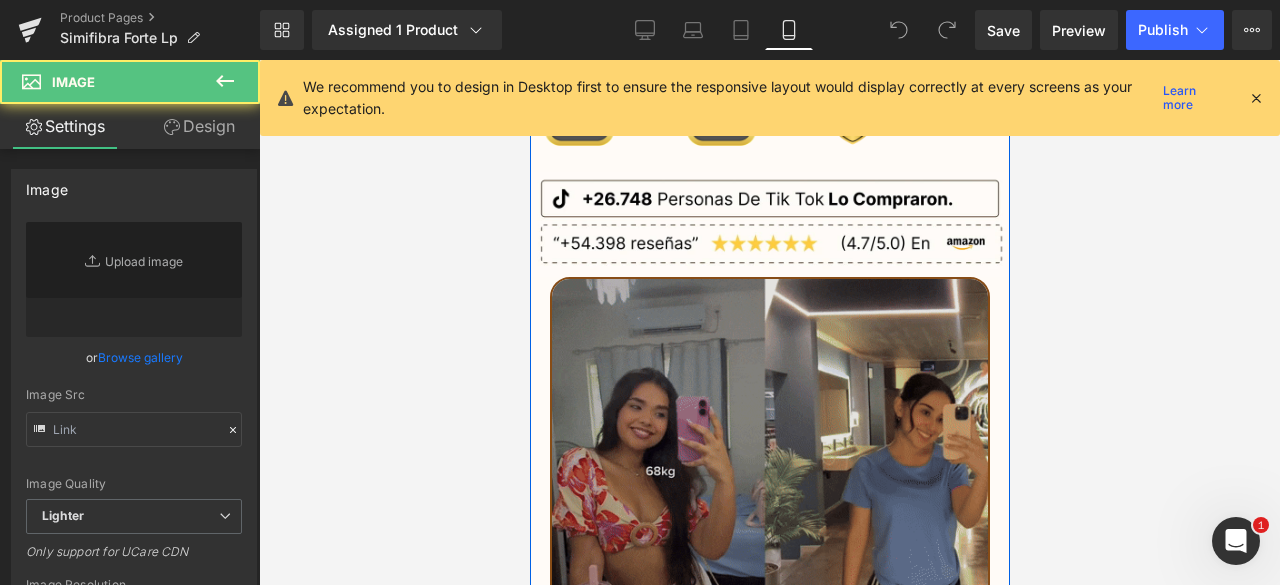 type on "[URL][DOMAIN_NAME]" 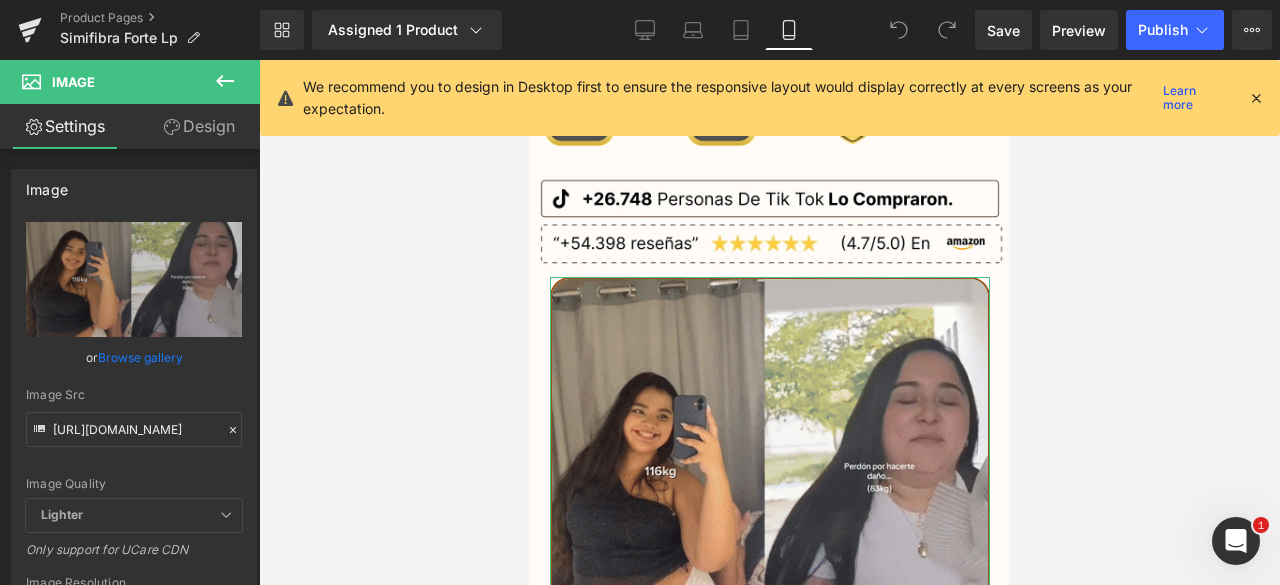 click on "Design" at bounding box center [199, 126] 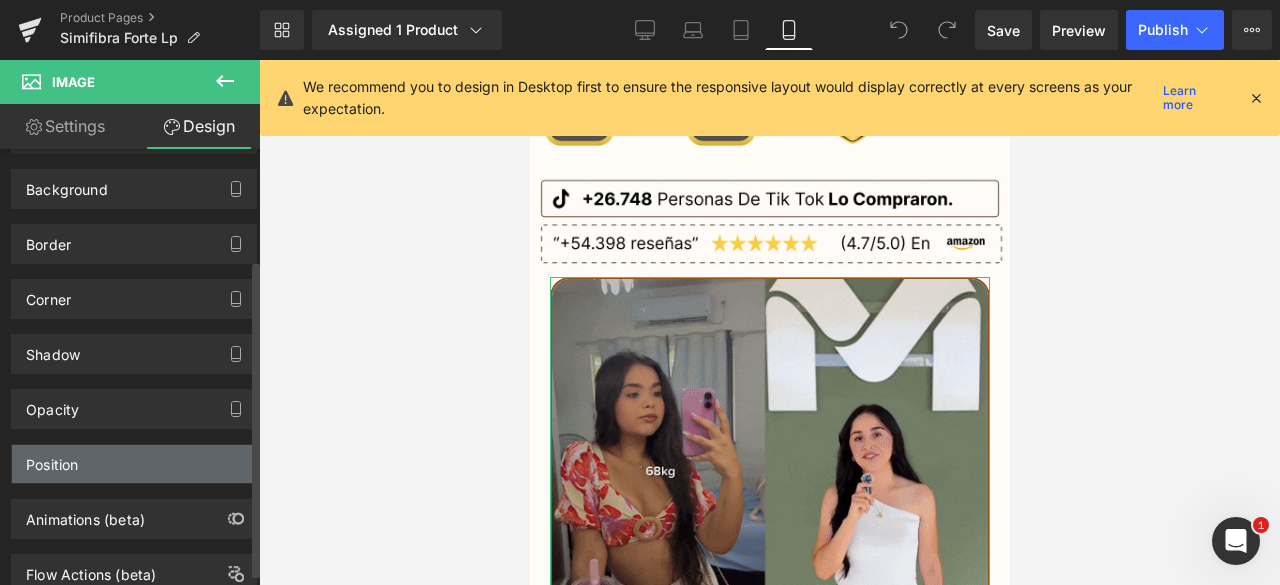 scroll, scrollTop: 168, scrollLeft: 0, axis: vertical 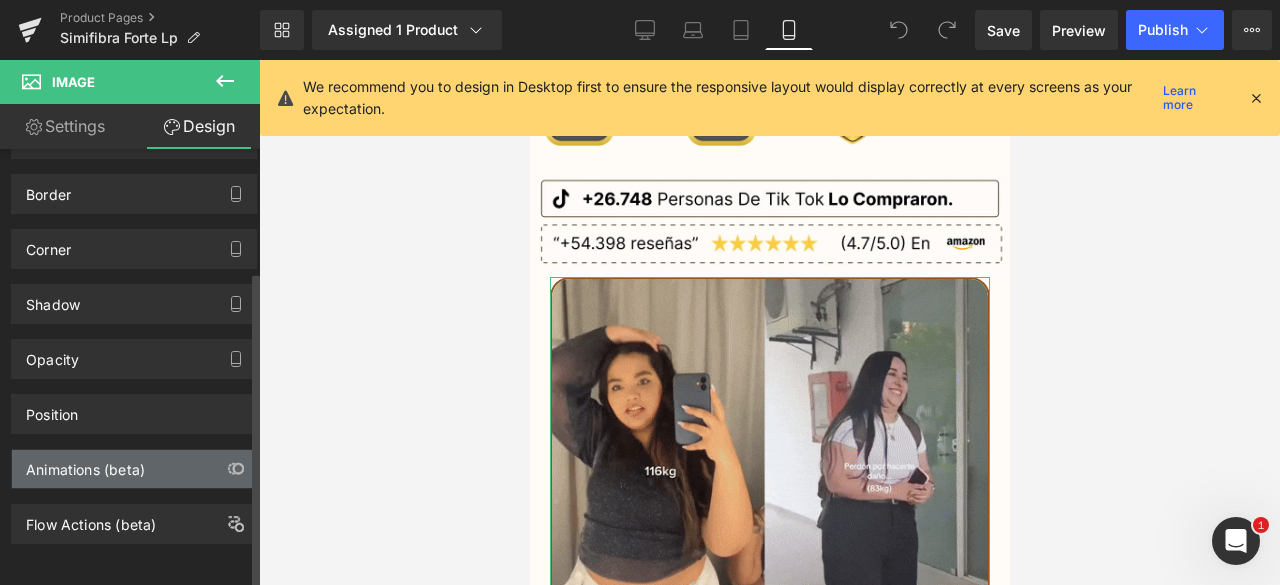 click on "Animations (beta)" at bounding box center [85, 464] 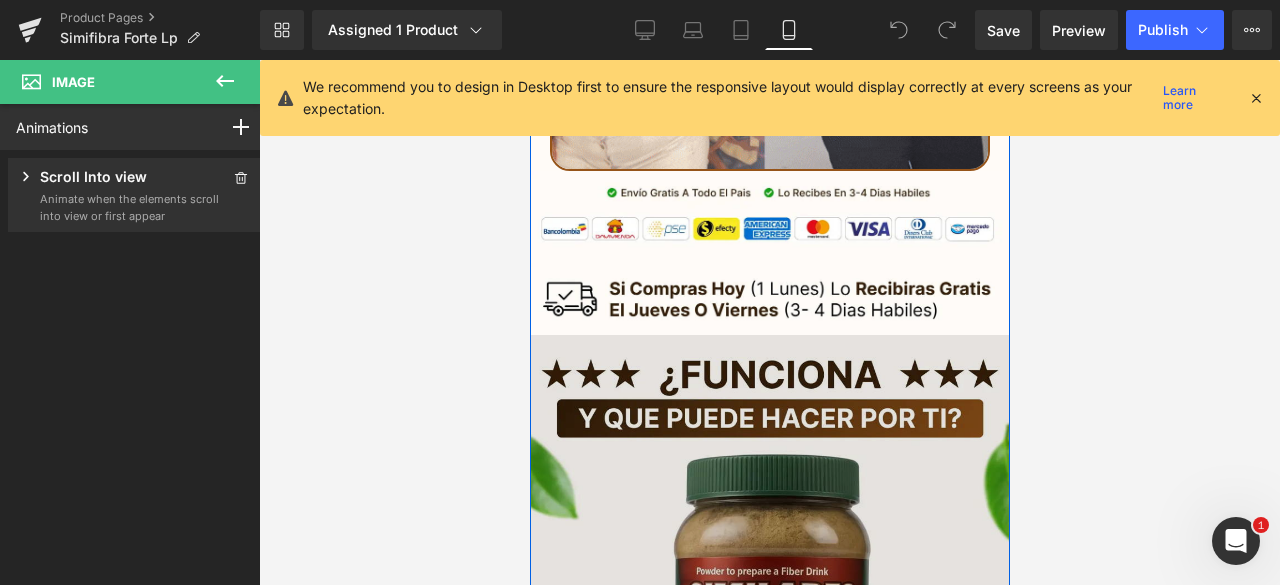 scroll, scrollTop: 2000, scrollLeft: 0, axis: vertical 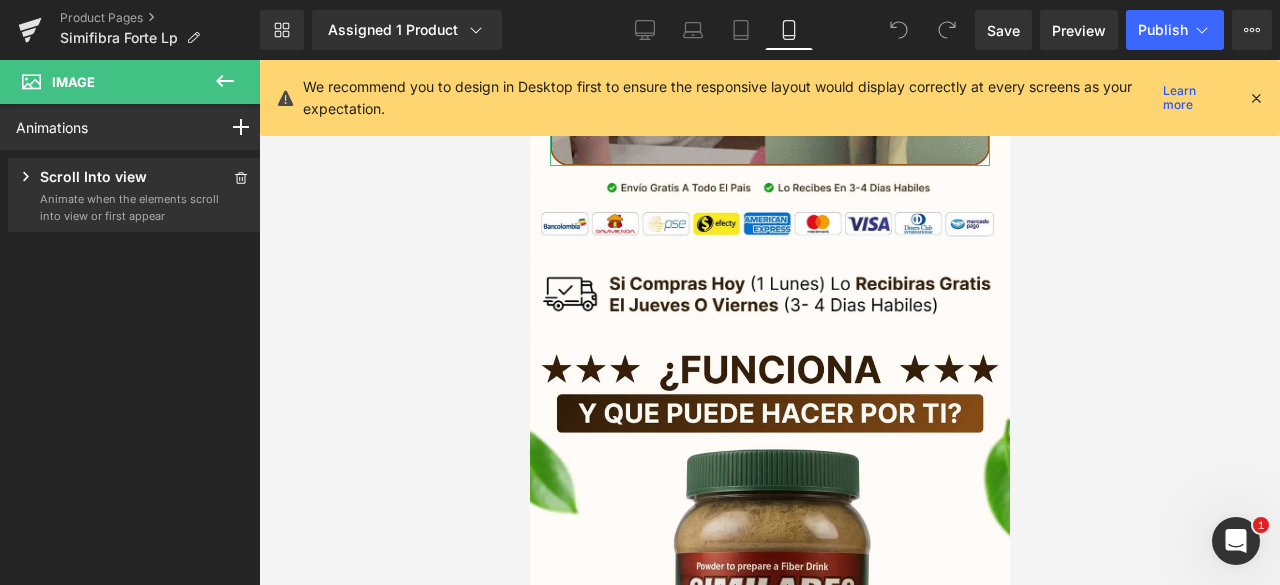 click on "Scroll Into view" at bounding box center [118, 178] 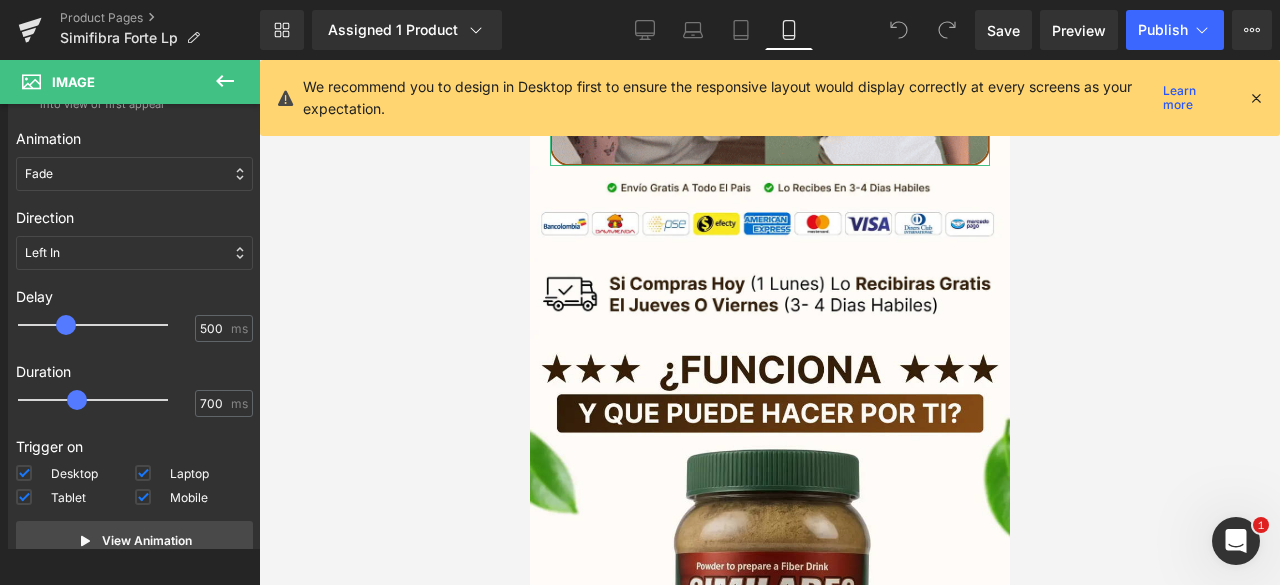 scroll, scrollTop: 197, scrollLeft: 0, axis: vertical 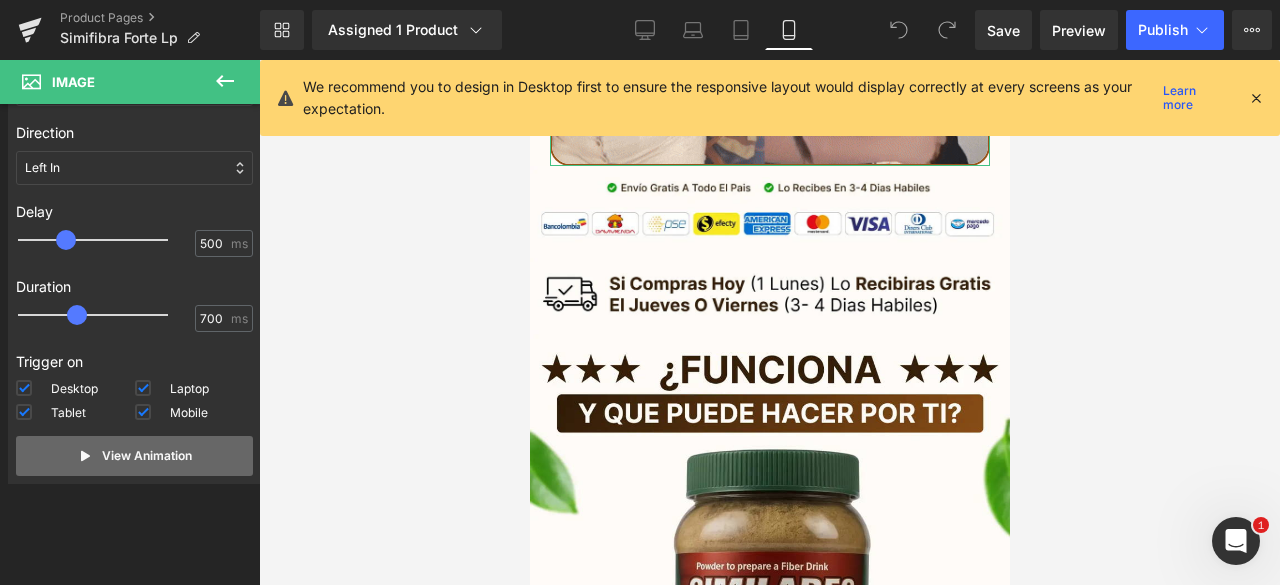 click on "View Animation" at bounding box center [147, 456] 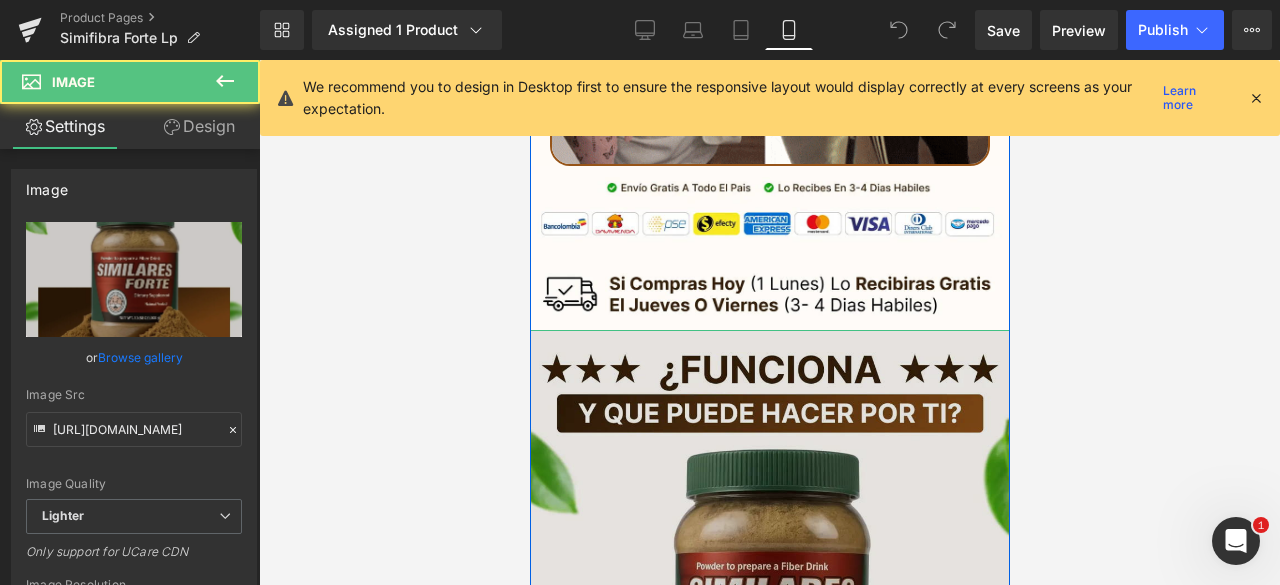 click at bounding box center [769, 614] 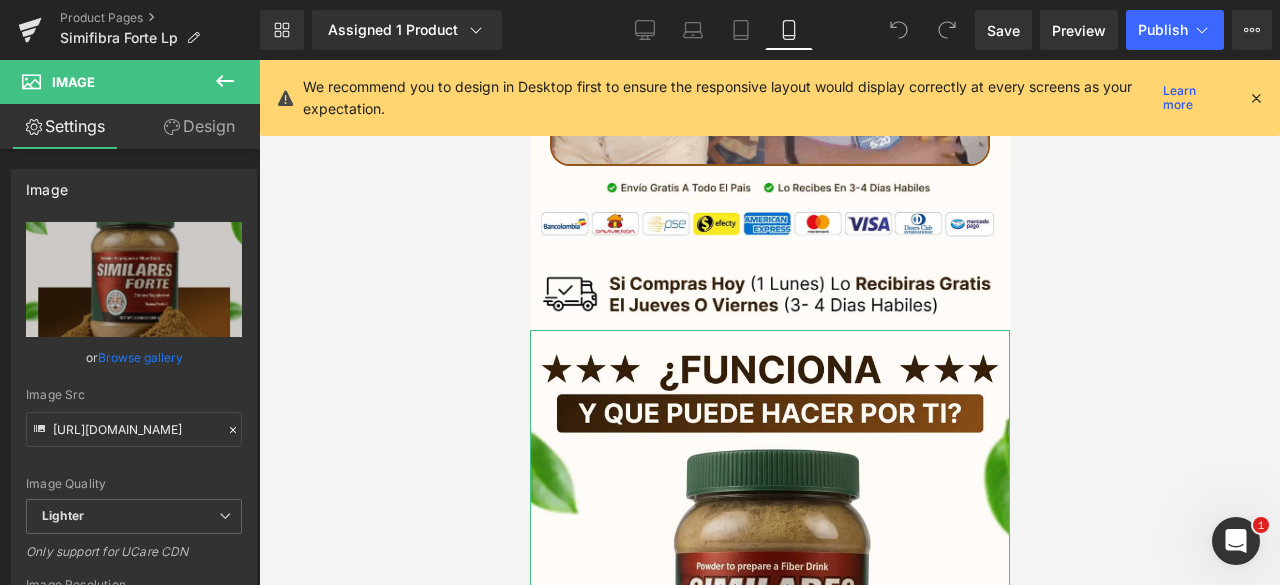 click on "Design" at bounding box center (199, 126) 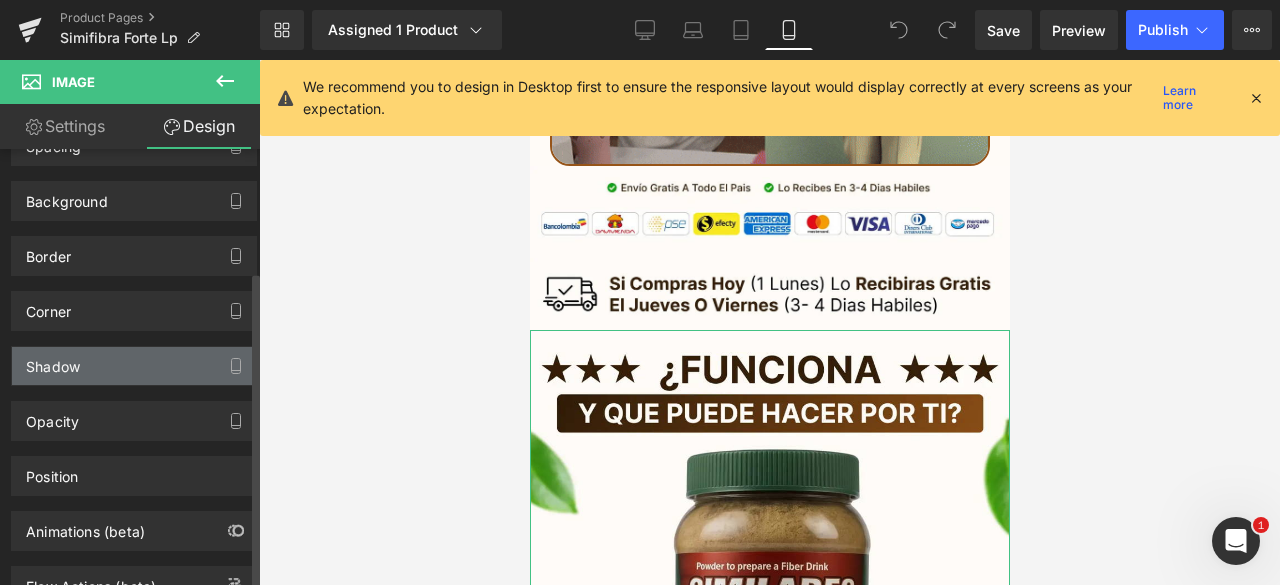 scroll, scrollTop: 168, scrollLeft: 0, axis: vertical 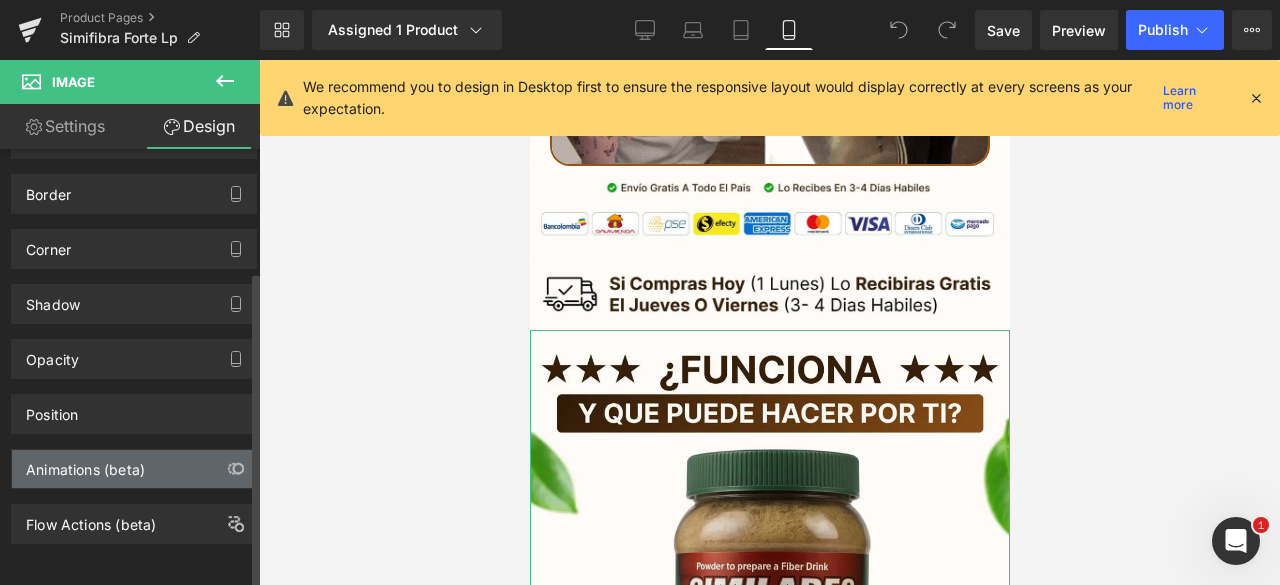 click on "Animations (beta)" at bounding box center (85, 464) 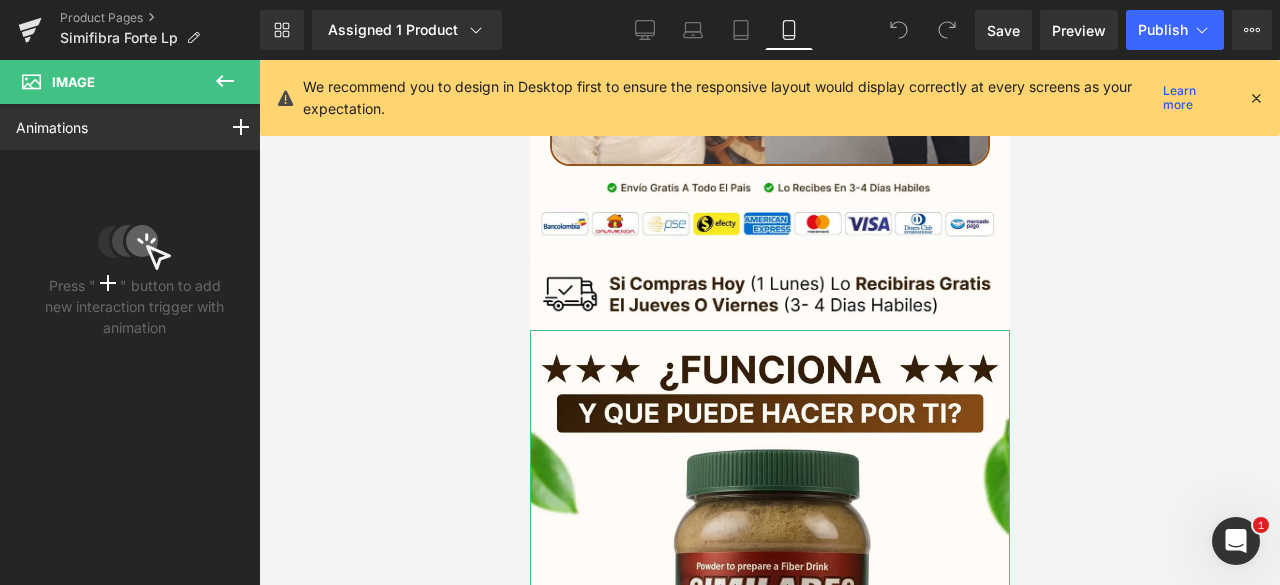 click on "Press "
" button to add new interaction trigger with animation" at bounding box center [134, 248] 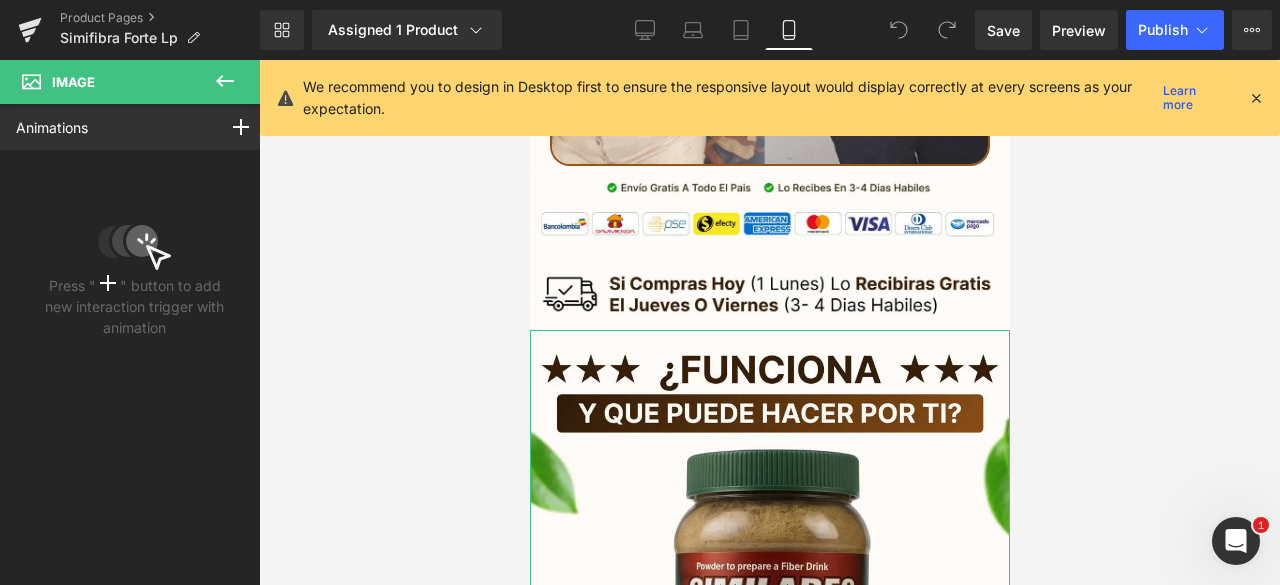 click on "Animations
Mouse Click Mouse Hover Mouse Leave Scroll Into view While scrolling in view After page finish loading
This is the place for explaining how interaction trigger animation" at bounding box center (134, 127) 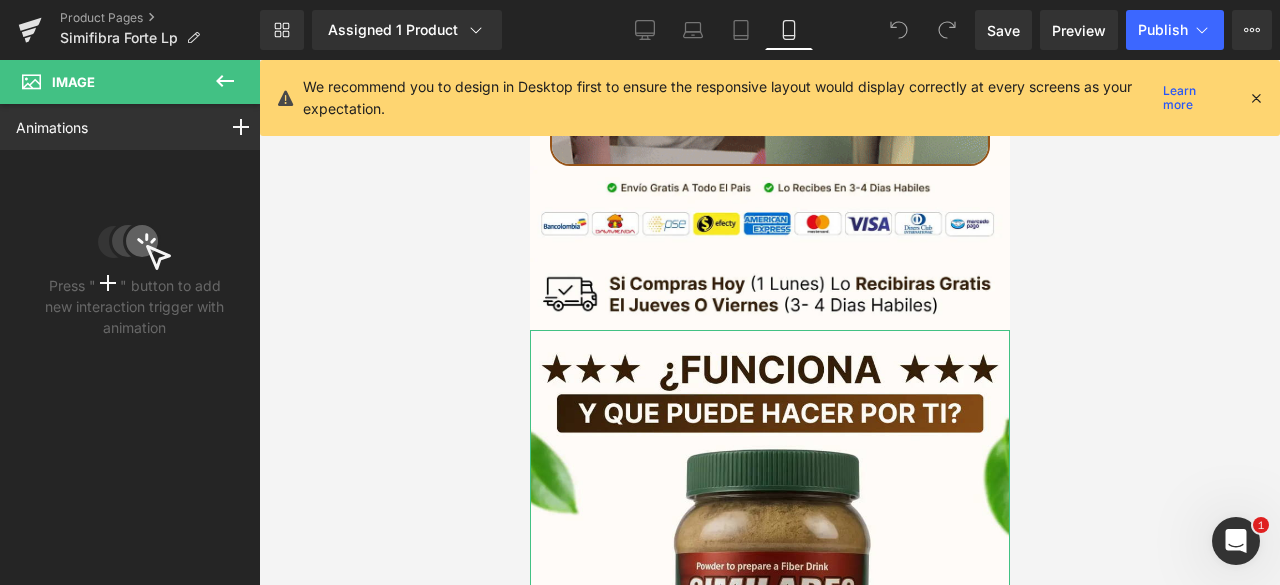 click on "Press "
" button to add new interaction trigger with animation" at bounding box center (134, 248) 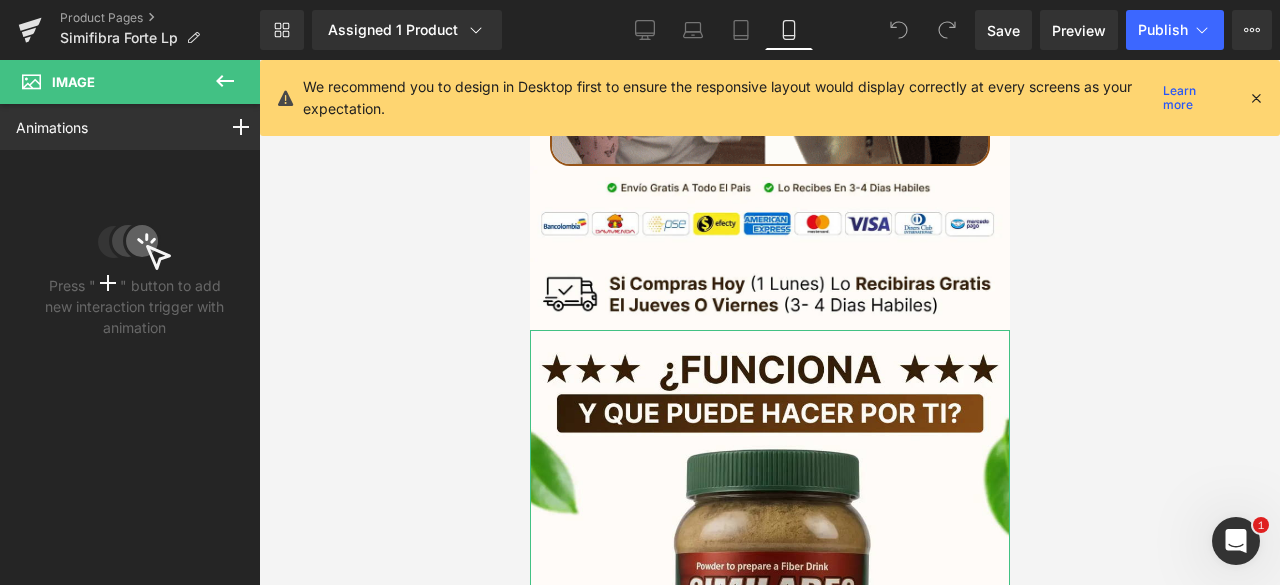 click on "Animations
Mouse Click Mouse Hover Mouse Leave Scroll Into view While scrolling in view After page finish loading
This is the place for explaining how interaction trigger animation" at bounding box center (134, 127) 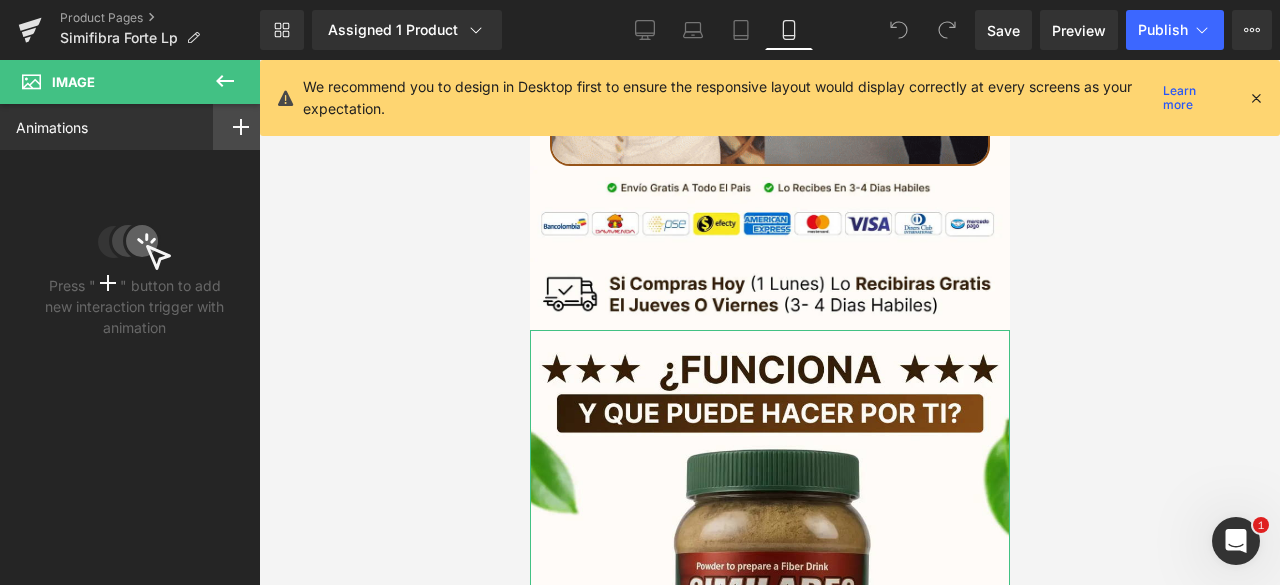 click 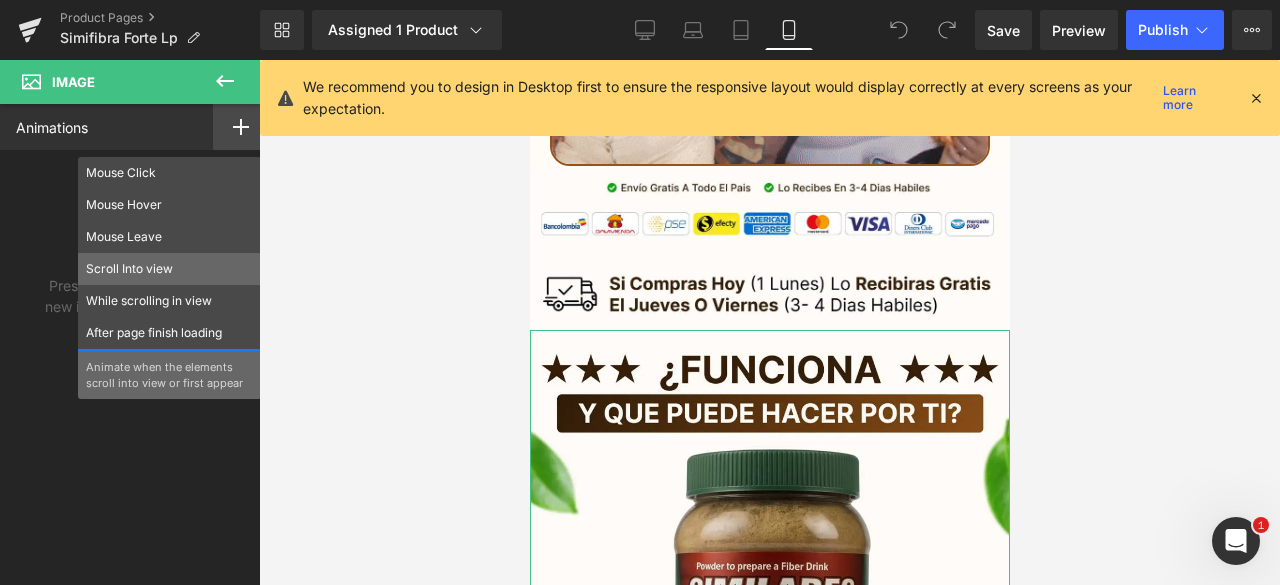 click on "Scroll Into view" at bounding box center (169, 269) 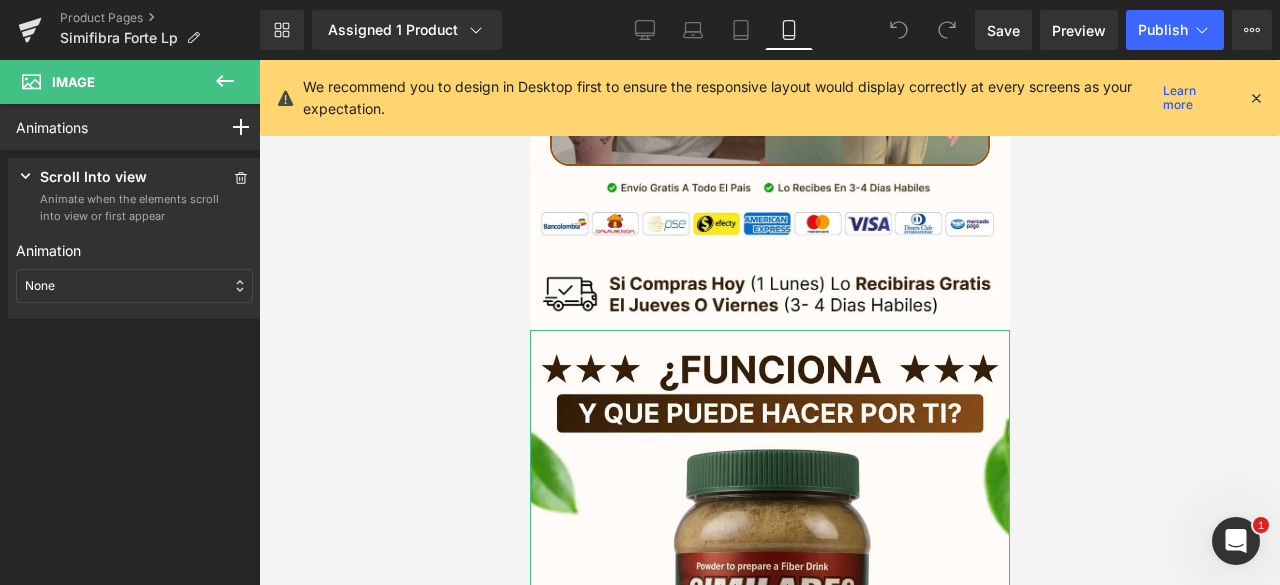 click on "None" at bounding box center [134, 286] 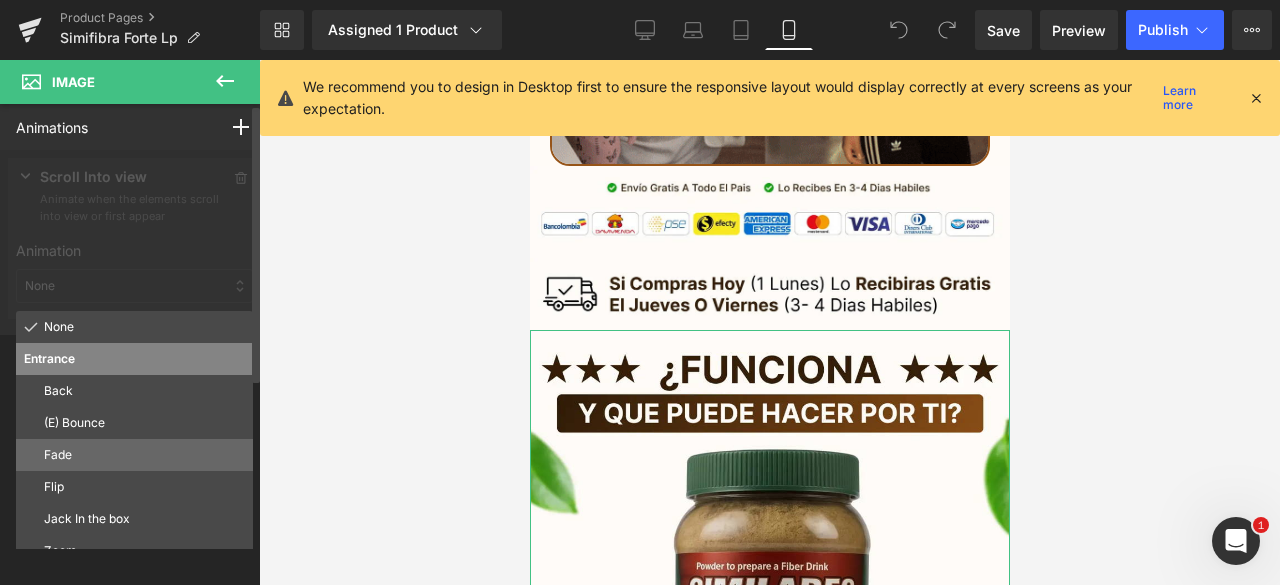 click on "Fade" at bounding box center [144, 455] 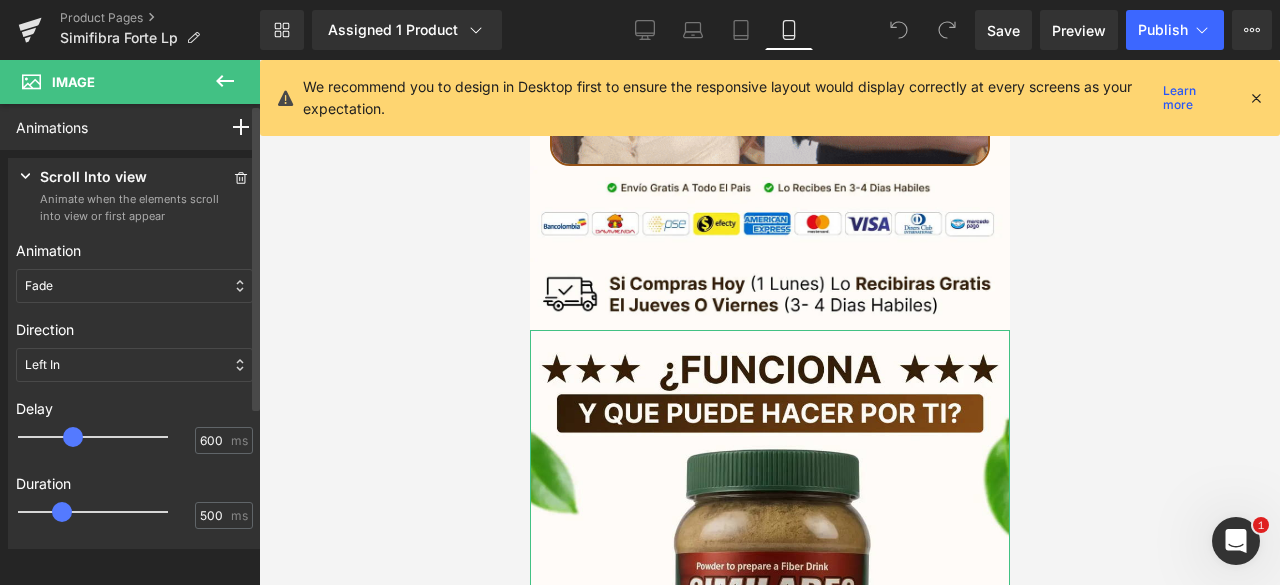 click at bounding box center [107, 437] 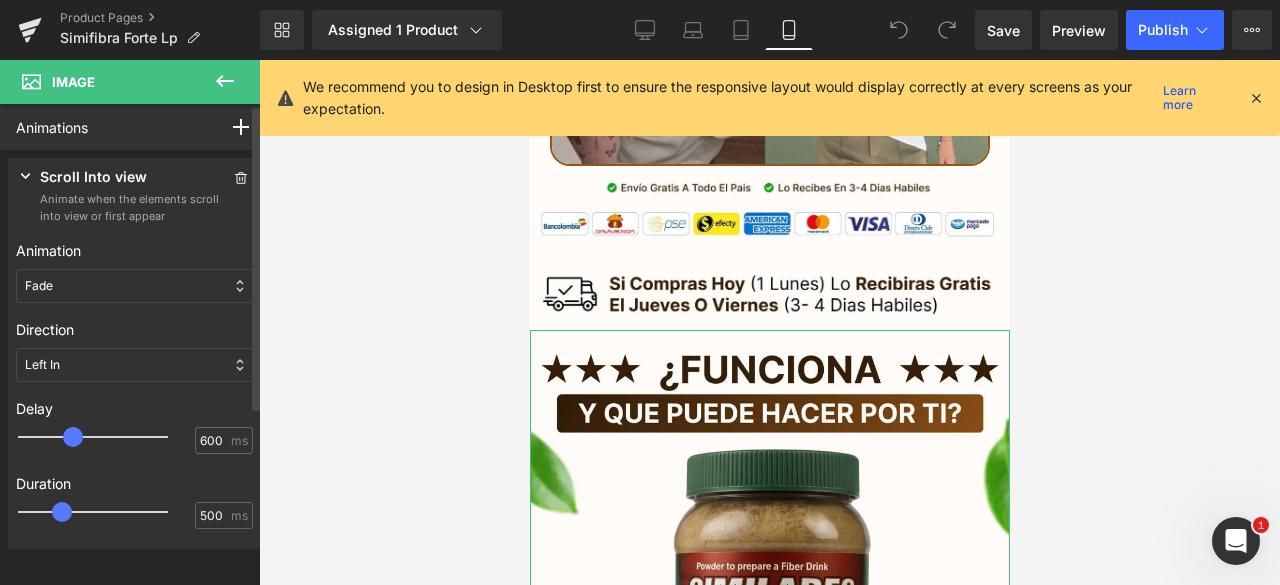 click at bounding box center [73, 437] 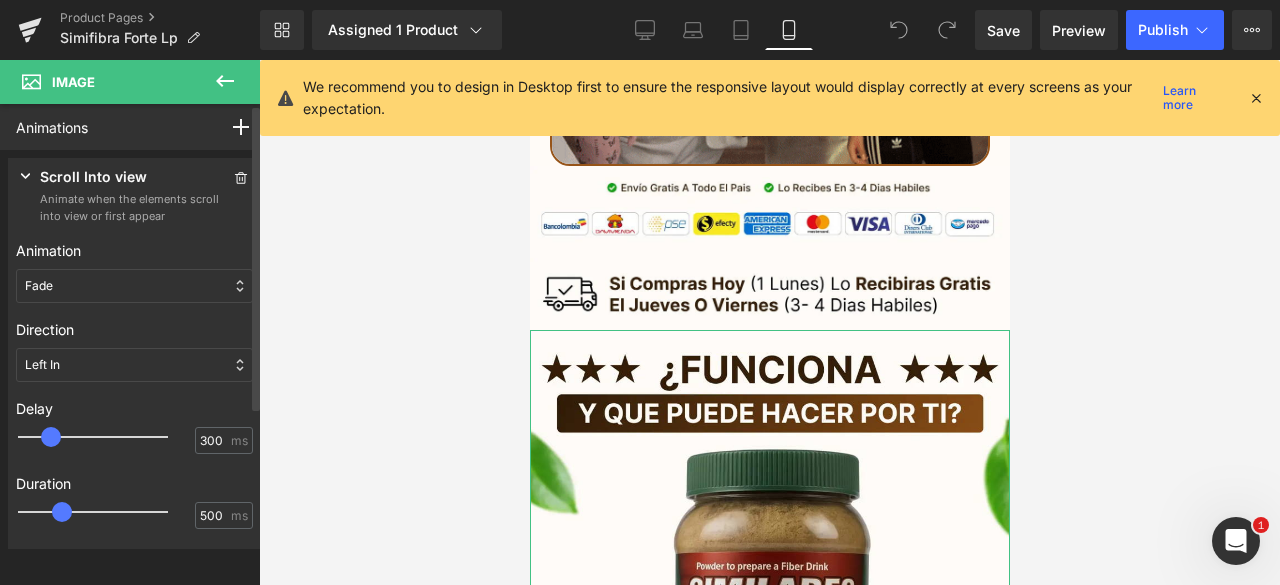 click at bounding box center (107, 437) 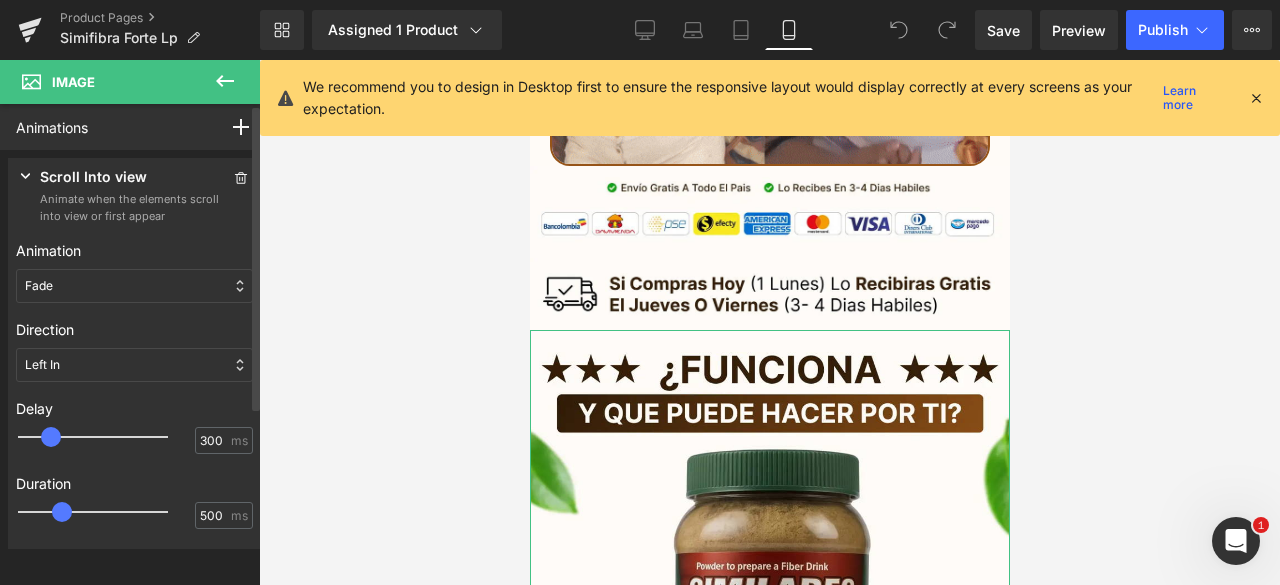 type on "400" 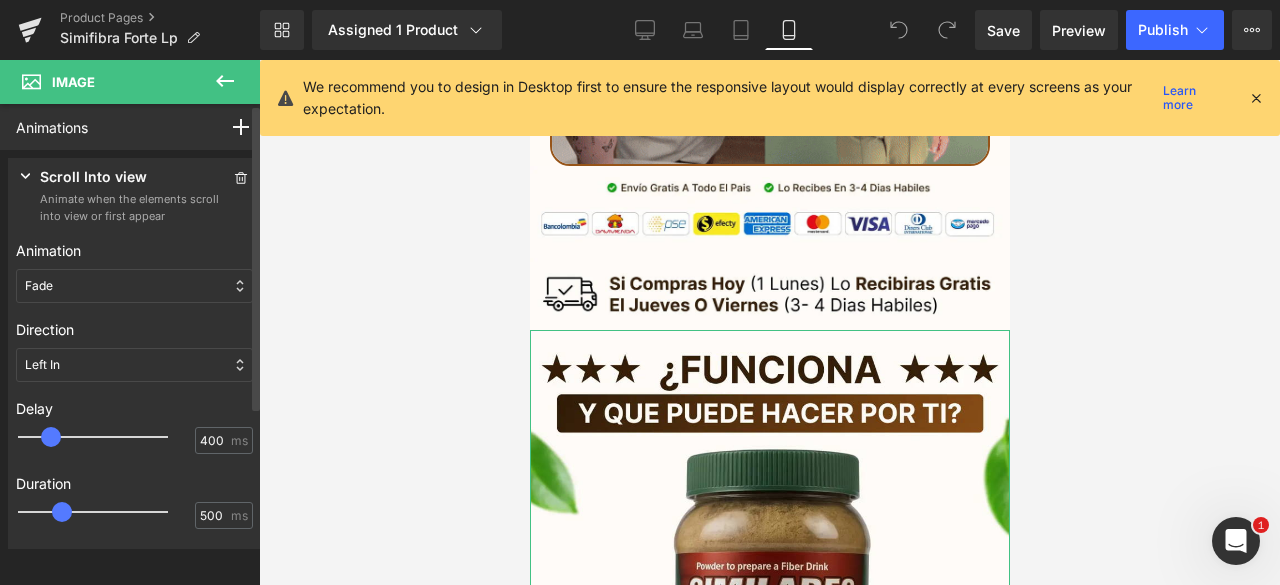 click at bounding box center [107, 437] 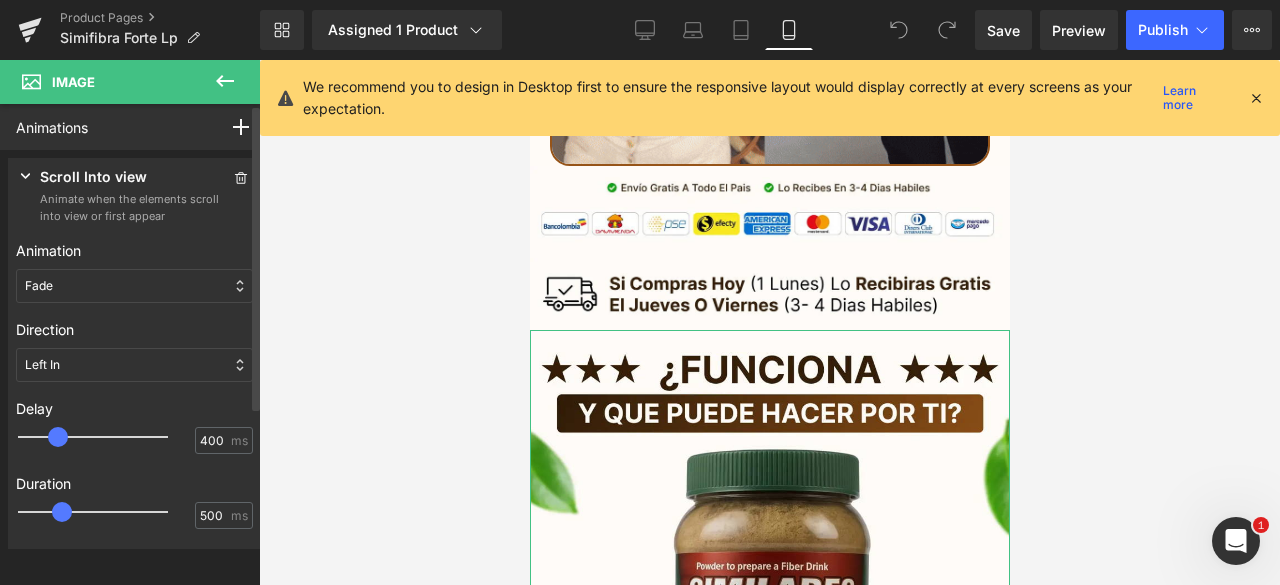 type on "650" 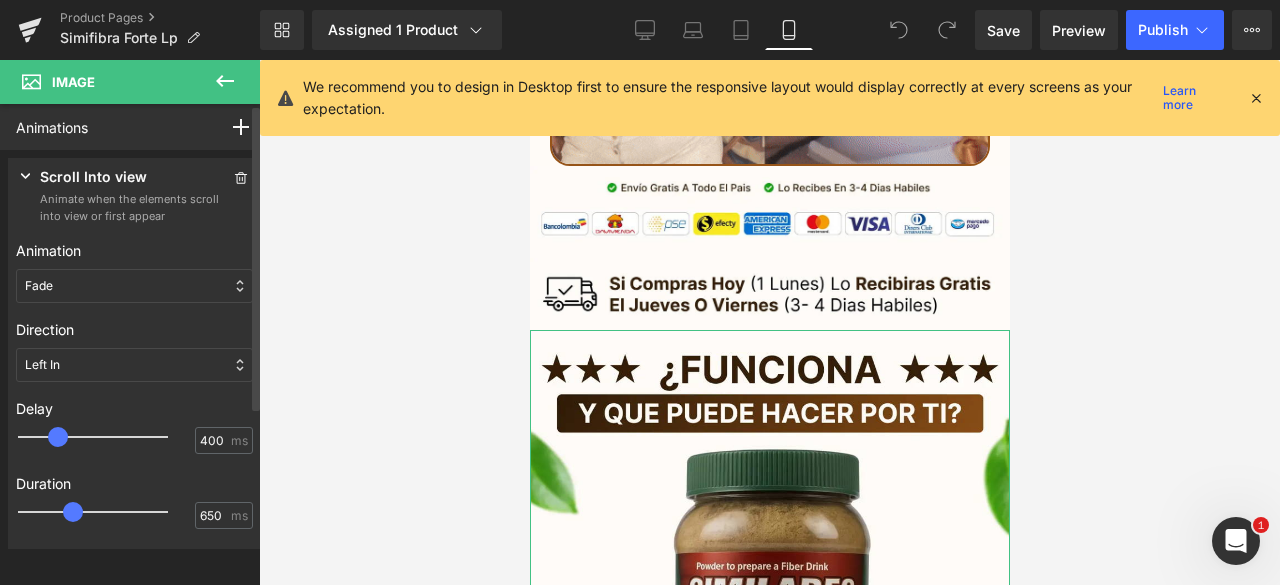 click at bounding box center [107, 512] 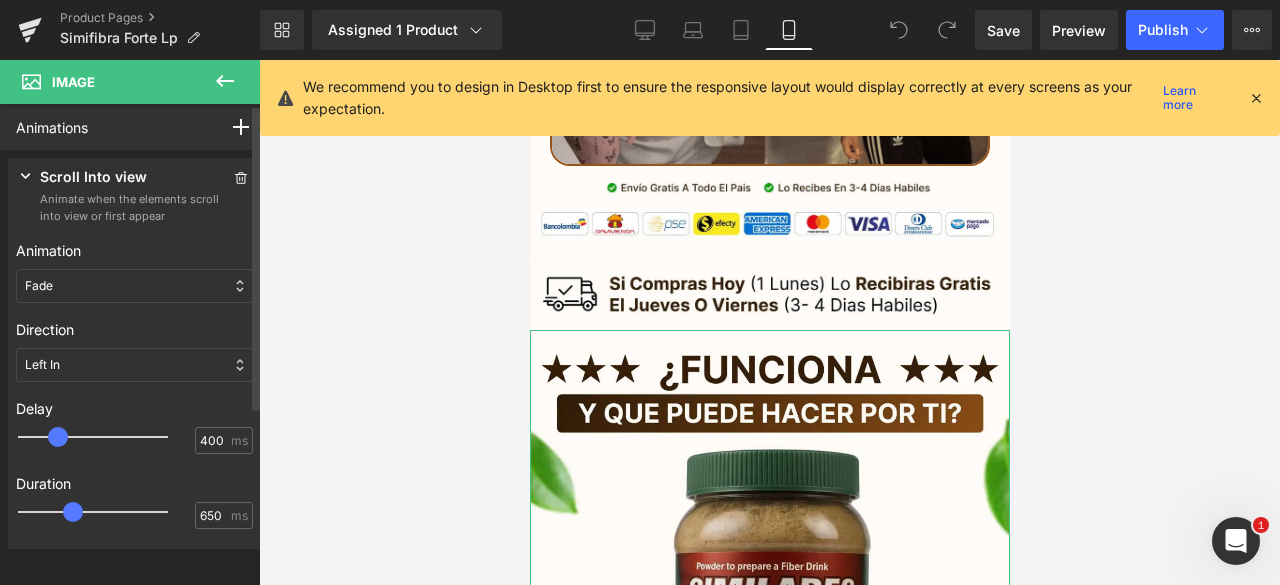 type on "500" 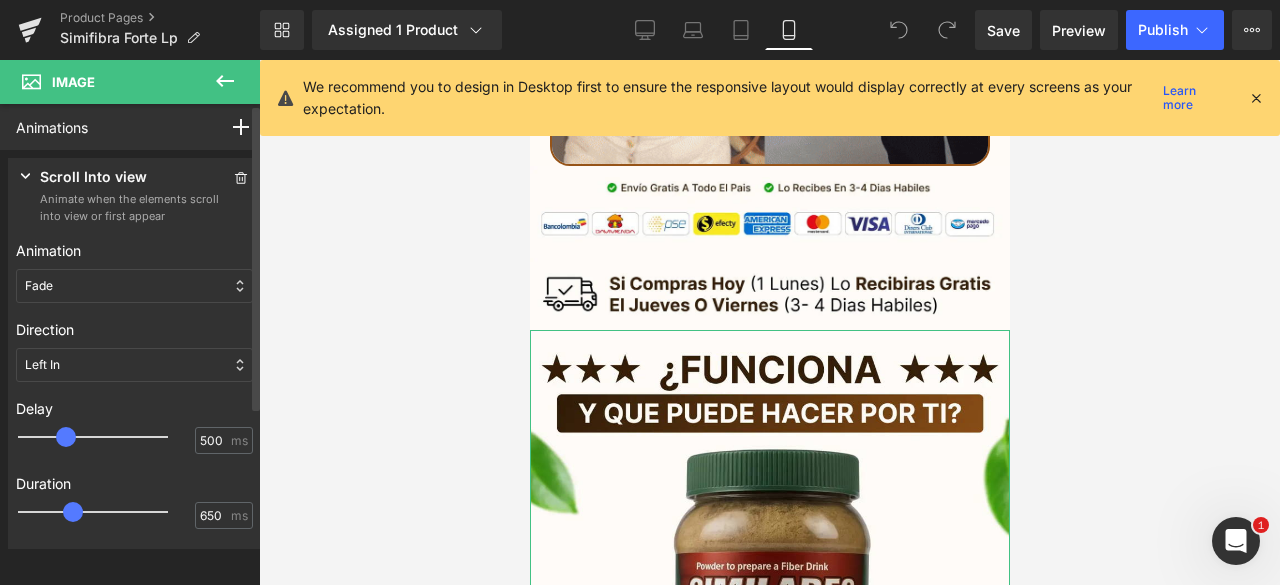 drag, startPoint x: 56, startPoint y: 433, endPoint x: 69, endPoint y: 439, distance: 14.3178215 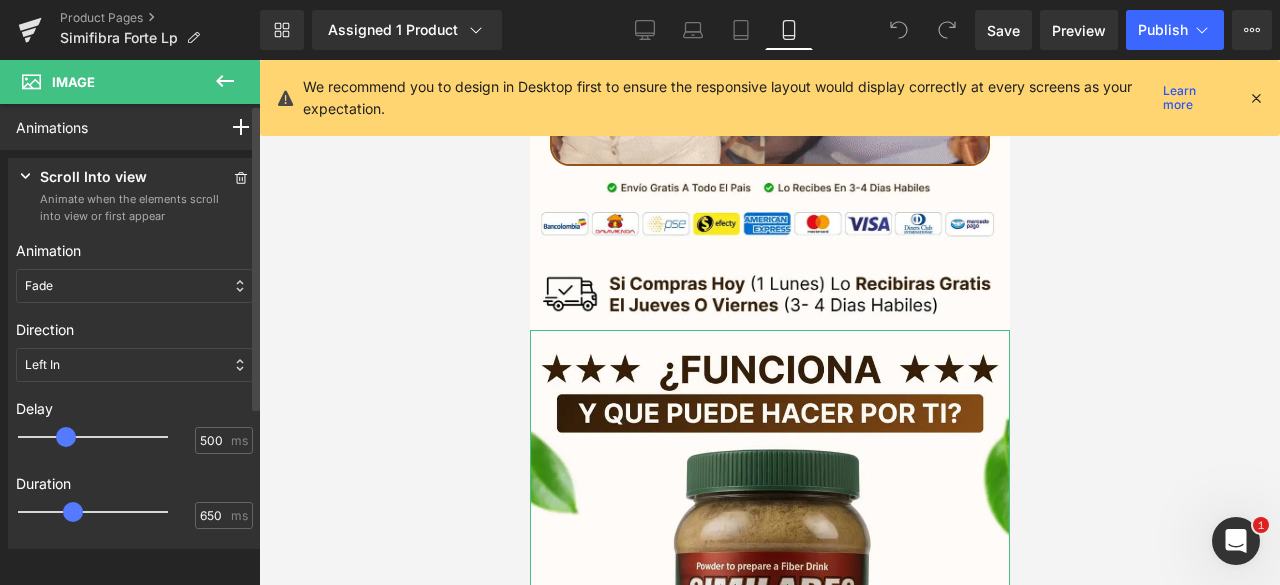 click at bounding box center [66, 437] 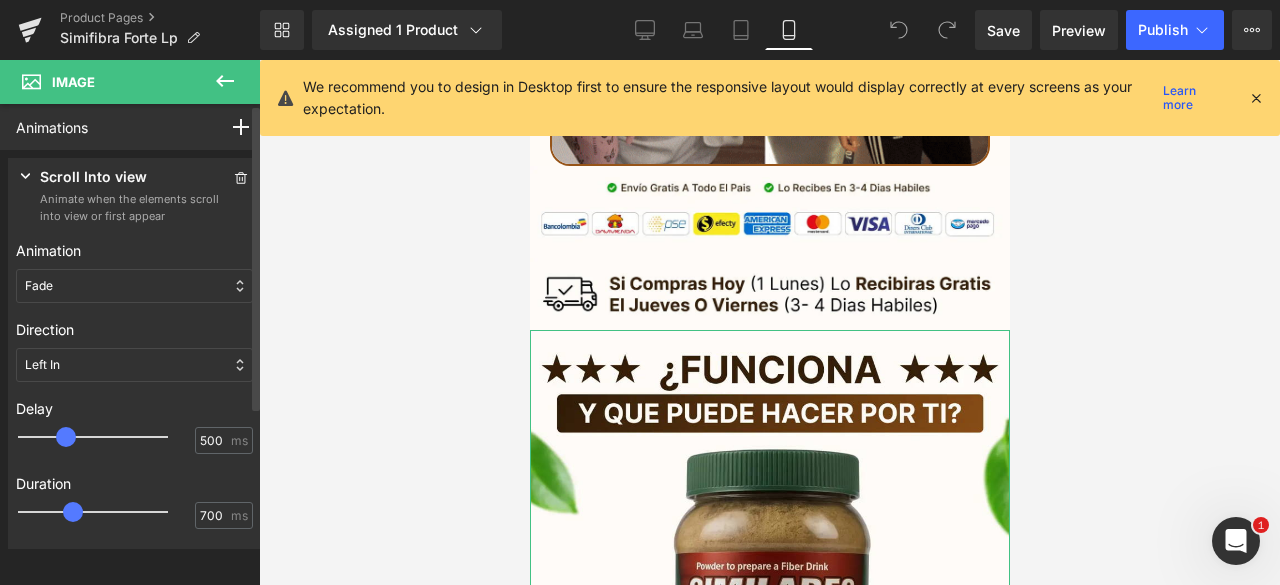 type on "750" 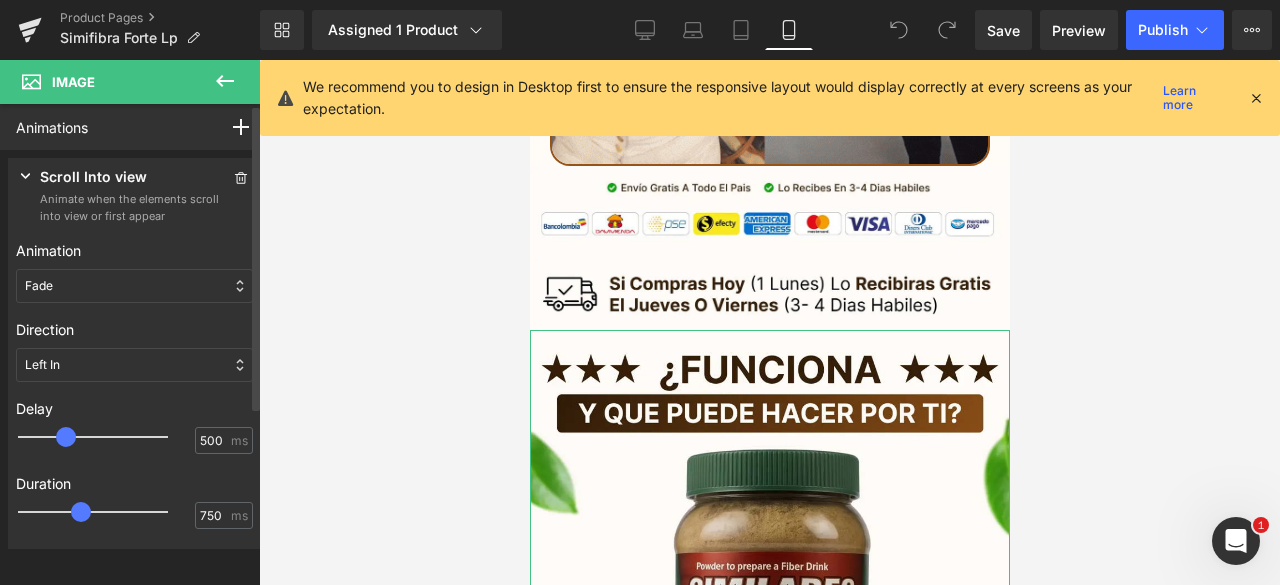 drag, startPoint x: 67, startPoint y: 513, endPoint x: 77, endPoint y: 514, distance: 10.049875 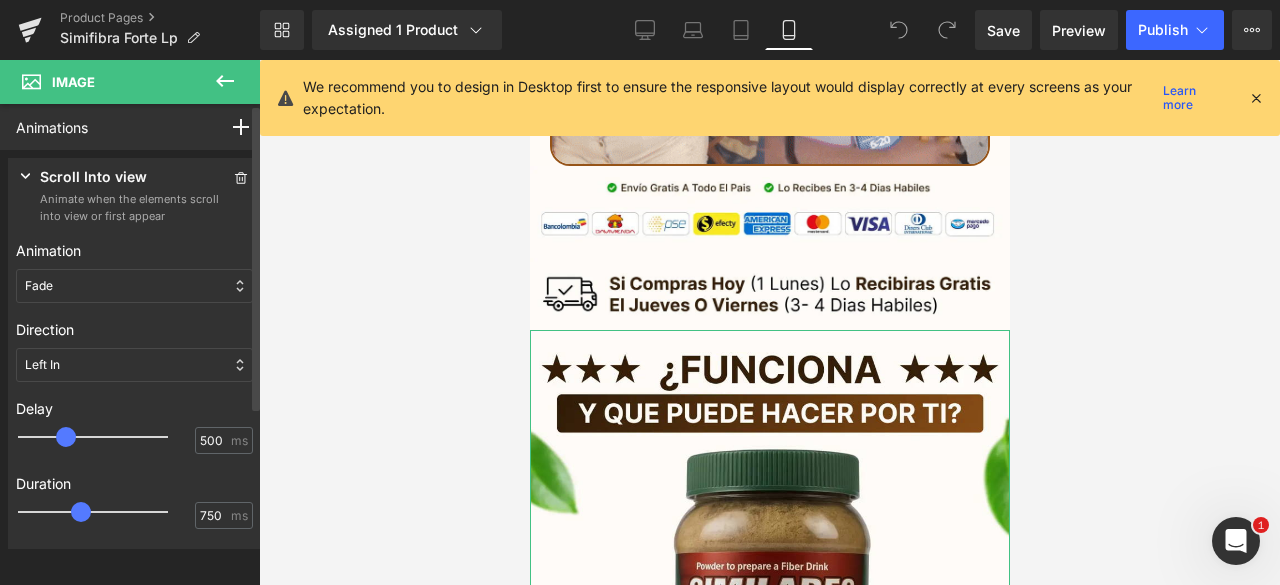 click at bounding box center (81, 512) 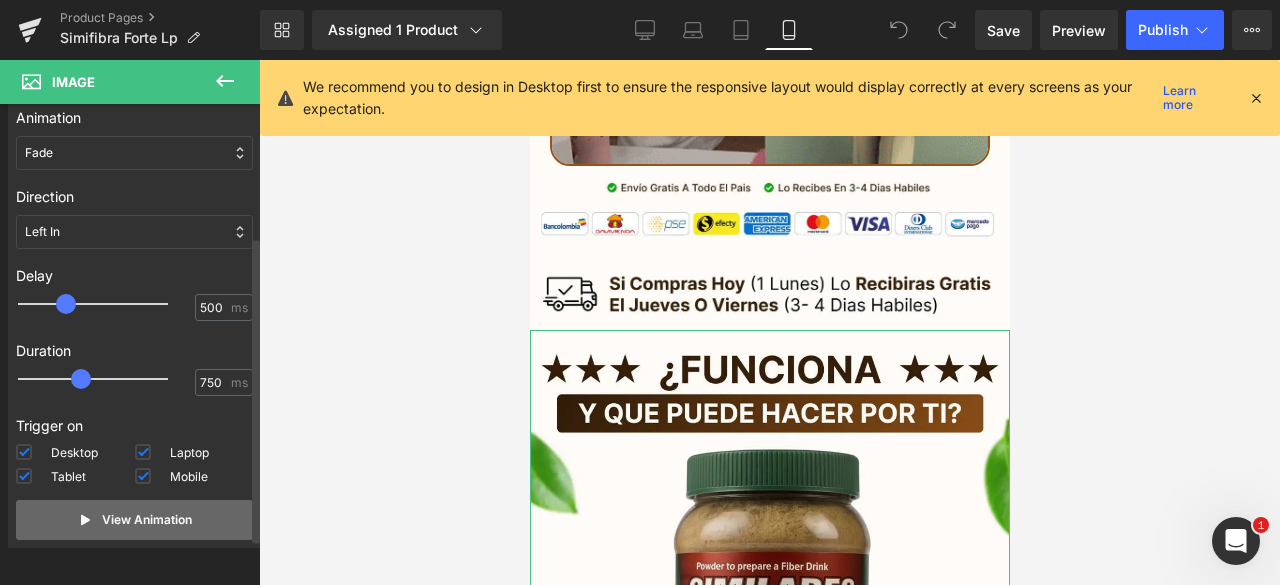 scroll, scrollTop: 197, scrollLeft: 0, axis: vertical 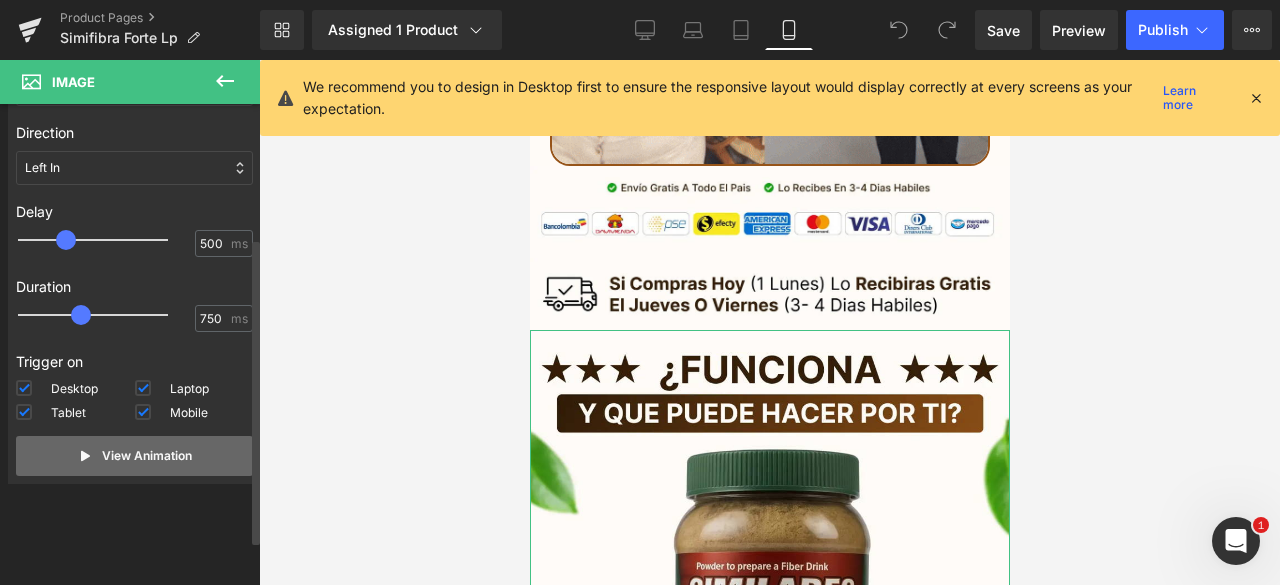 click on "View Animation" at bounding box center (134, 456) 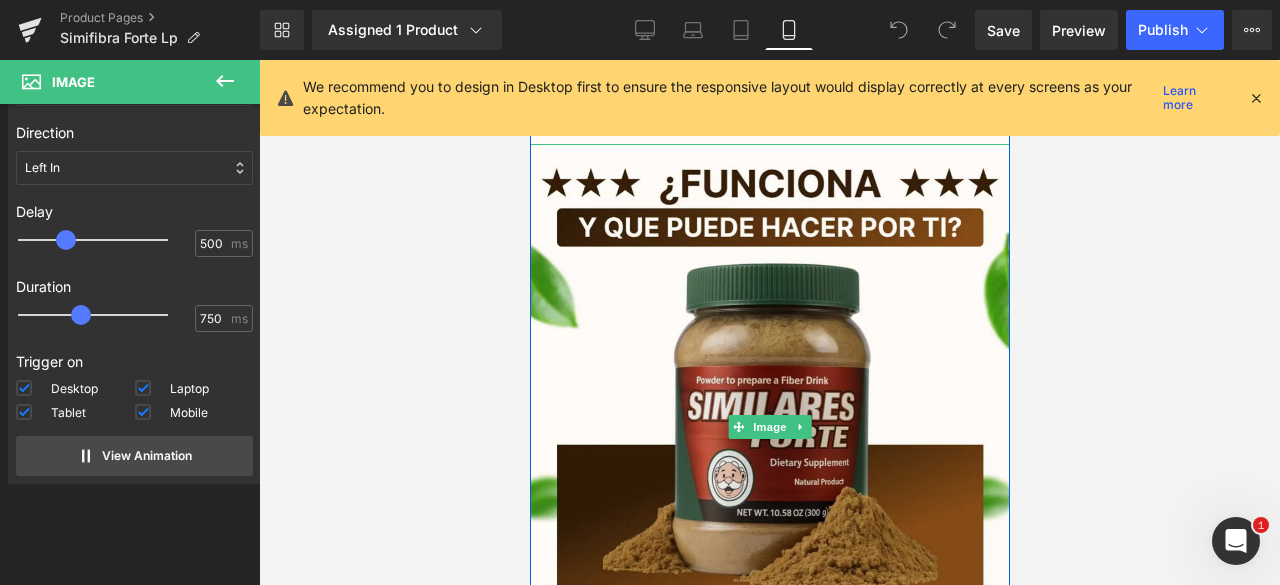 scroll, scrollTop: 2500, scrollLeft: 0, axis: vertical 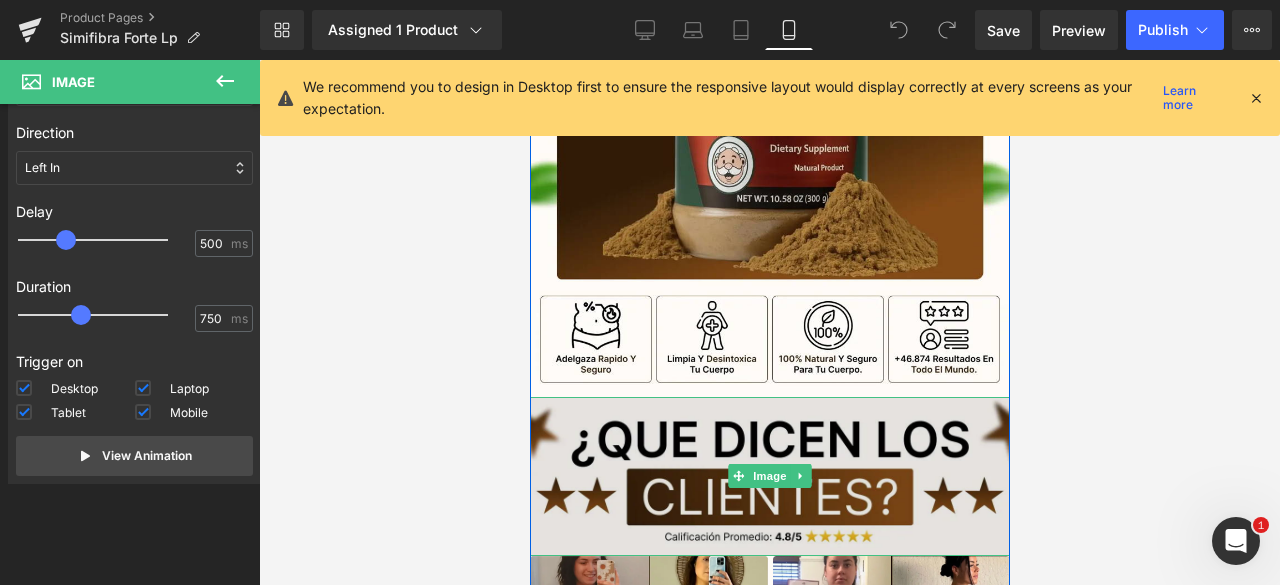 click at bounding box center [769, 476] 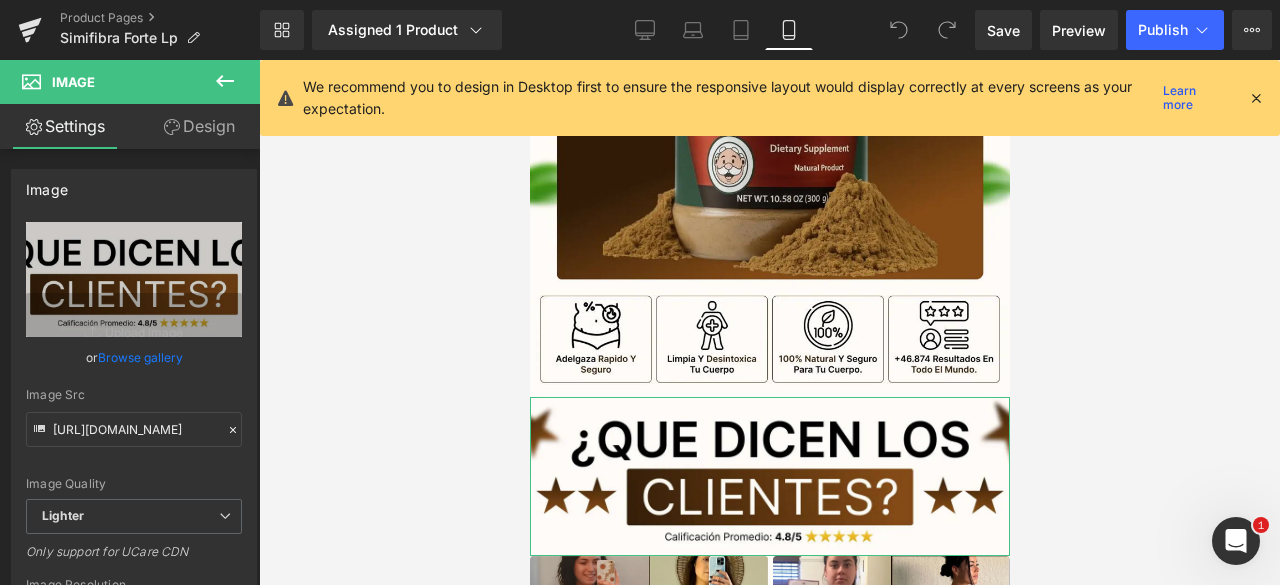 click on "Design" at bounding box center [199, 126] 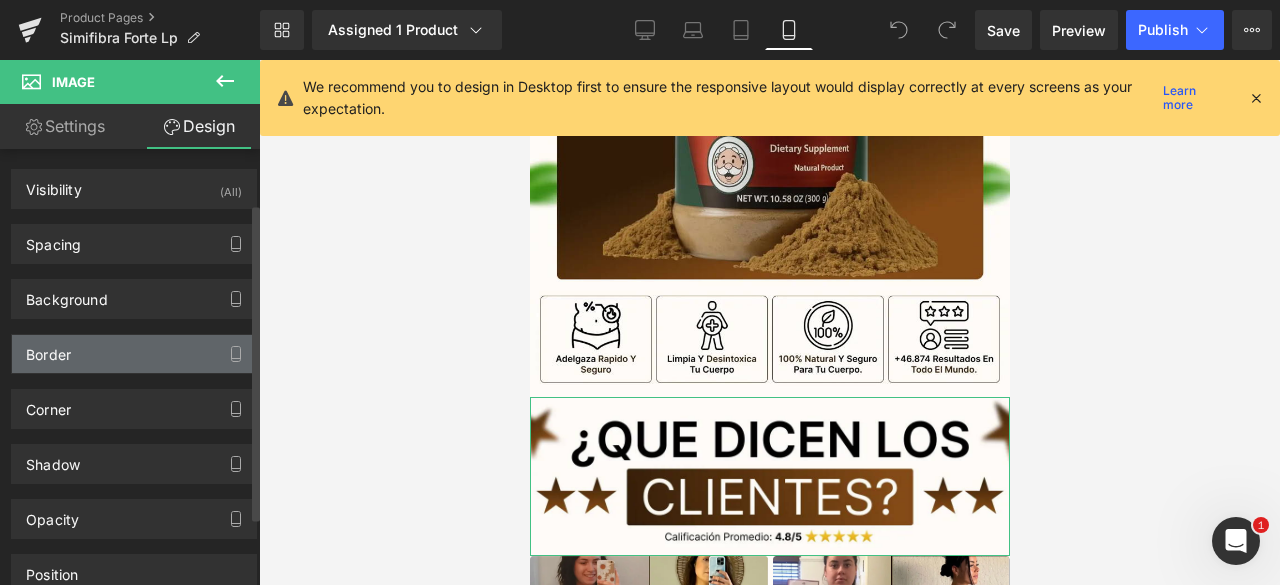 scroll, scrollTop: 168, scrollLeft: 0, axis: vertical 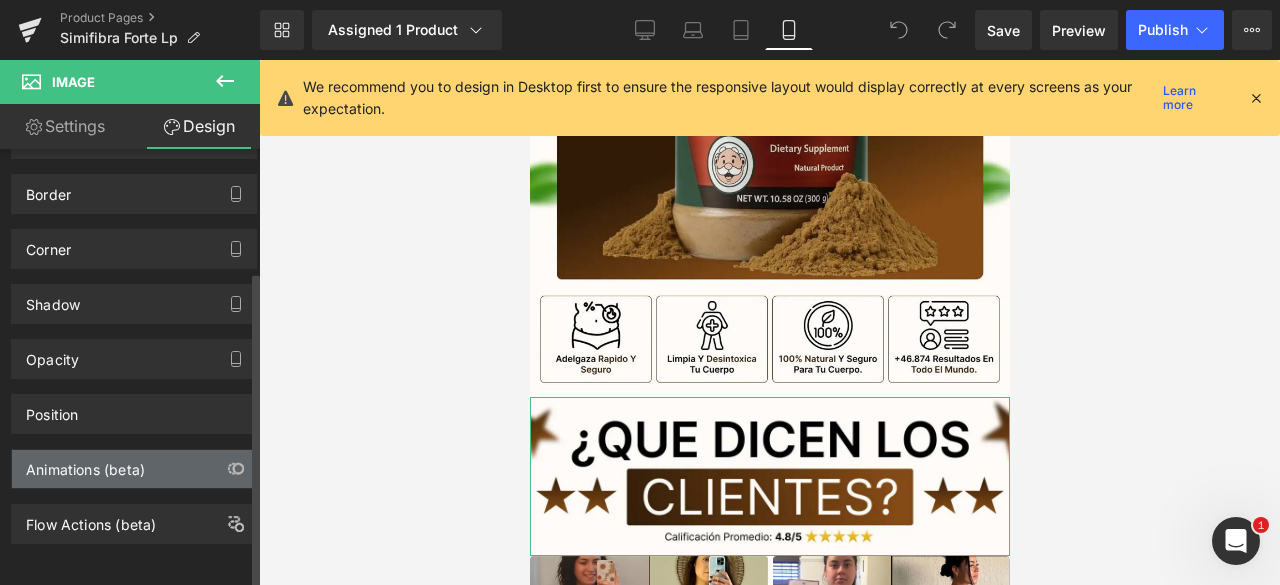 click on "Animations (beta)" at bounding box center (85, 464) 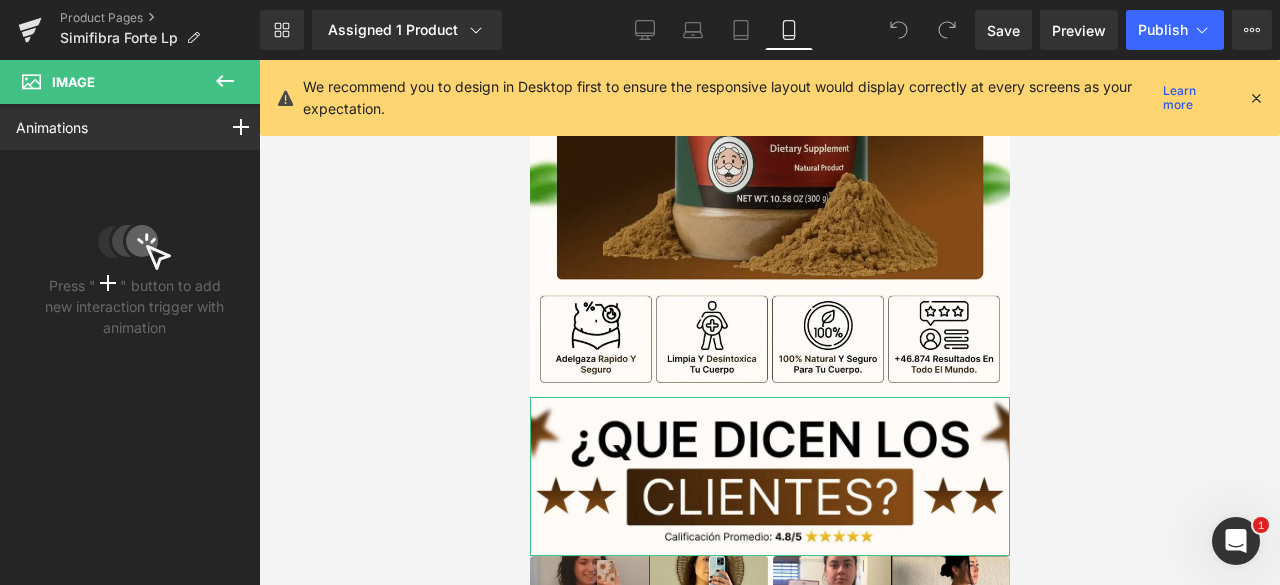 click on "Animations
Mouse Click Mouse Hover Mouse Leave Scroll Into view While scrolling in view After page finish loading
This is the place for explaining how interaction trigger animation" at bounding box center [134, 127] 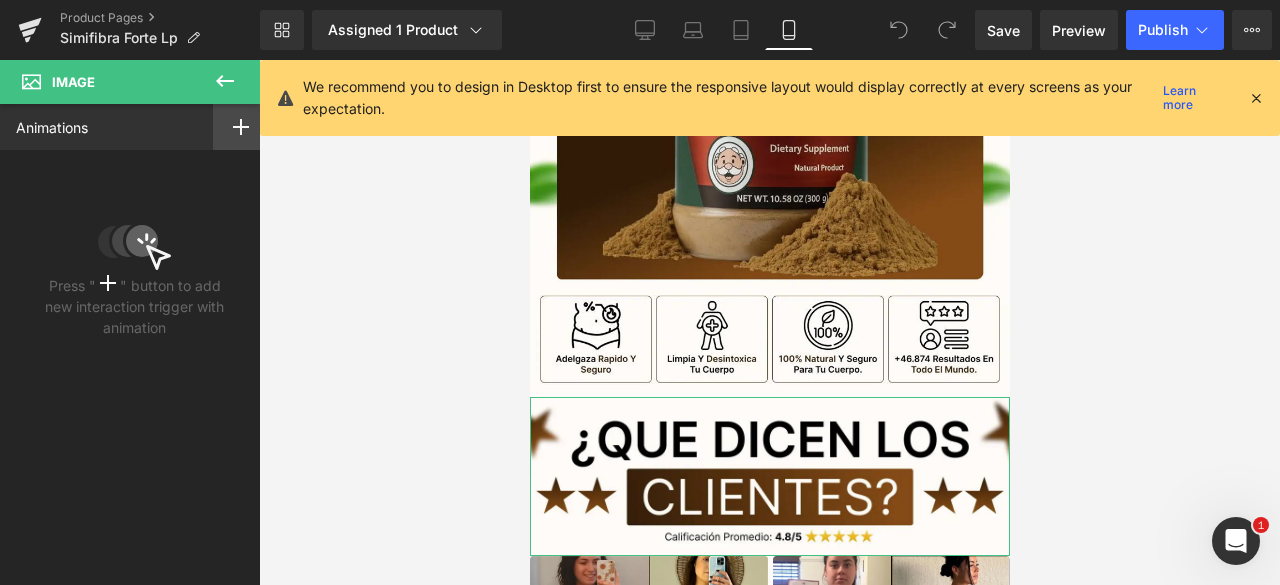 click at bounding box center (241, 127) 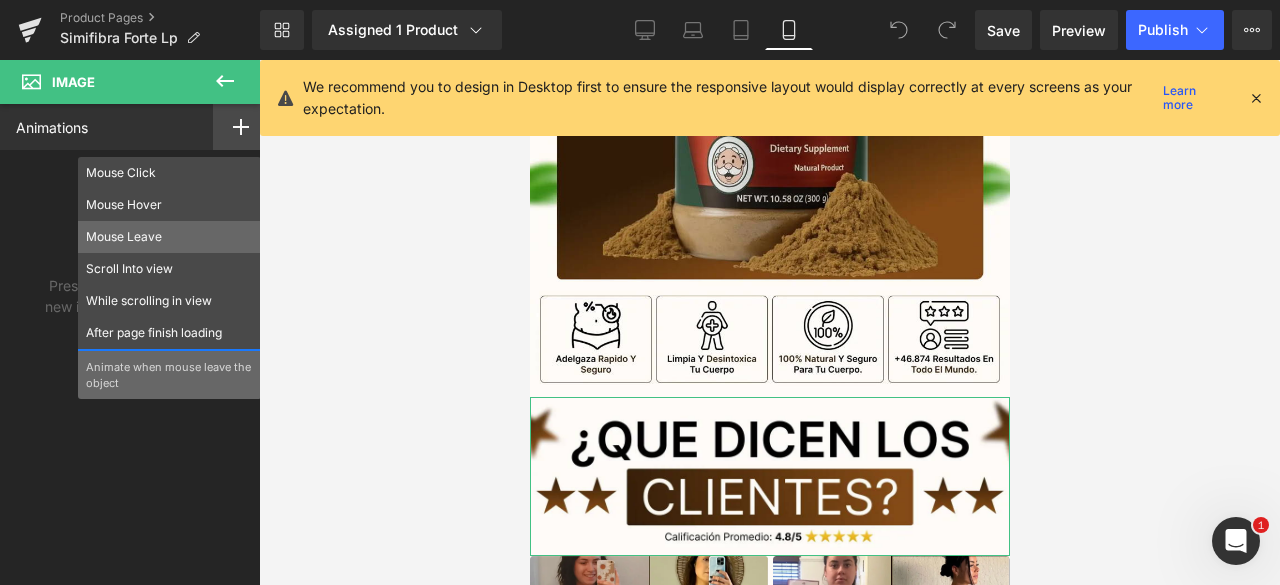click on "Mouse Leave" at bounding box center (169, 237) 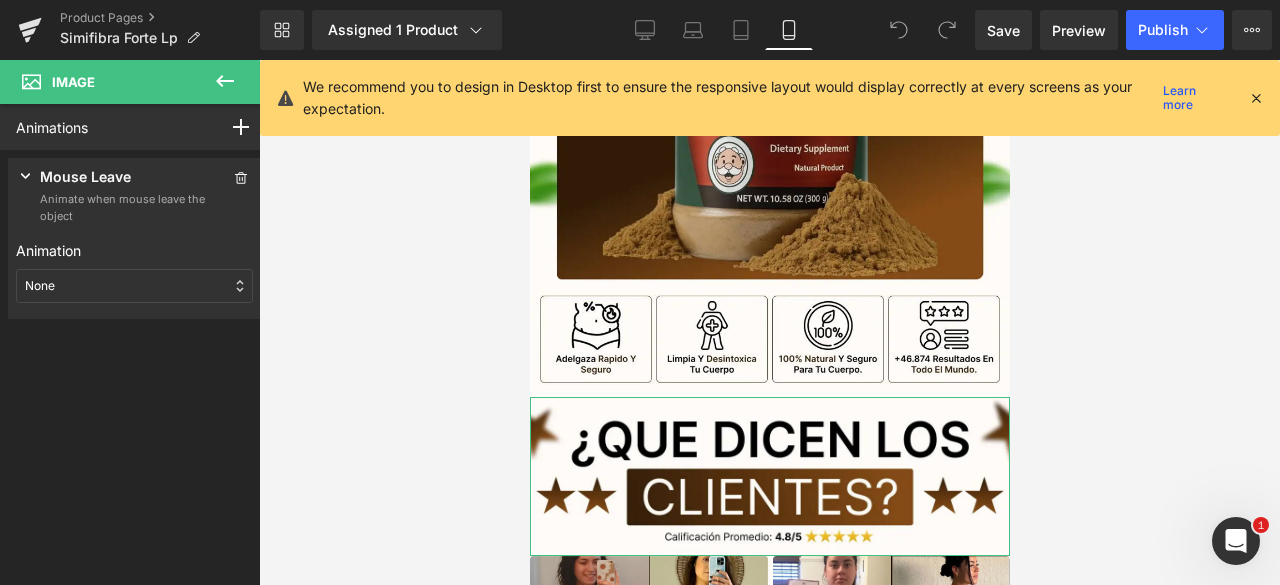 click on "Mouse Leave" at bounding box center [118, 178] 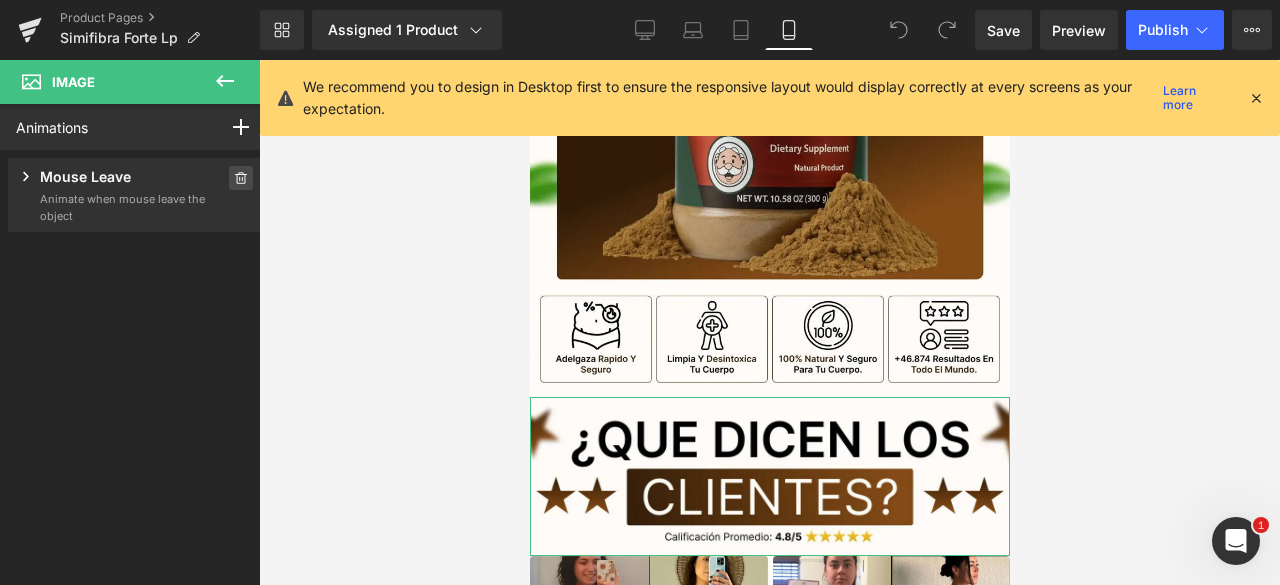 click 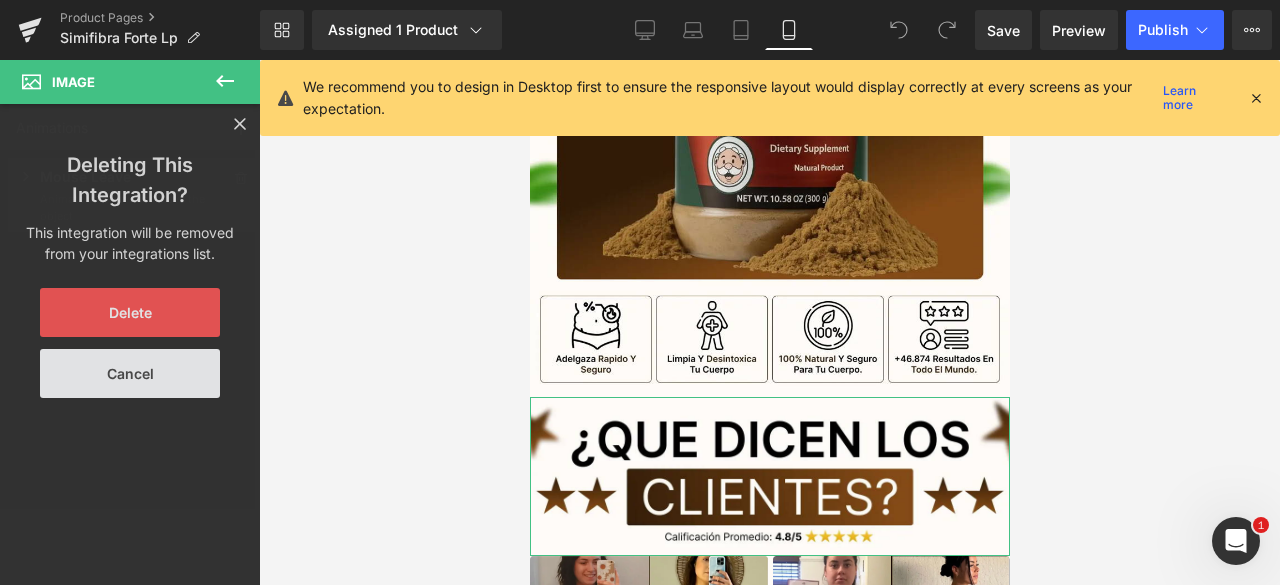 click on "Delete" at bounding box center [130, 312] 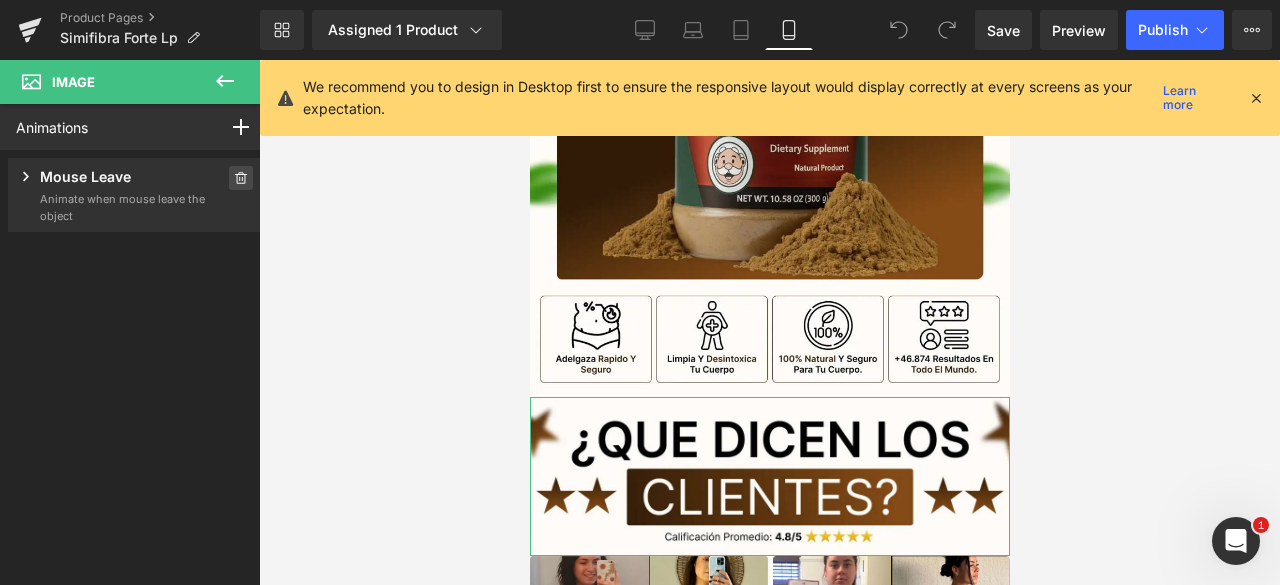 click 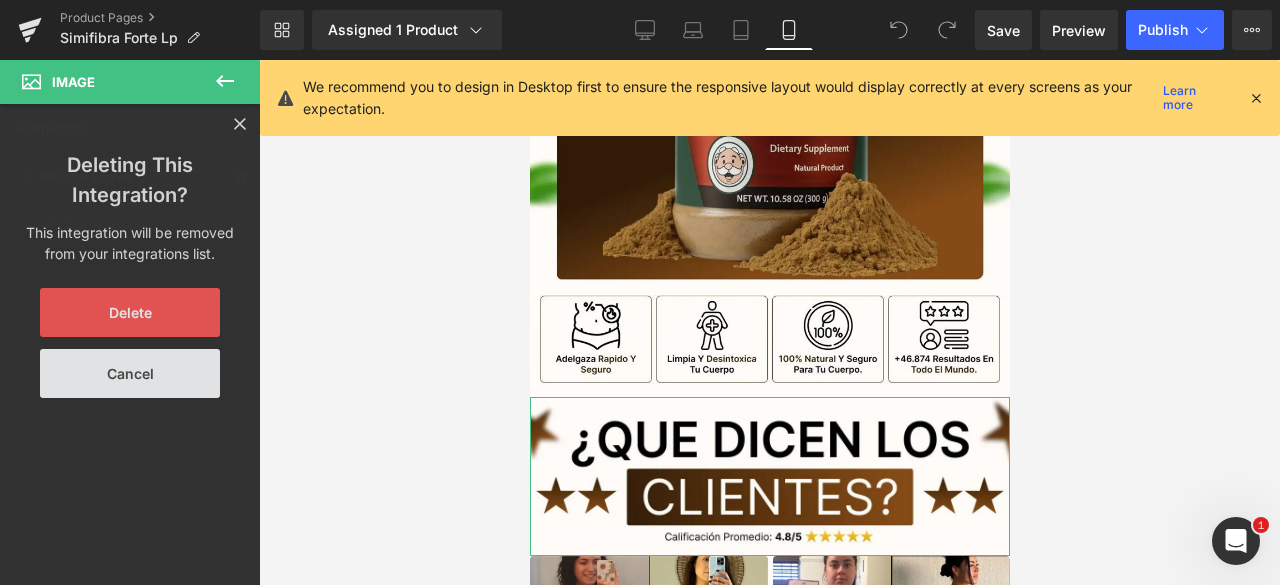 click on "Delete" at bounding box center (130, 312) 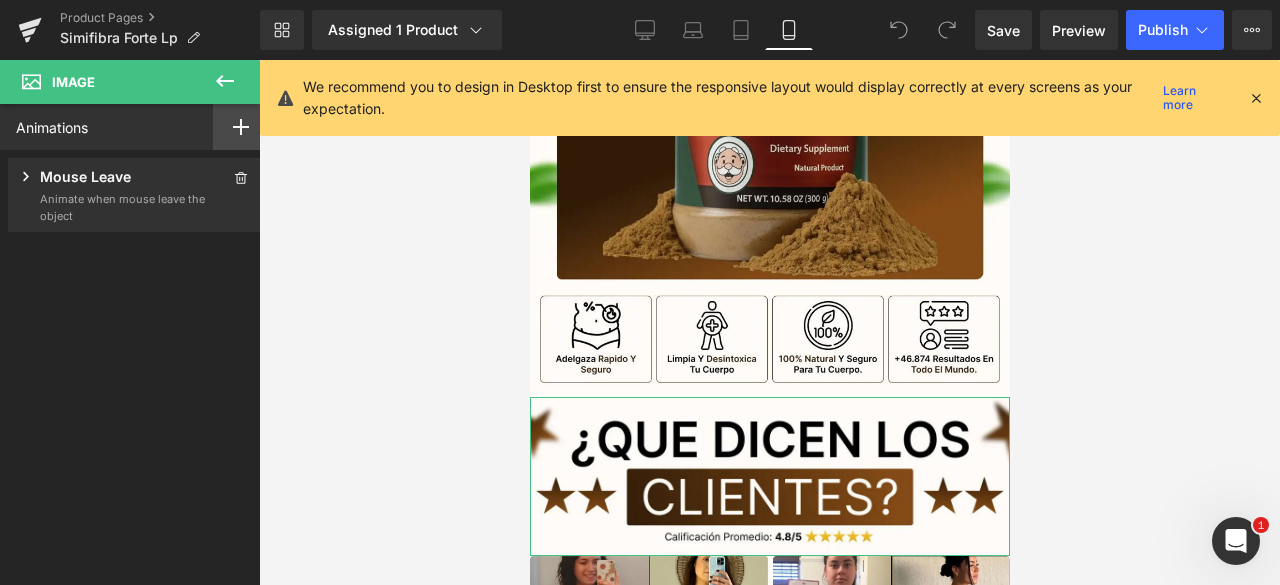 click at bounding box center (241, 127) 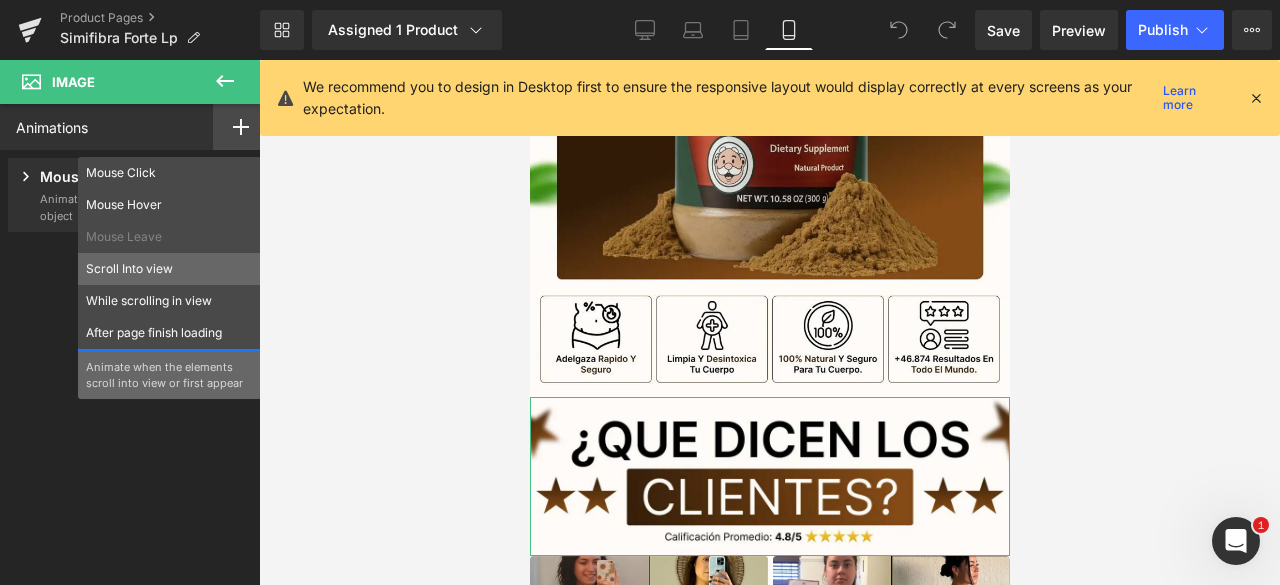 click on "Scroll Into view" at bounding box center (169, 269) 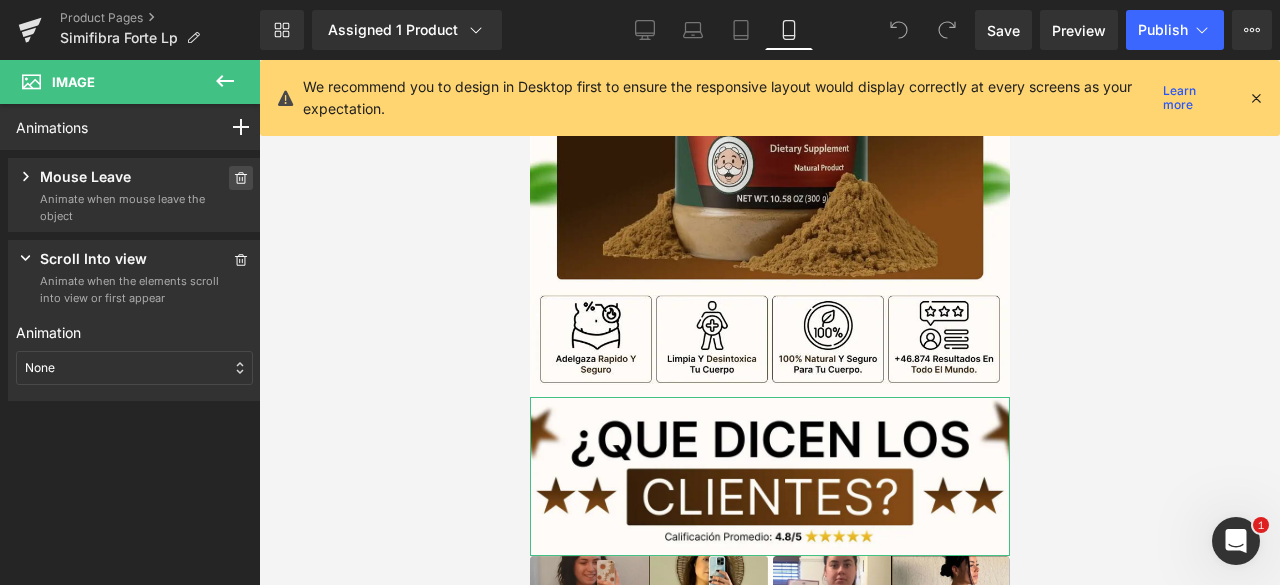click at bounding box center [241, 178] 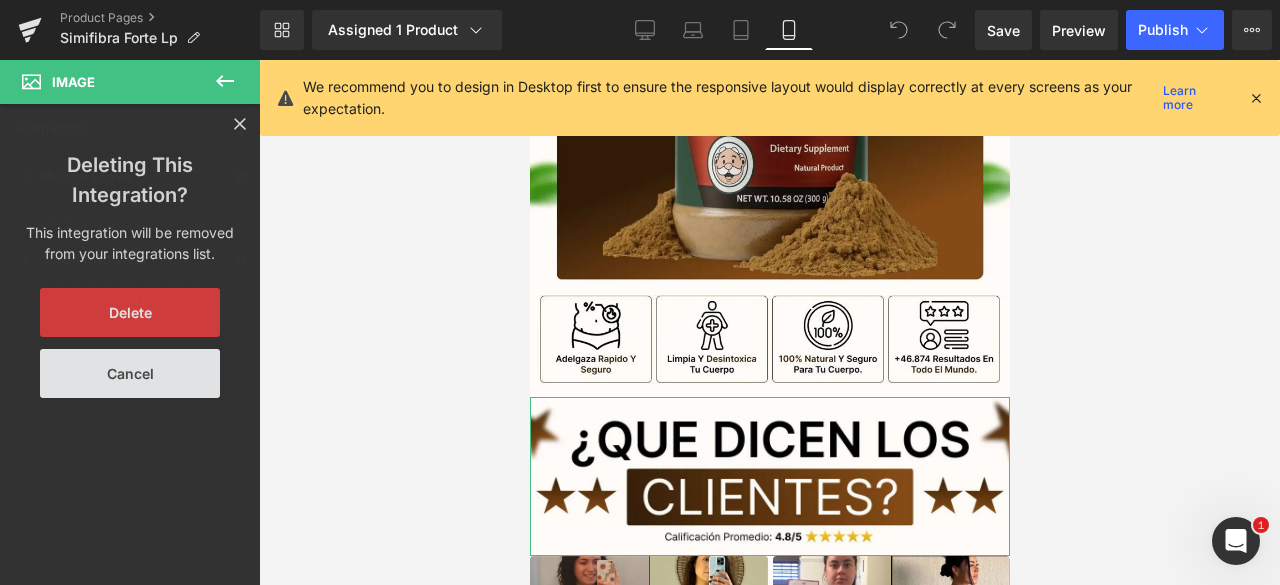 click on "Deleting This Integration?
This integration will be removed from your integrations list.
Delete
Cancel" at bounding box center [130, 371] 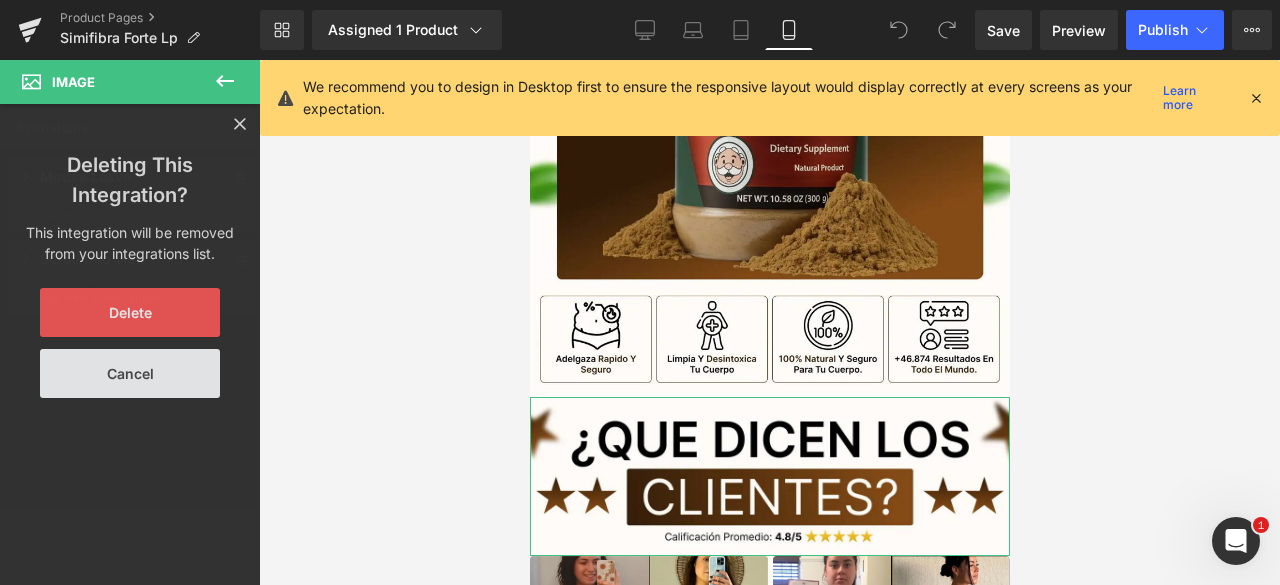 click on "Delete" at bounding box center (130, 312) 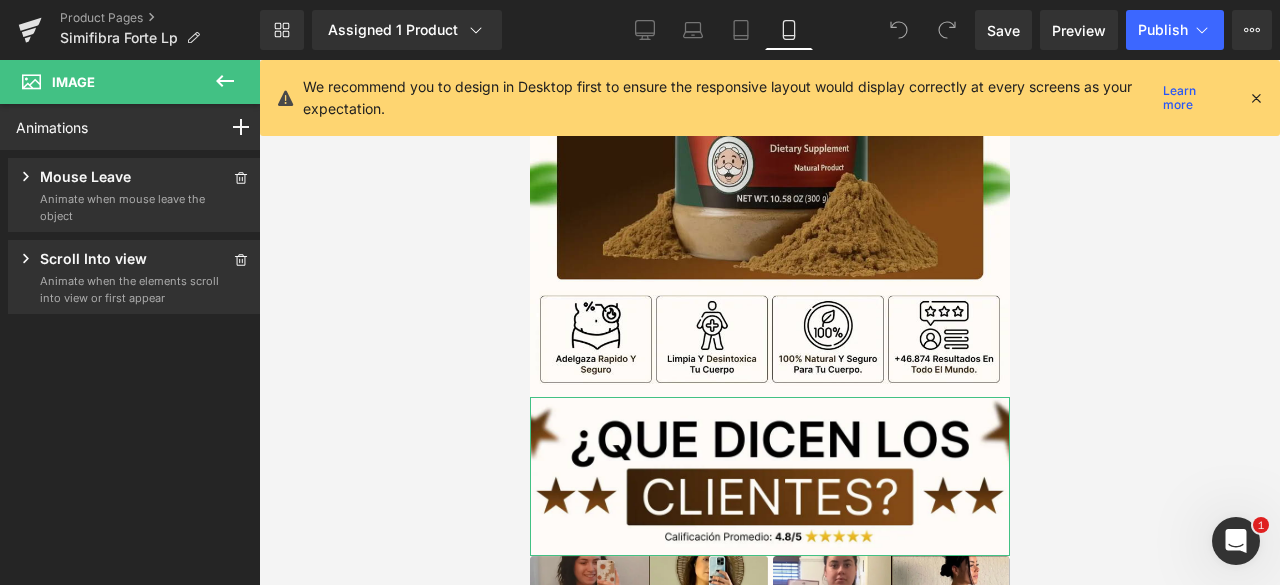 click on "Animate when the elements scroll into view or first appear" at bounding box center (130, 289) 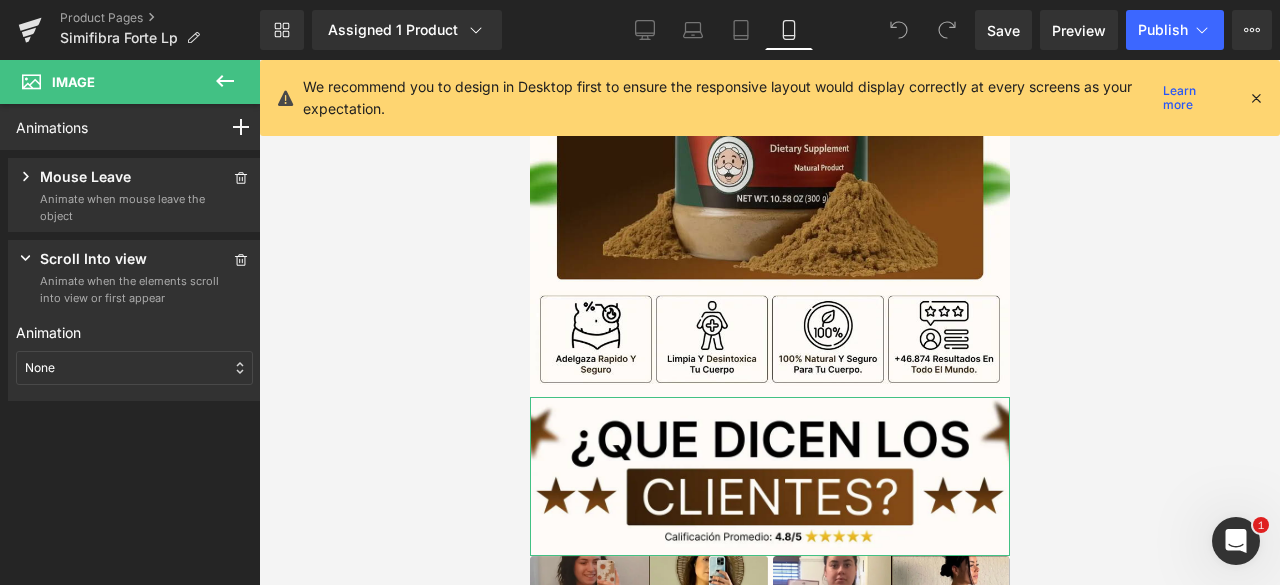 click on "None" at bounding box center [134, 368] 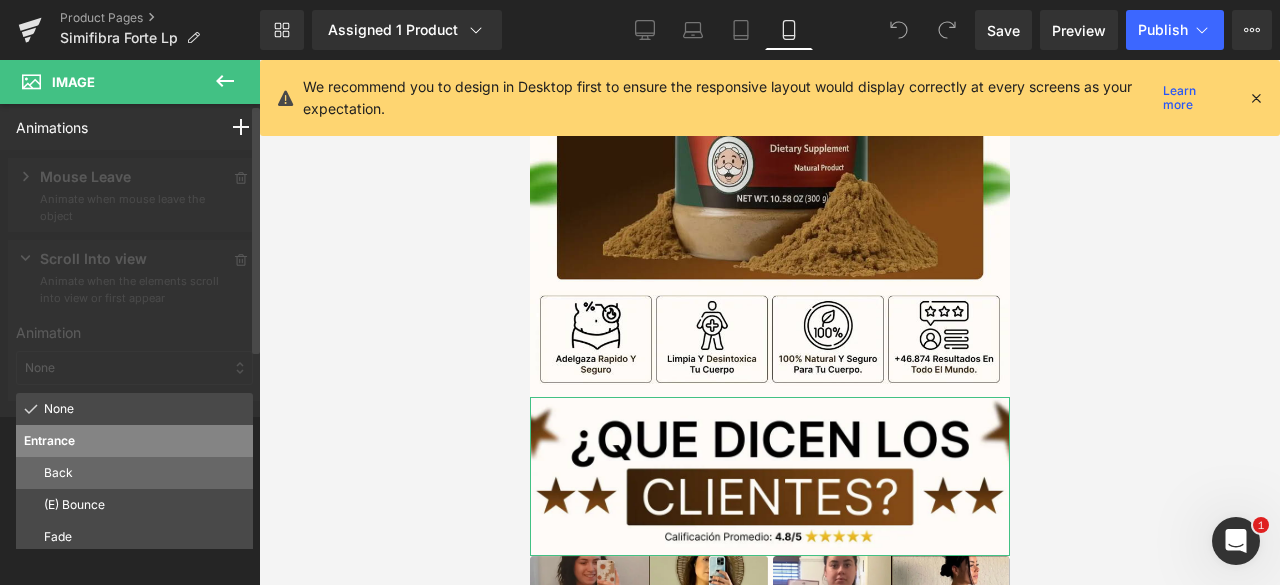 scroll, scrollTop: 100, scrollLeft: 0, axis: vertical 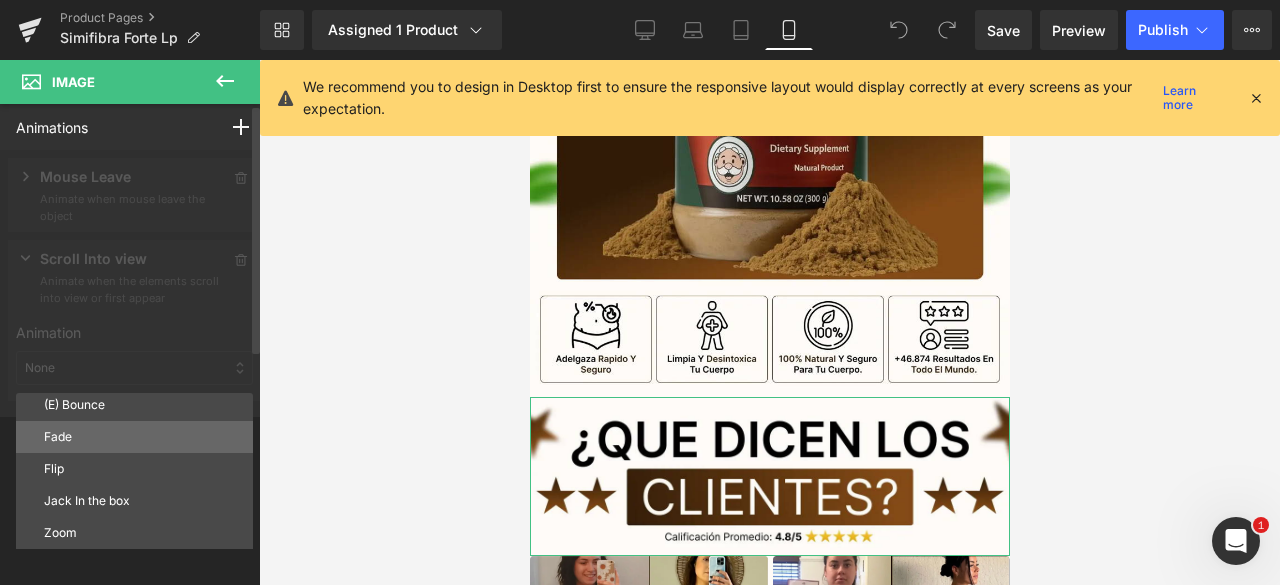 click on "Fade" at bounding box center (144, 437) 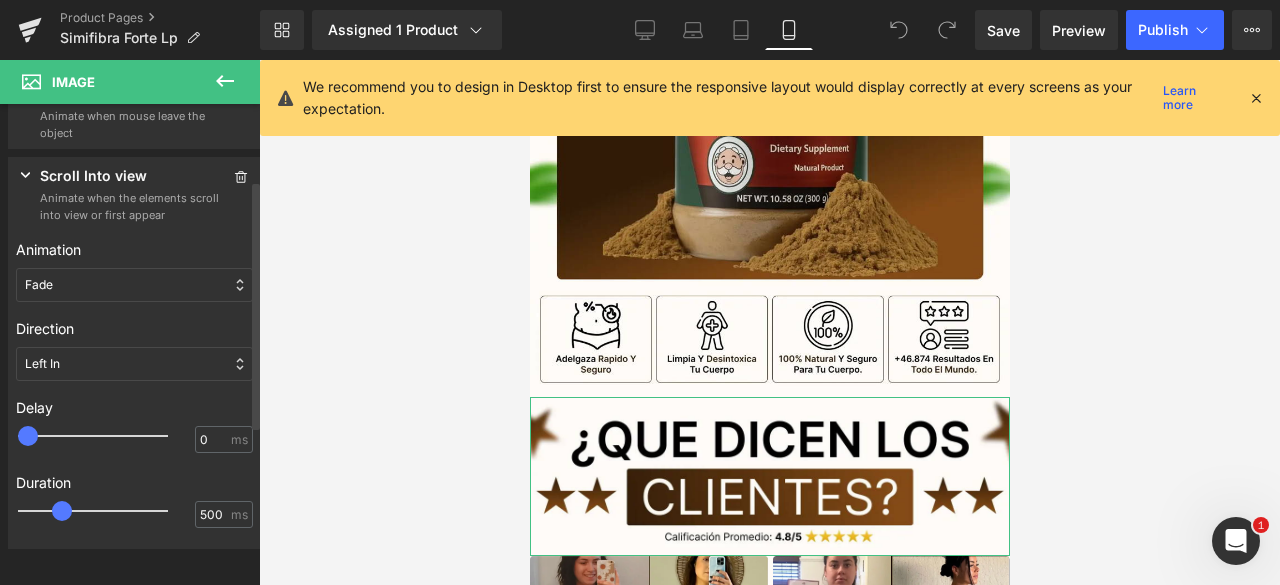 scroll, scrollTop: 200, scrollLeft: 0, axis: vertical 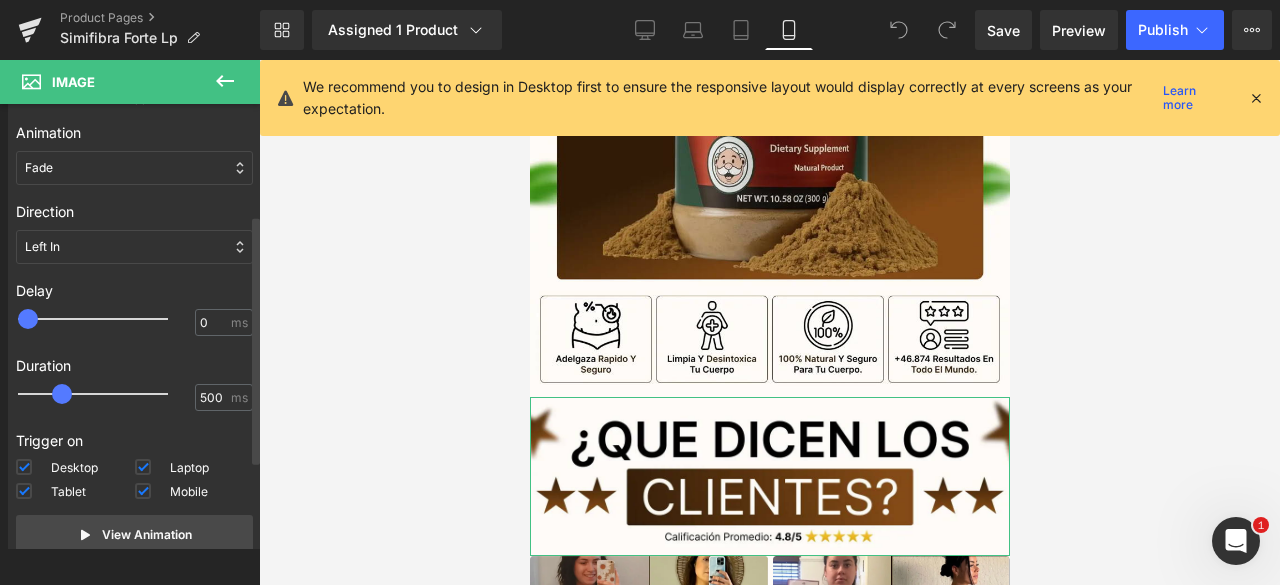 type on "500" 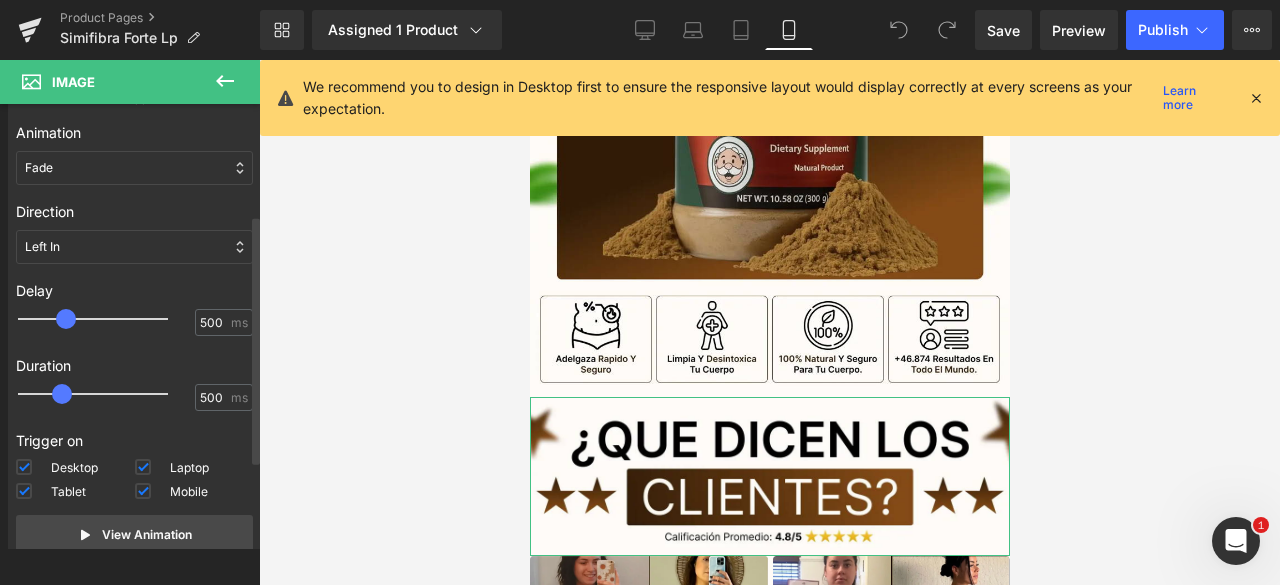 click at bounding box center [107, 319] 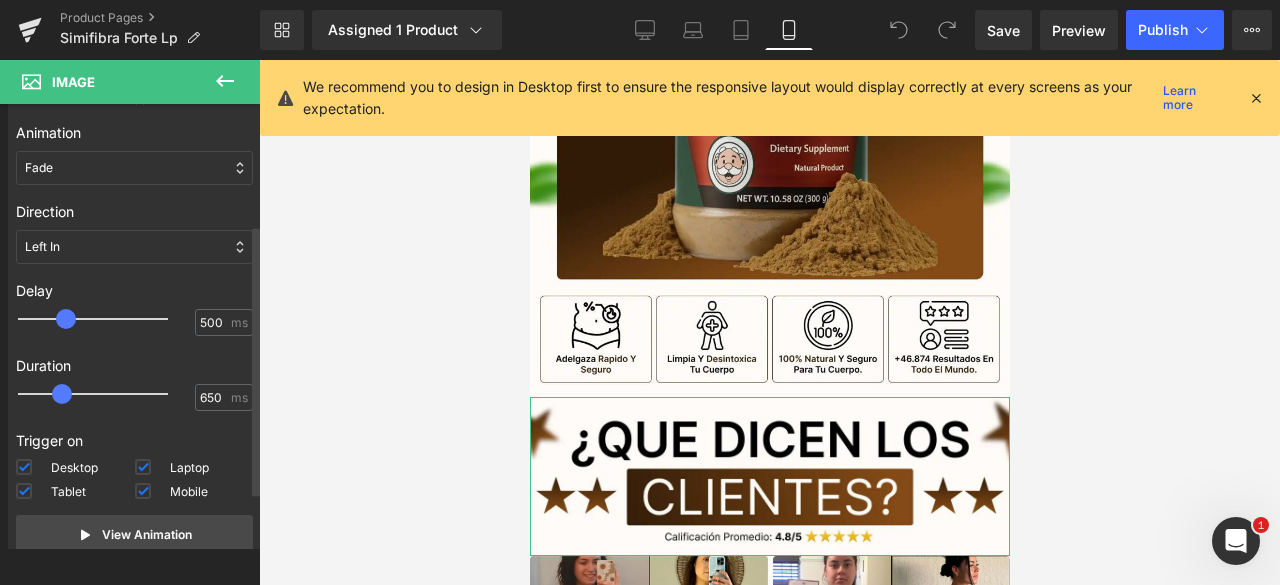 click at bounding box center (107, 394) 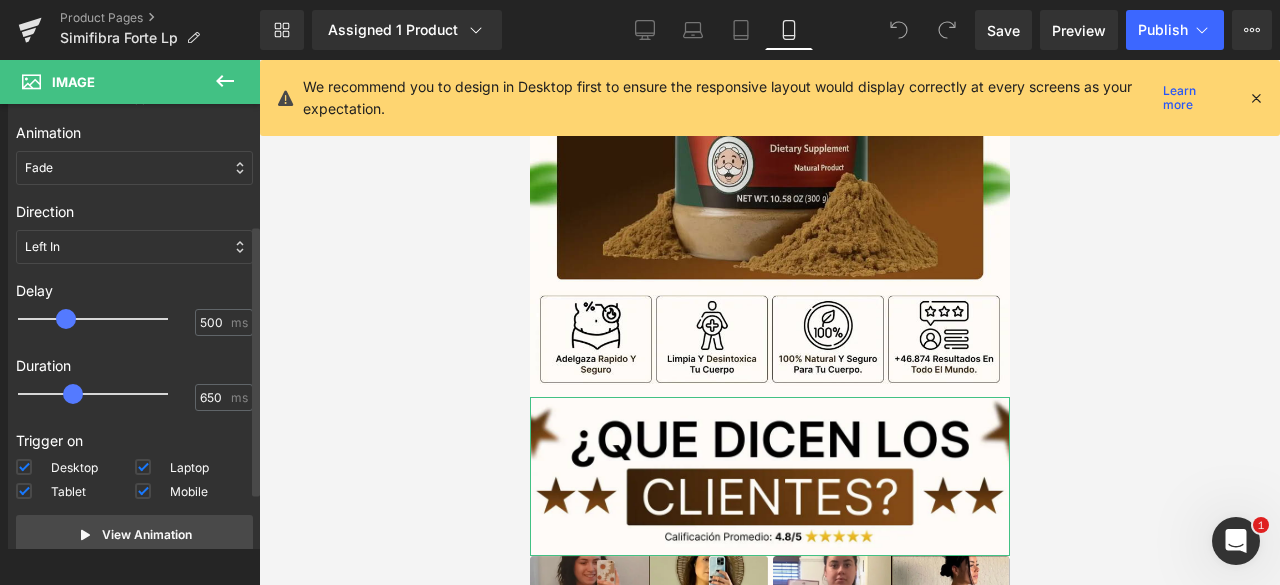 type on "750" 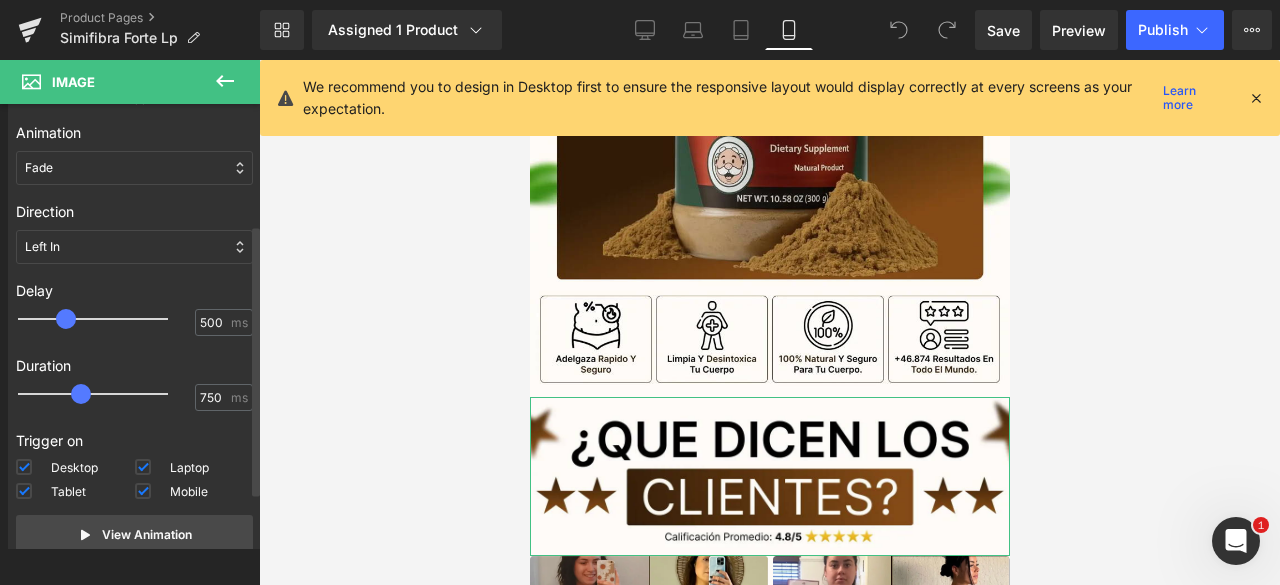 click at bounding box center [107, 394] 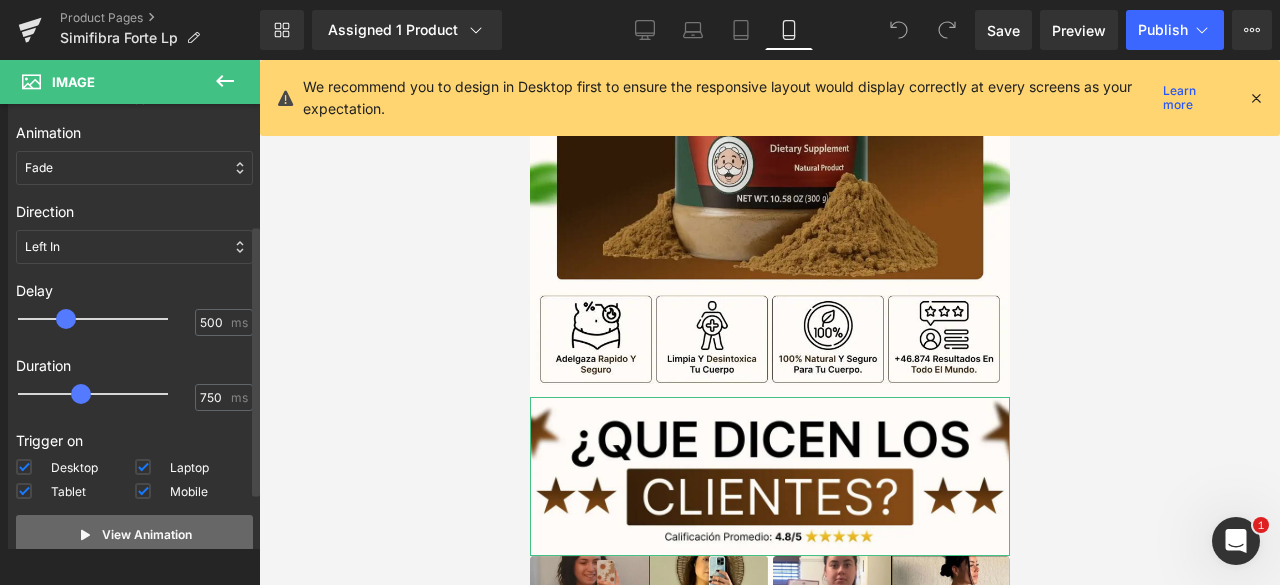 click on "View Animation" at bounding box center (134, 535) 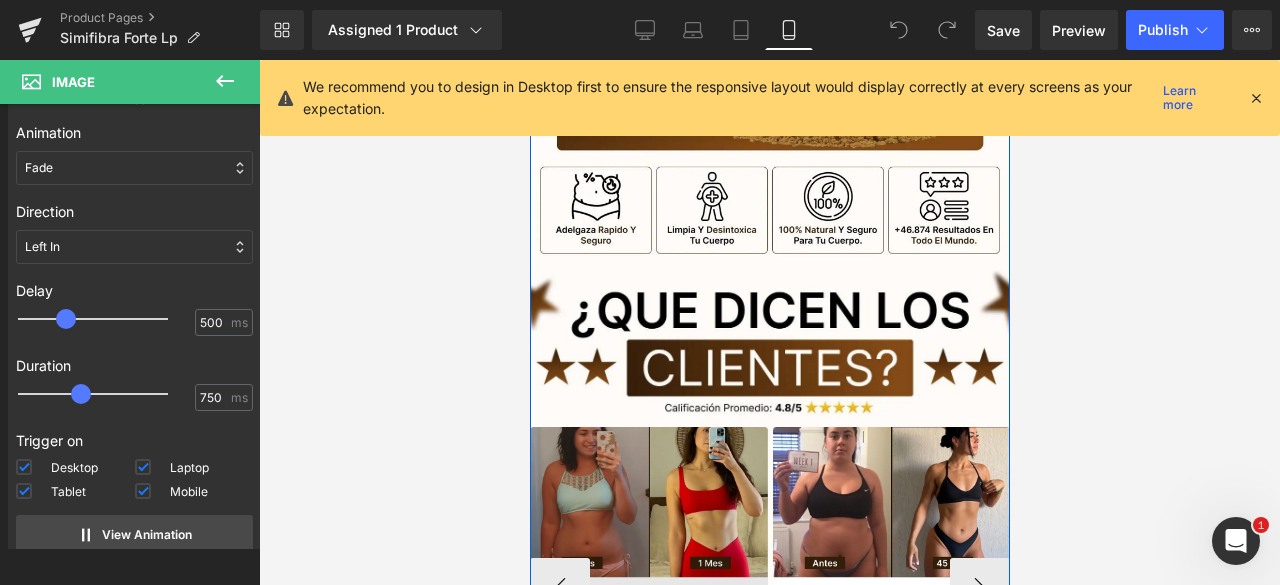 scroll, scrollTop: 2800, scrollLeft: 0, axis: vertical 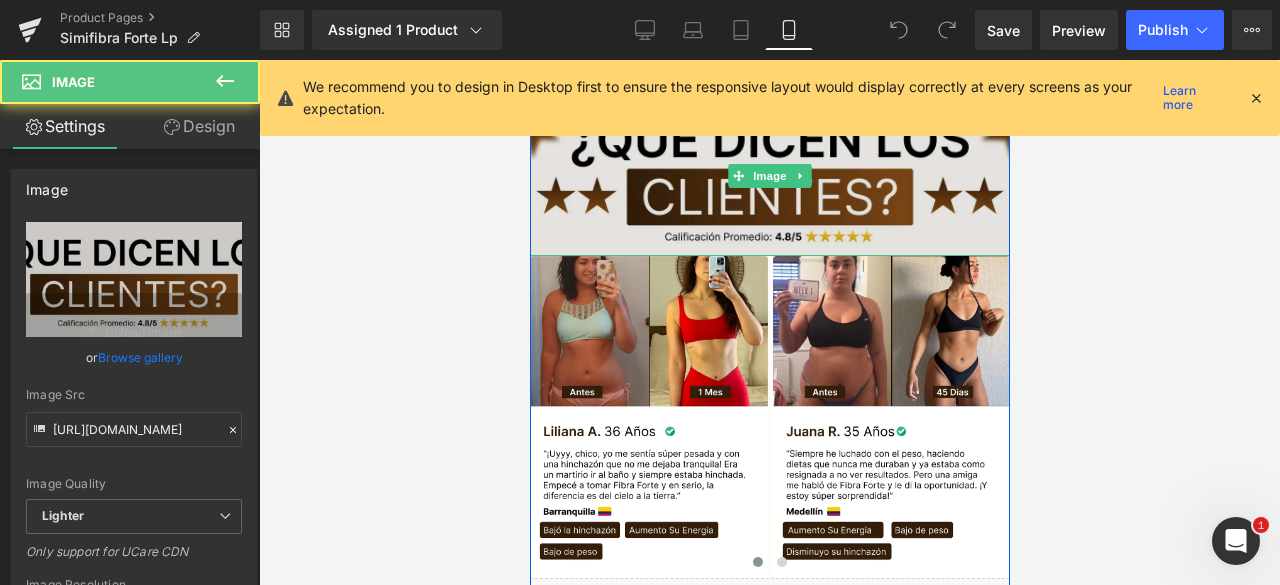 click at bounding box center (769, 176) 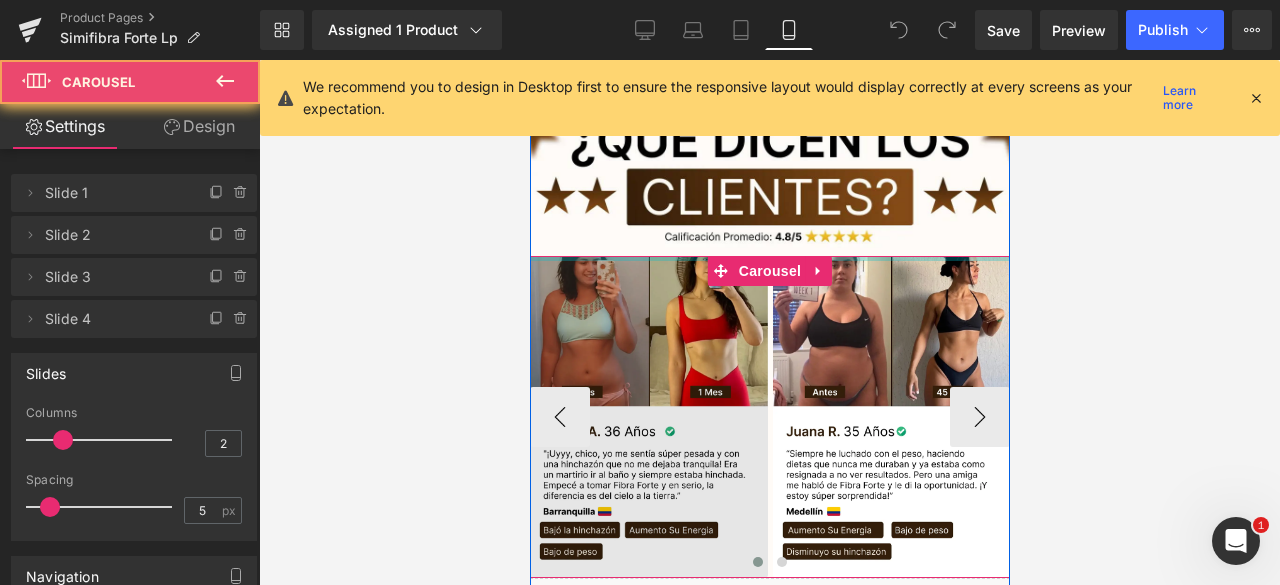 click at bounding box center (769, 258) 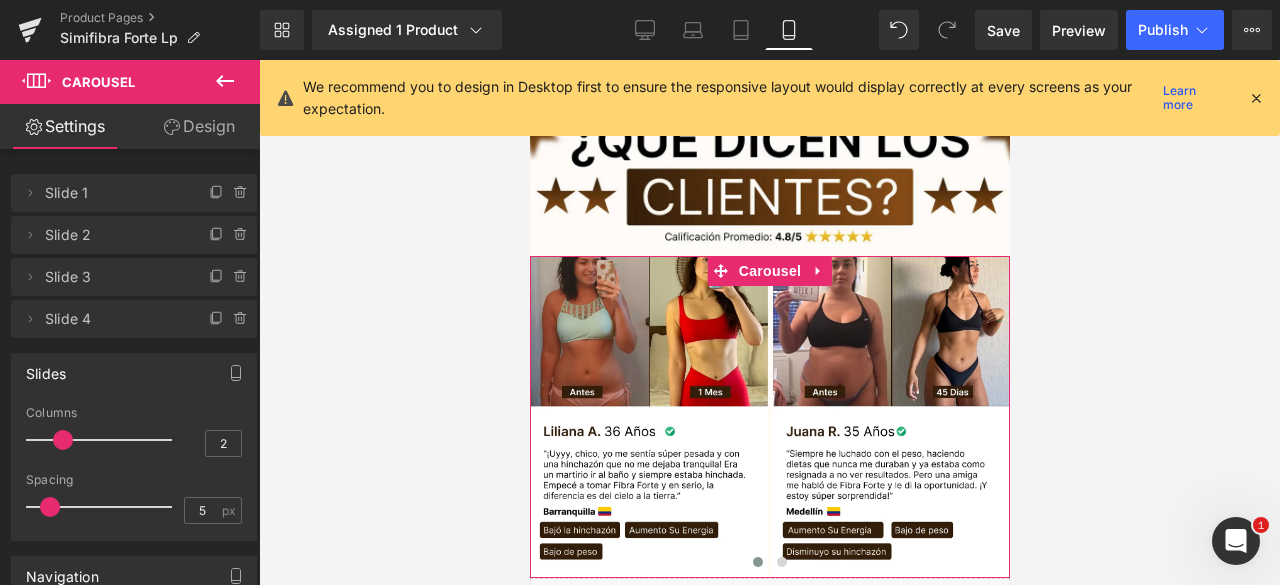 click on "Design" at bounding box center [199, 126] 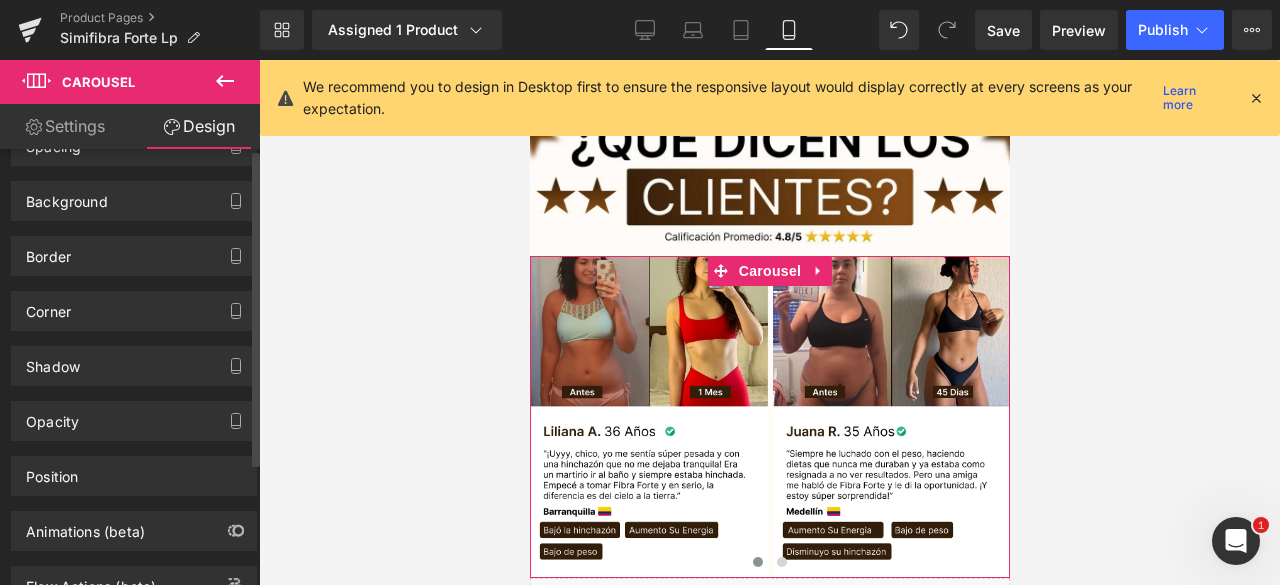 scroll, scrollTop: 168, scrollLeft: 0, axis: vertical 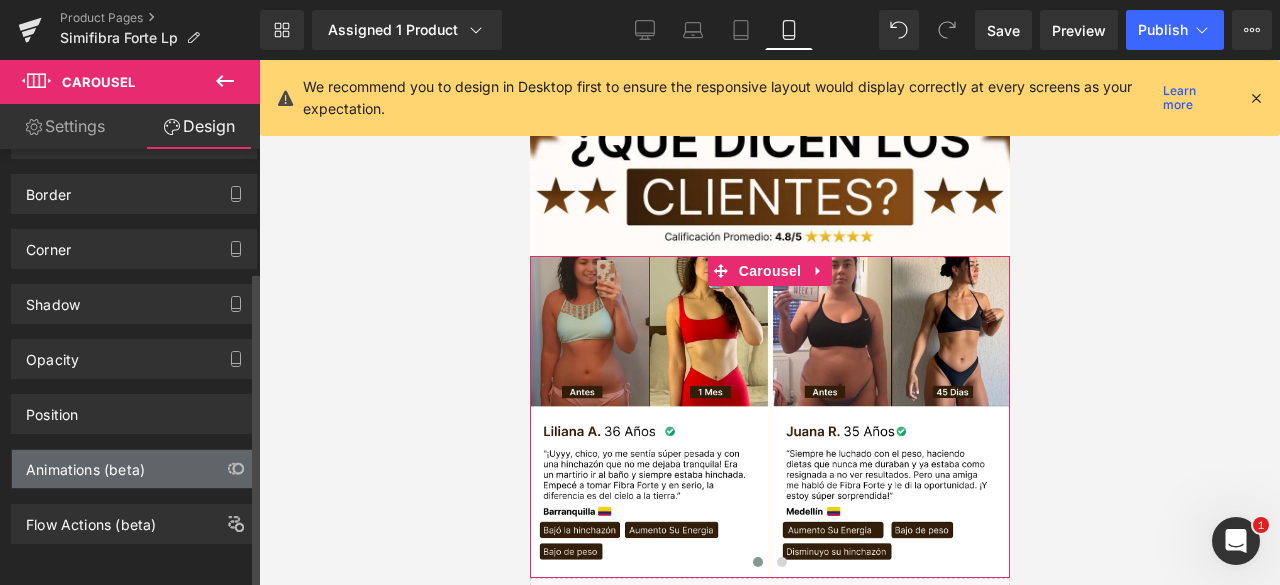 click on "Animations (beta)" at bounding box center [85, 464] 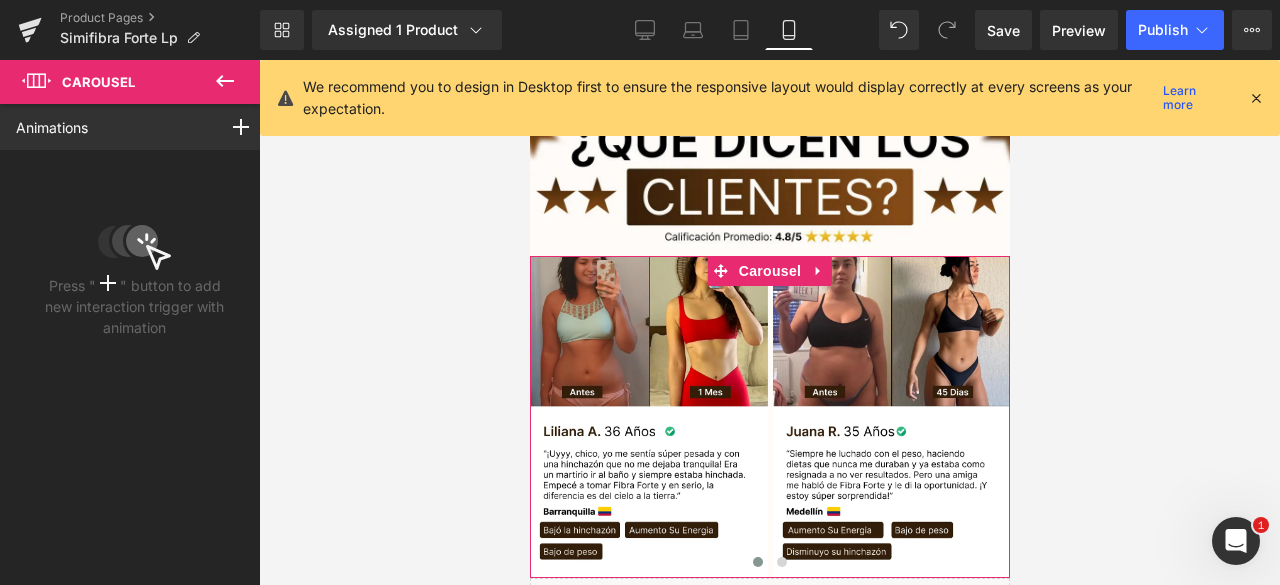 click on "Animations
Scroll Into view While scrolling in view After page finish loading
This is the place for explaining how interaction trigger animation" at bounding box center [134, 127] 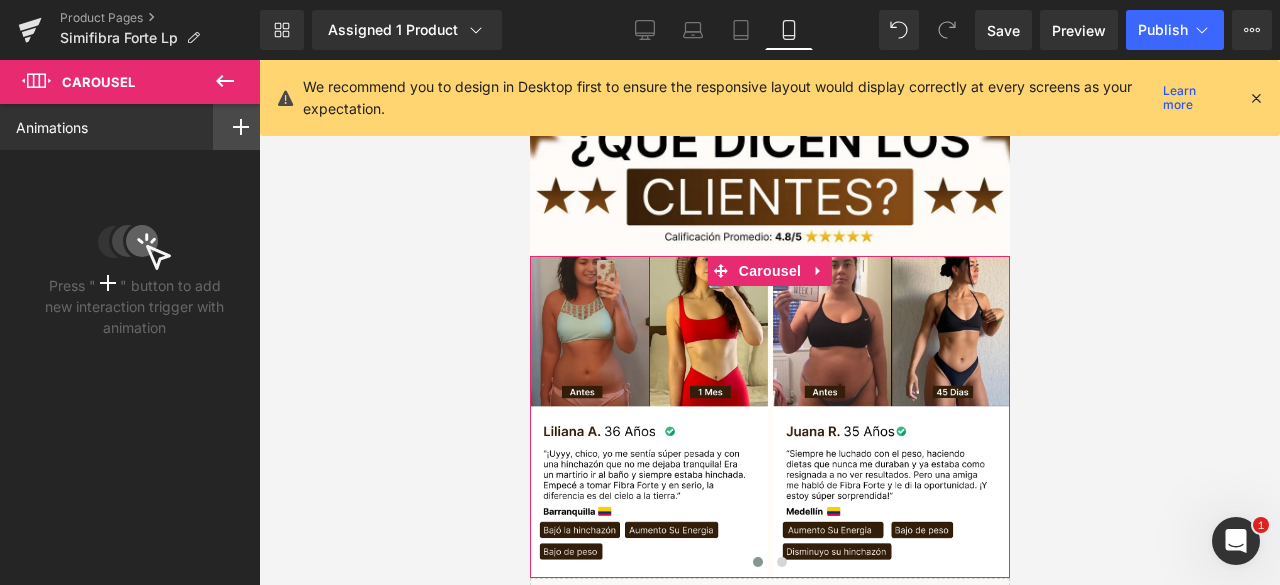 click on "Animations
Scroll Into view While scrolling in view After page finish loading
This is the place for explaining how interaction trigger animation" at bounding box center (134, 127) 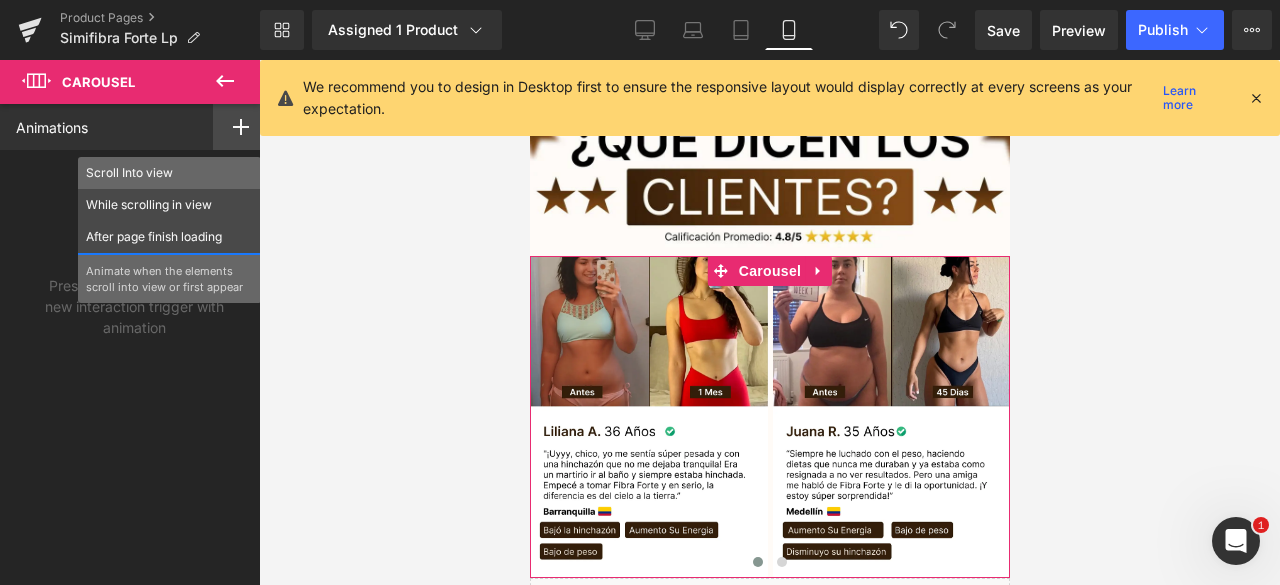 click on "Scroll Into view" at bounding box center (169, 173) 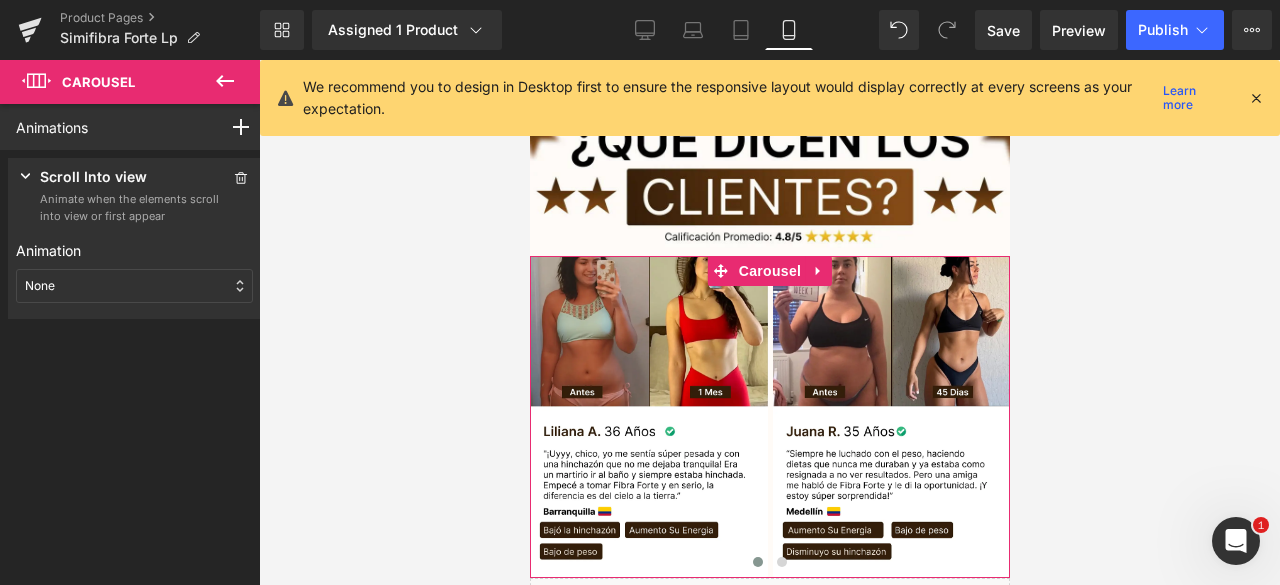 click on "None" at bounding box center (134, 286) 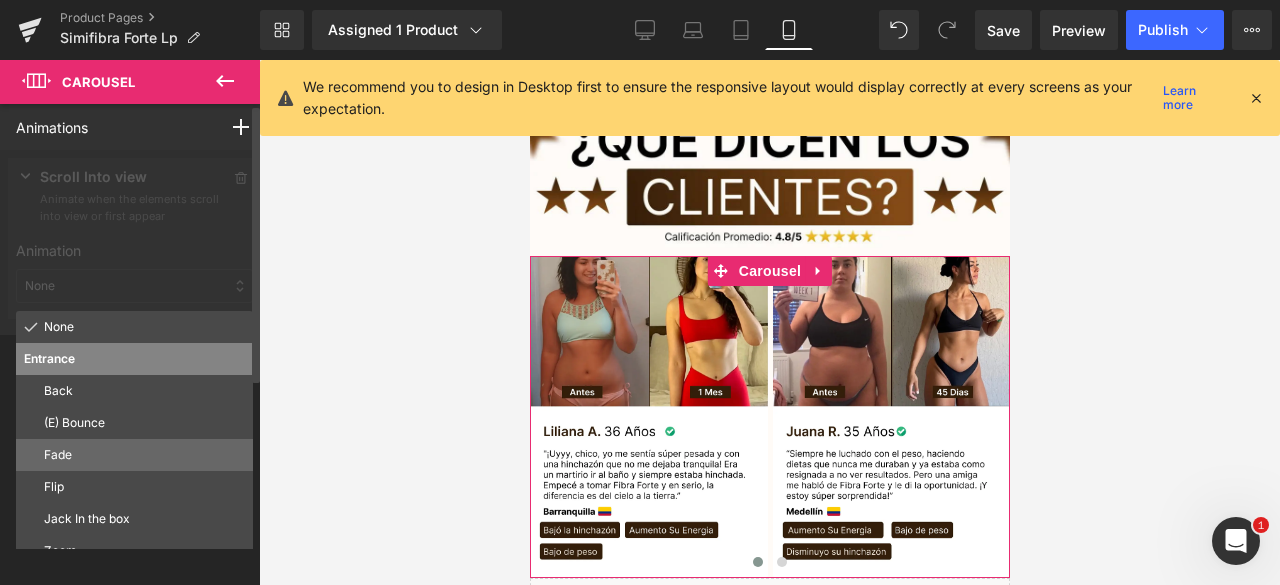 click on "Fade" at bounding box center (144, 455) 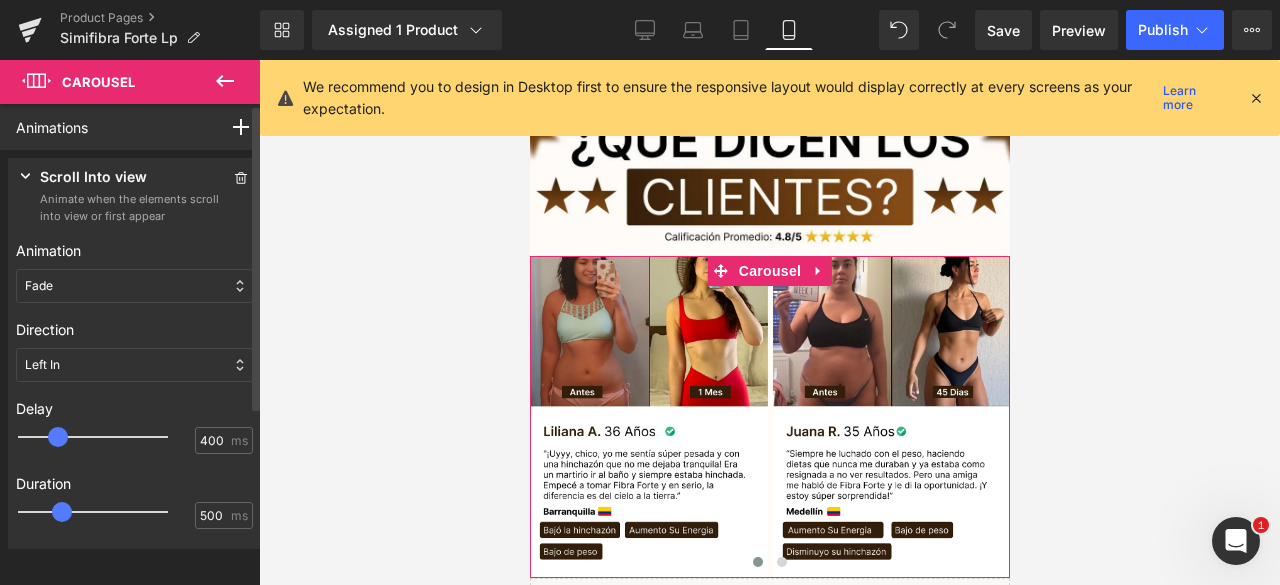 click at bounding box center (107, 437) 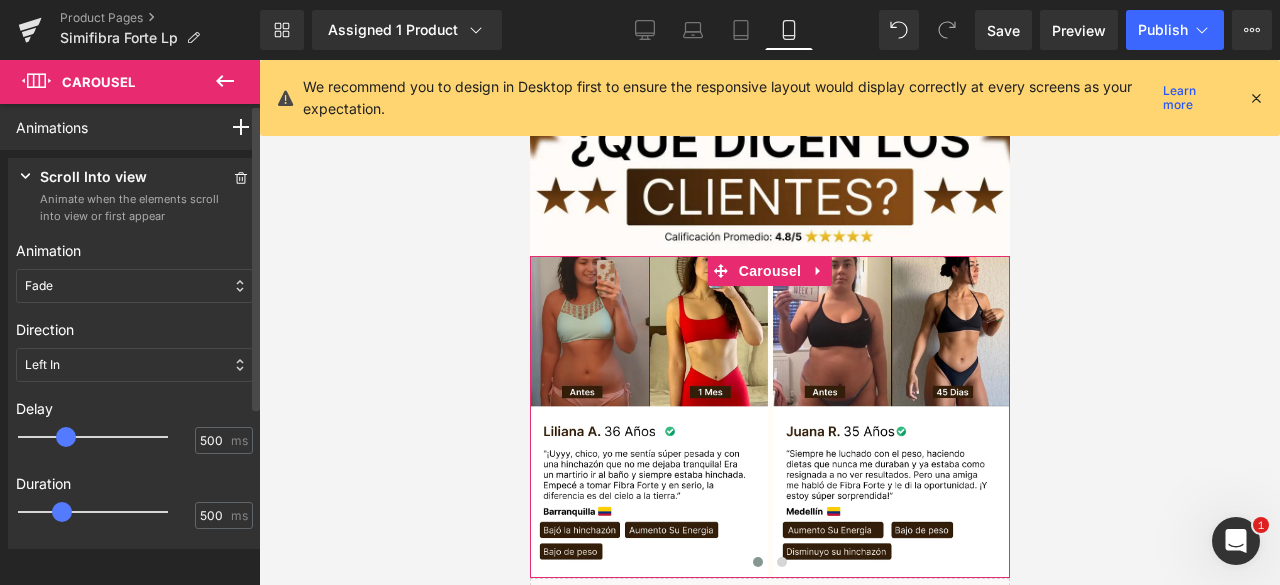 click at bounding box center [107, 437] 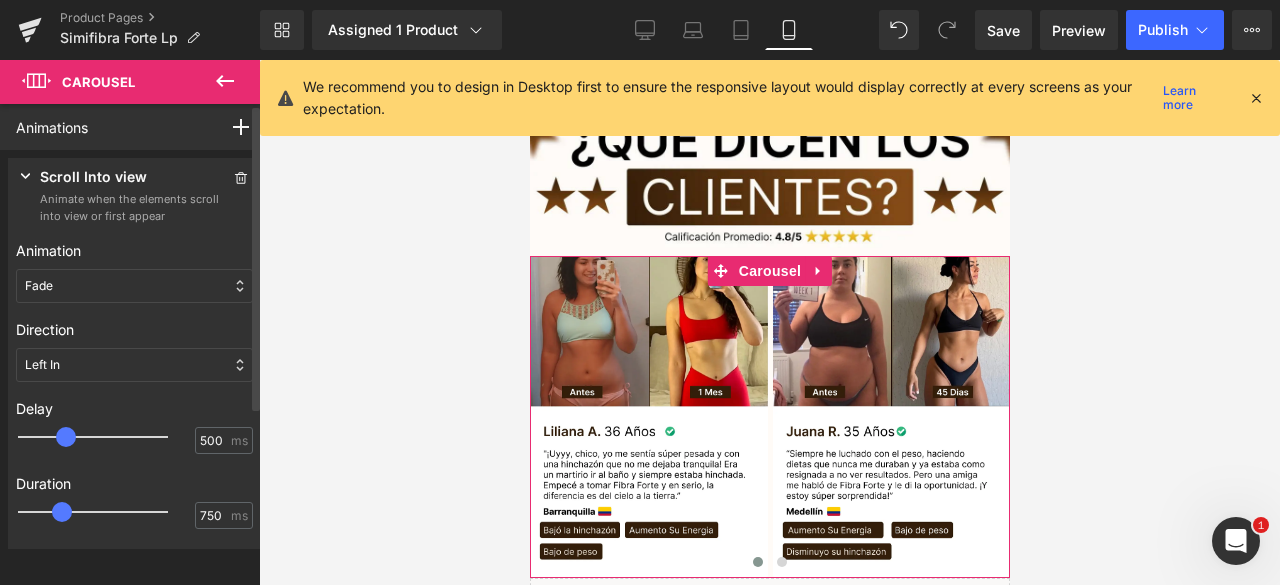 click at bounding box center (107, 512) 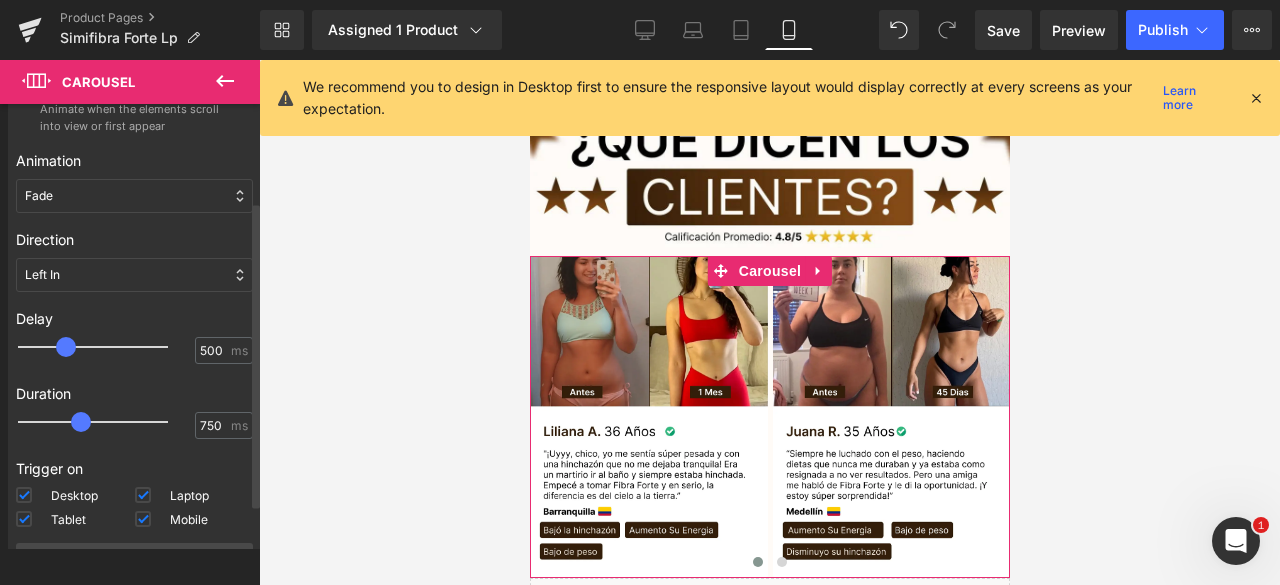 scroll, scrollTop: 197, scrollLeft: 0, axis: vertical 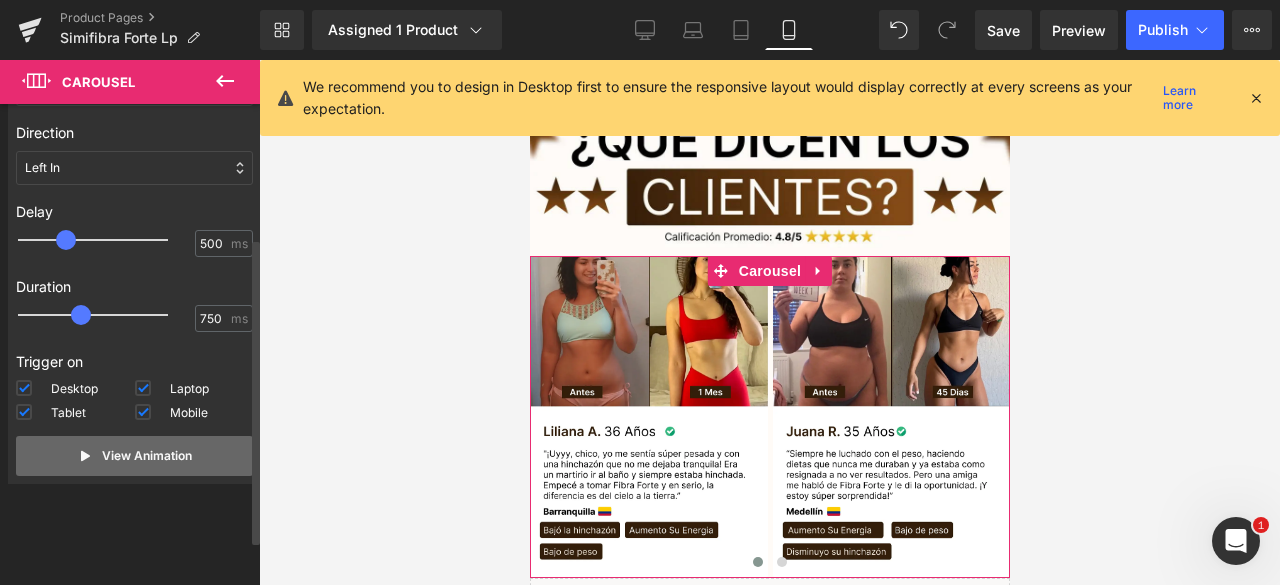 click on "View Animation" at bounding box center (134, 456) 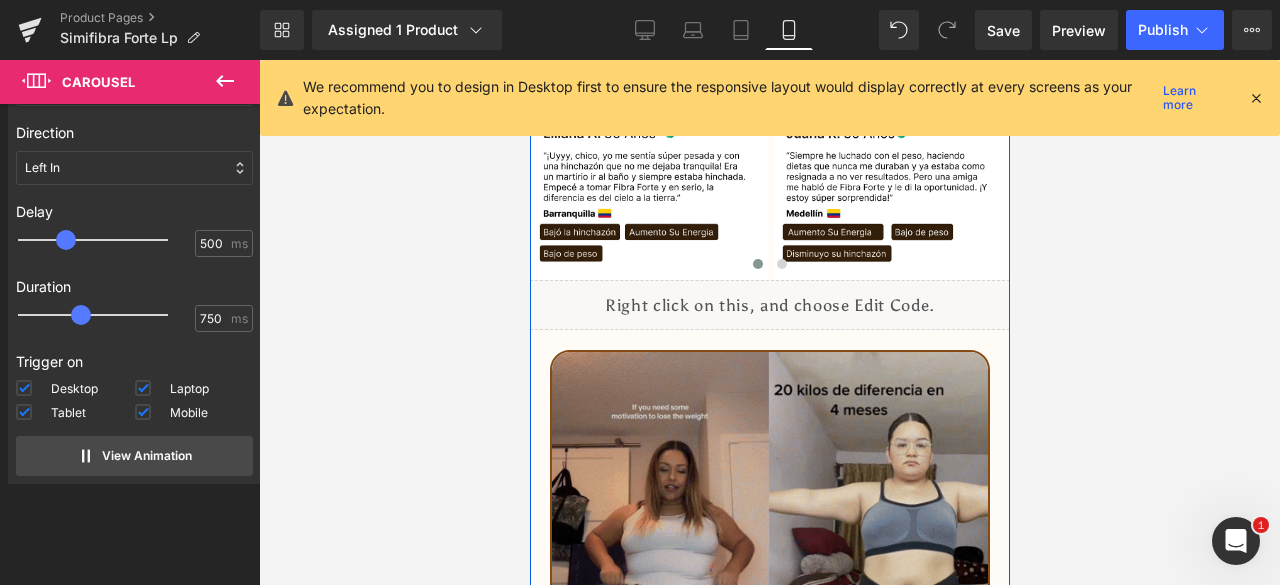 scroll, scrollTop: 3100, scrollLeft: 0, axis: vertical 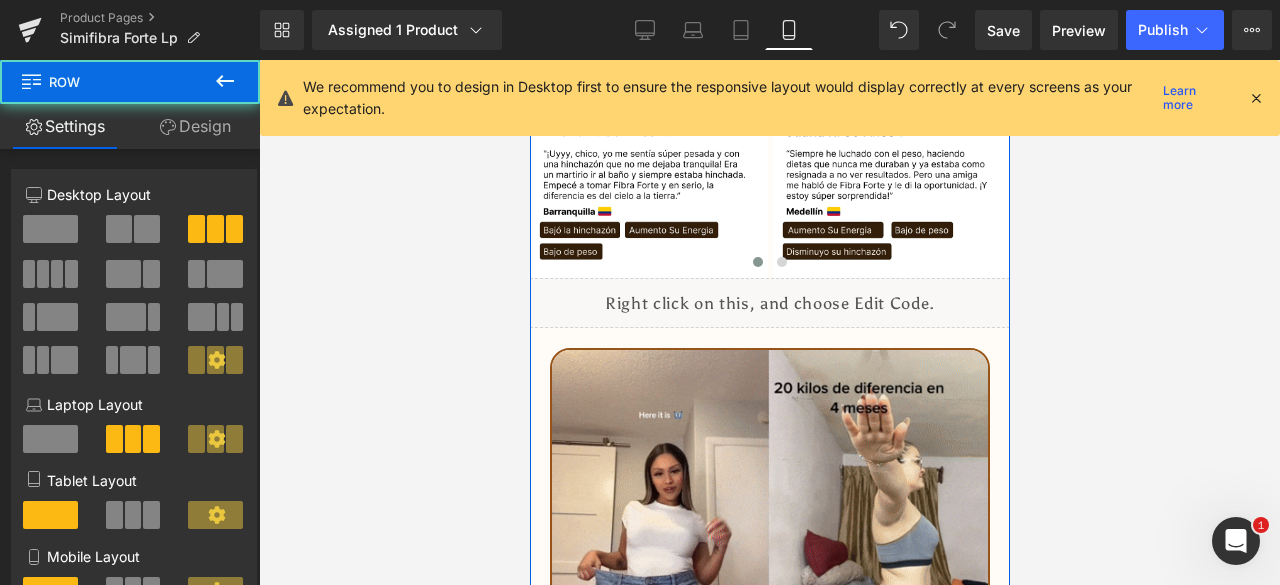 click on "Image
Image
Image
Image" at bounding box center [769, 526] 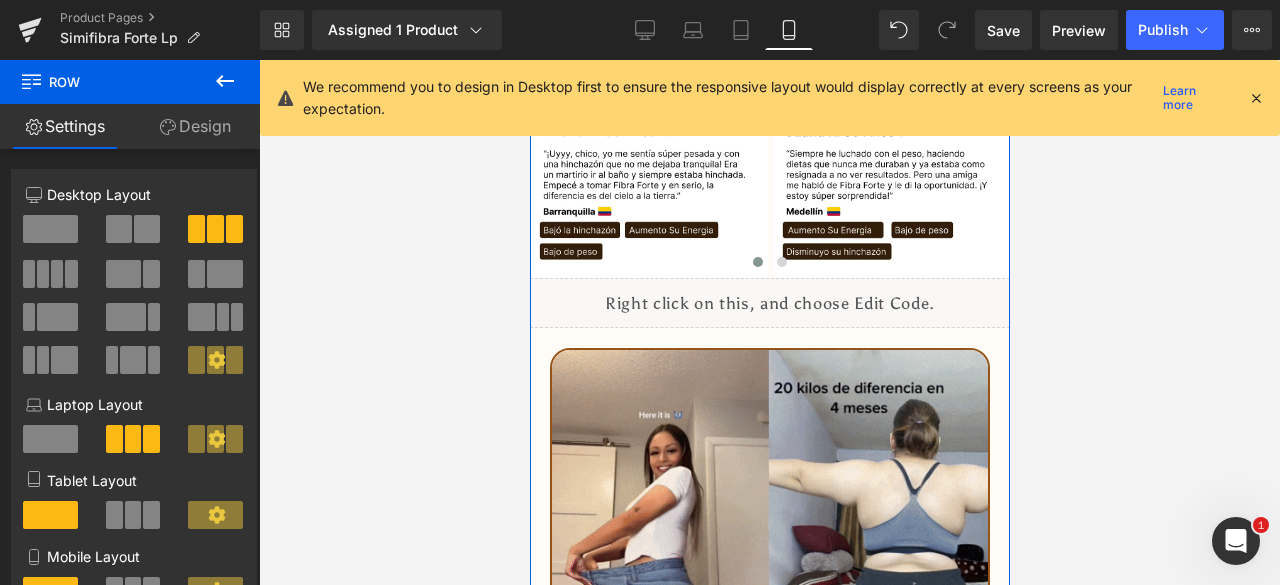 click on "Image
Image
Image
Image" at bounding box center (769, 526) 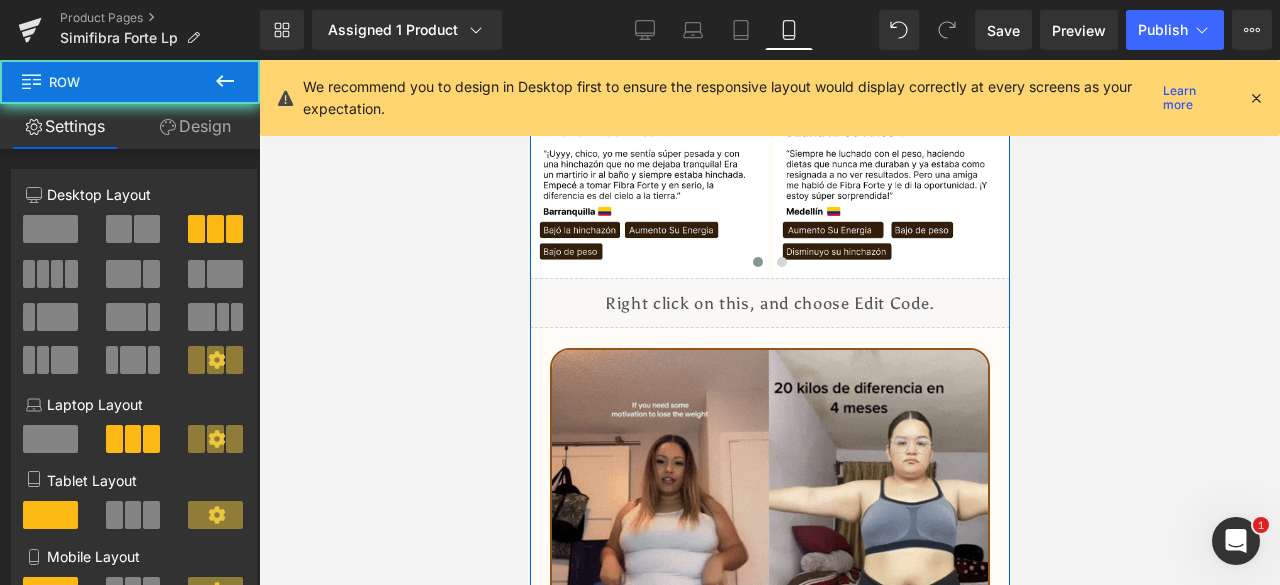 click on "Image
Image
Image
Image" at bounding box center (769, 526) 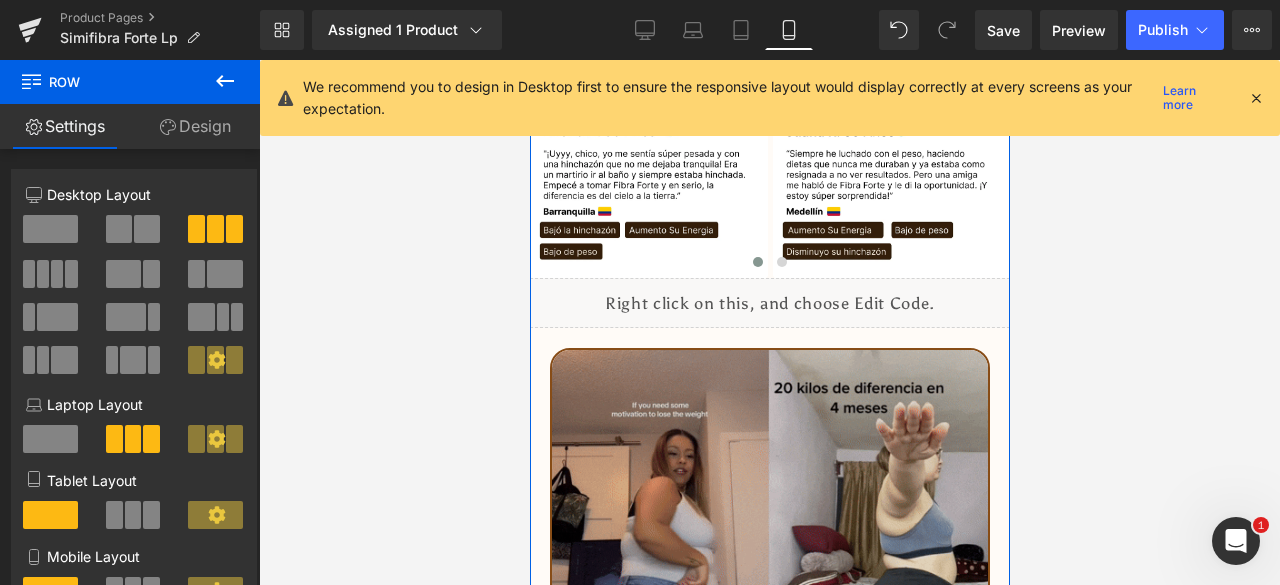 click at bounding box center (769, 542) 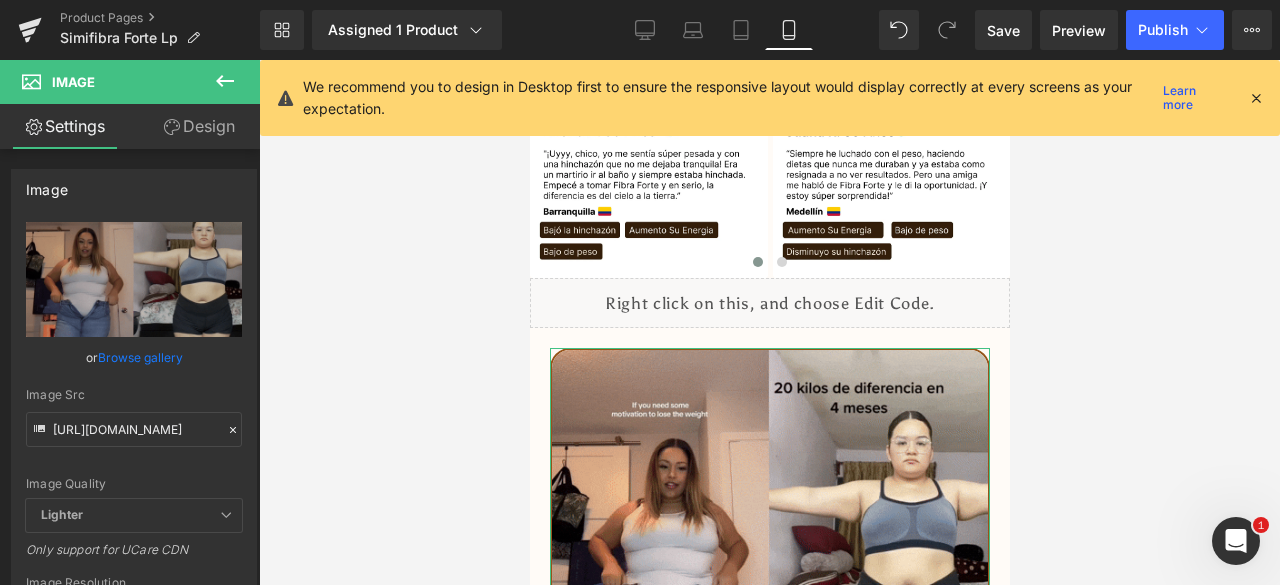 click on "Design" at bounding box center [199, 126] 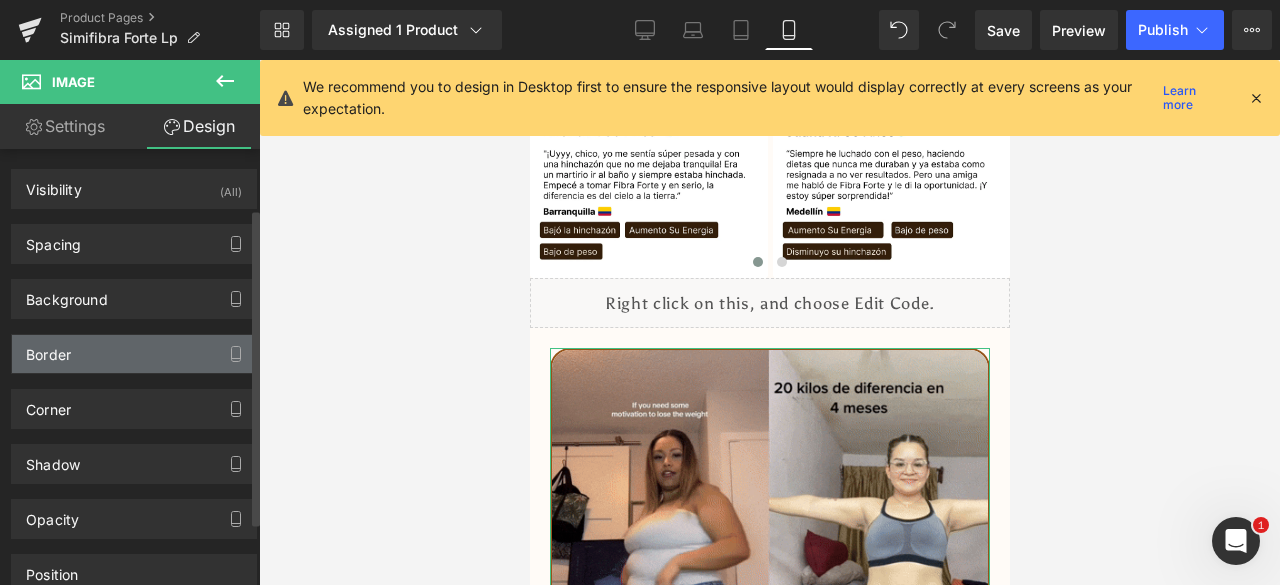 scroll, scrollTop: 168, scrollLeft: 0, axis: vertical 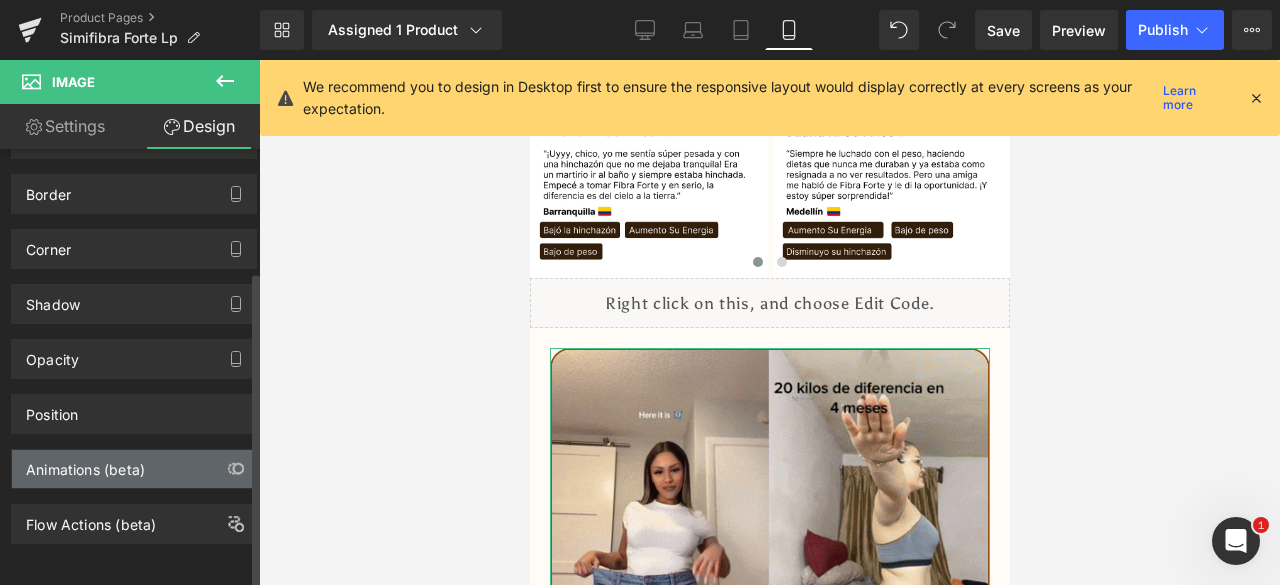 click on "Animations (beta)" at bounding box center (85, 464) 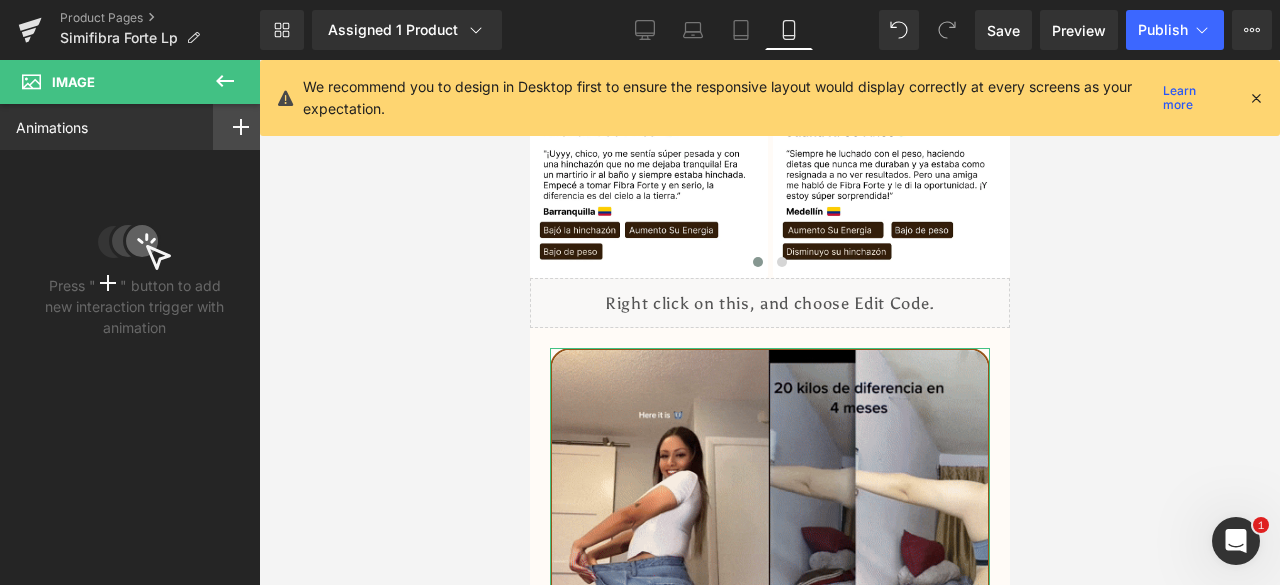click 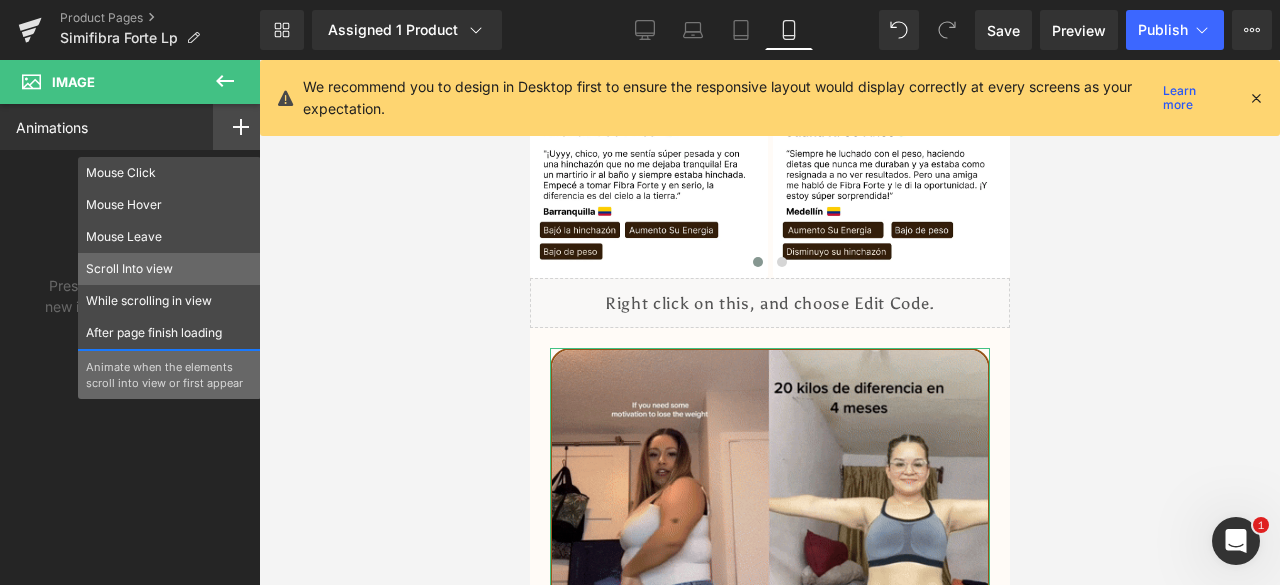 click on "Scroll Into view" at bounding box center (169, 269) 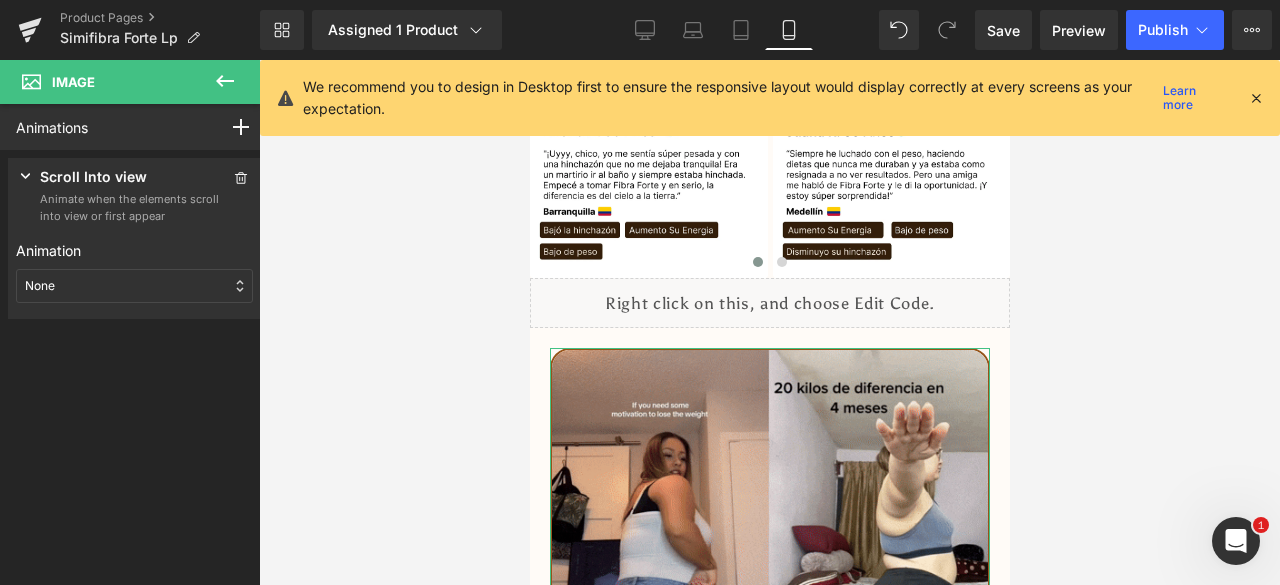 click on "None" at bounding box center [134, 286] 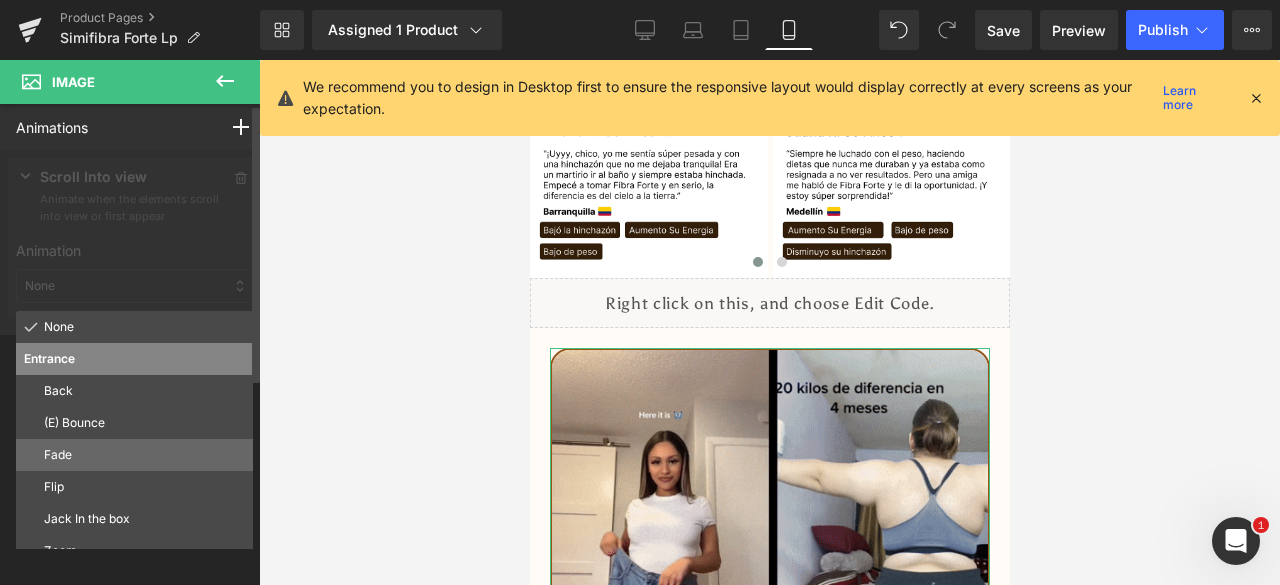 click on "Fade" at bounding box center [144, 455] 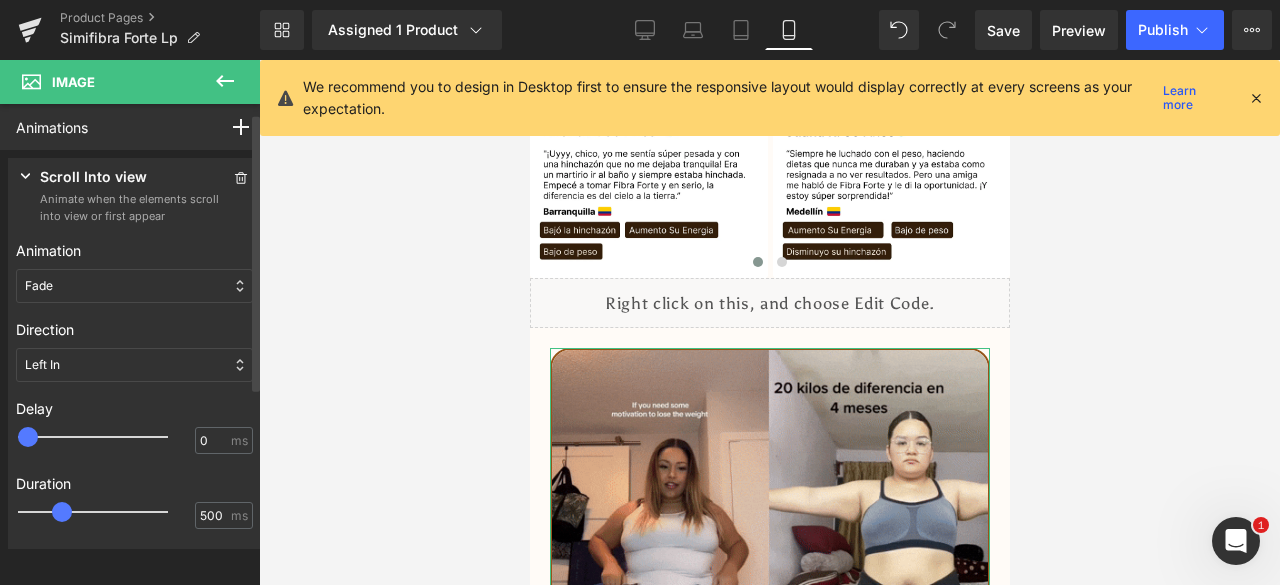 scroll, scrollTop: 197, scrollLeft: 0, axis: vertical 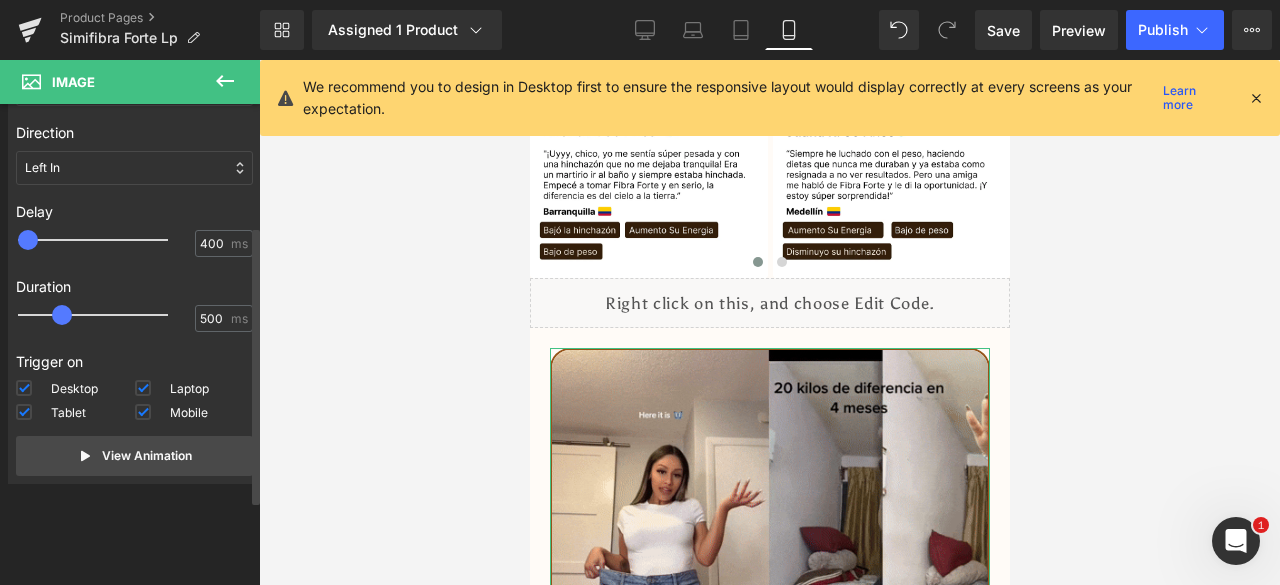 click at bounding box center (107, 240) 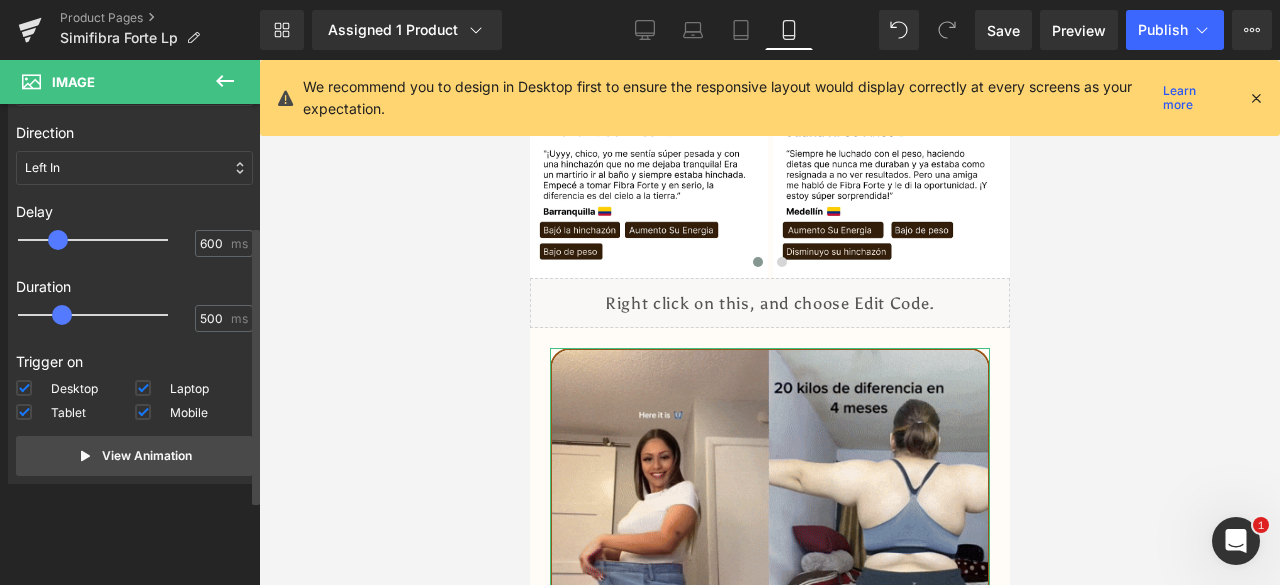 click at bounding box center [107, 240] 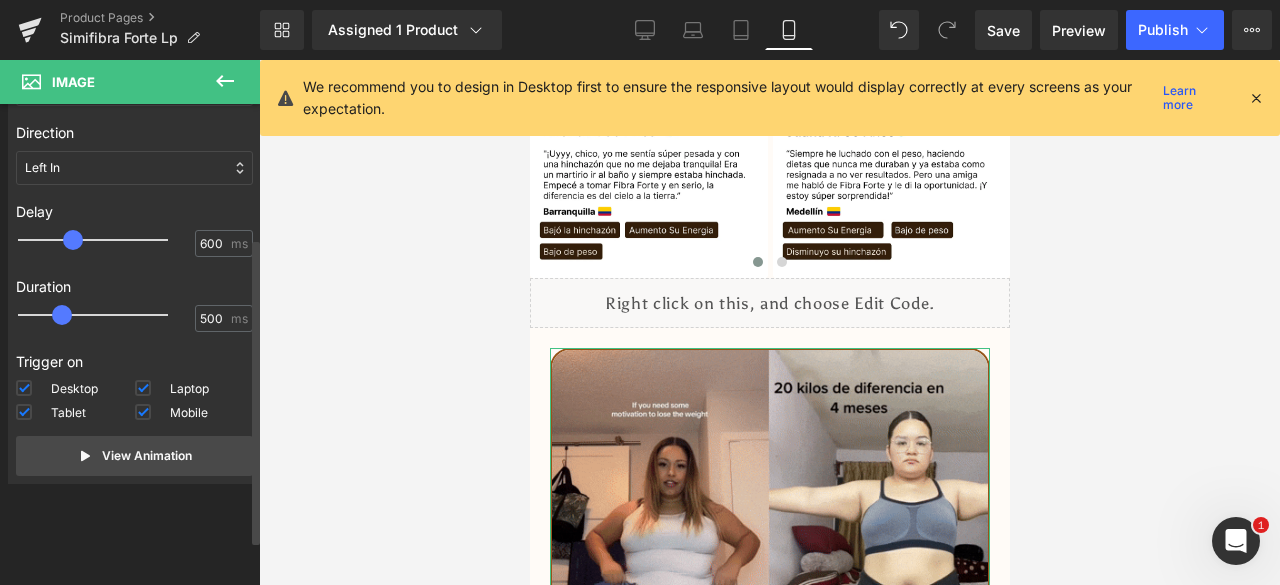 type on "500" 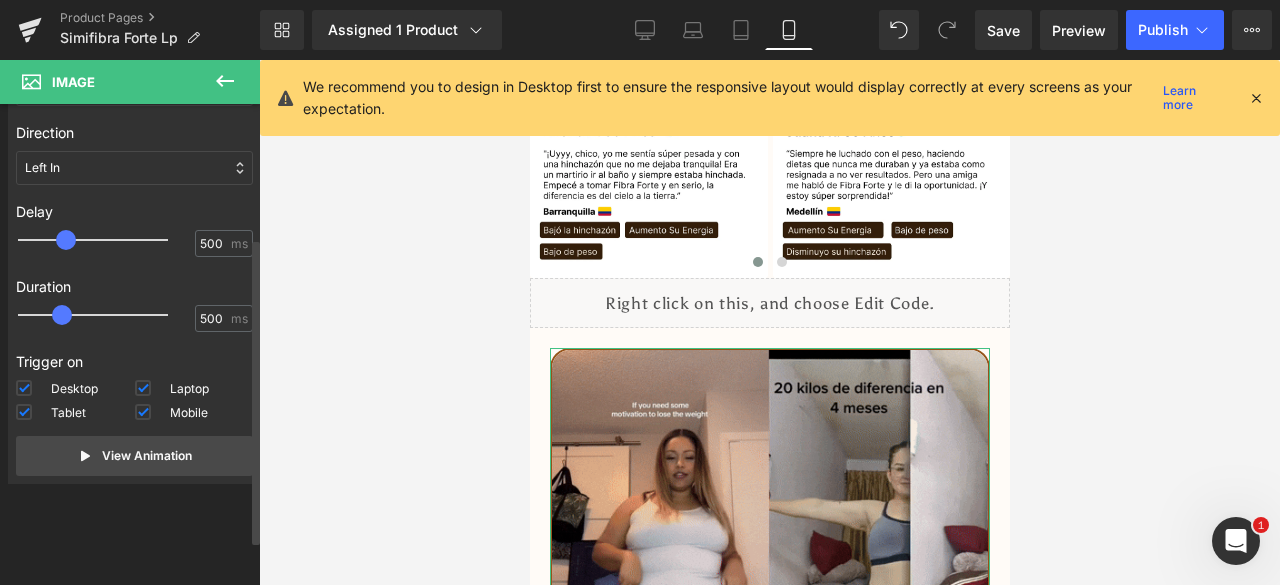 click at bounding box center (66, 240) 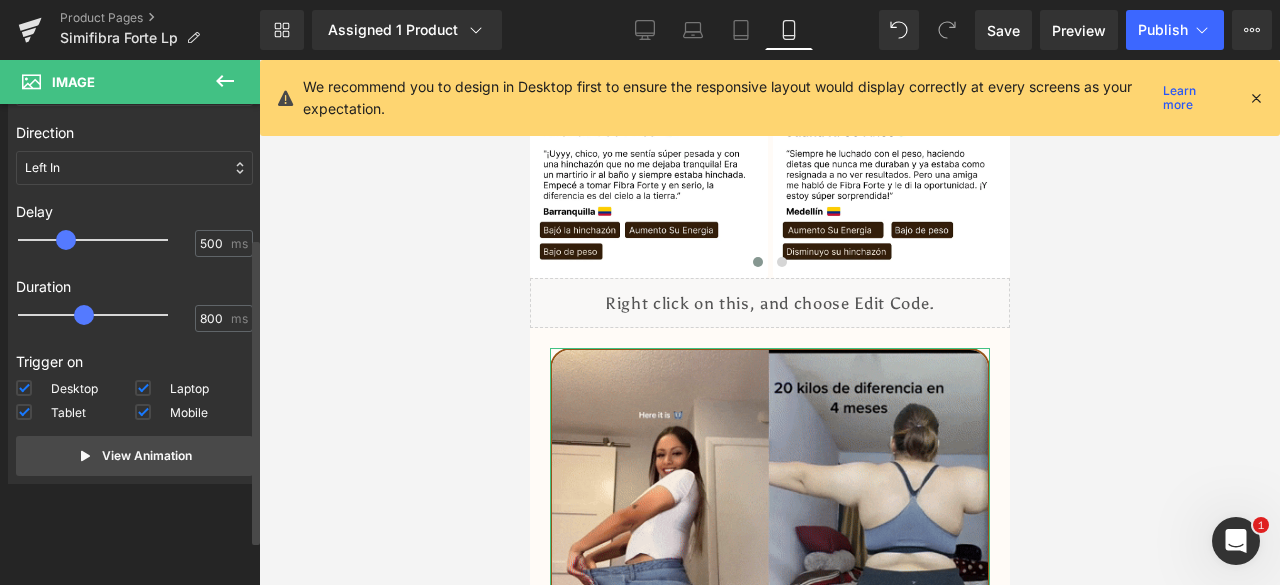 click at bounding box center [107, 315] 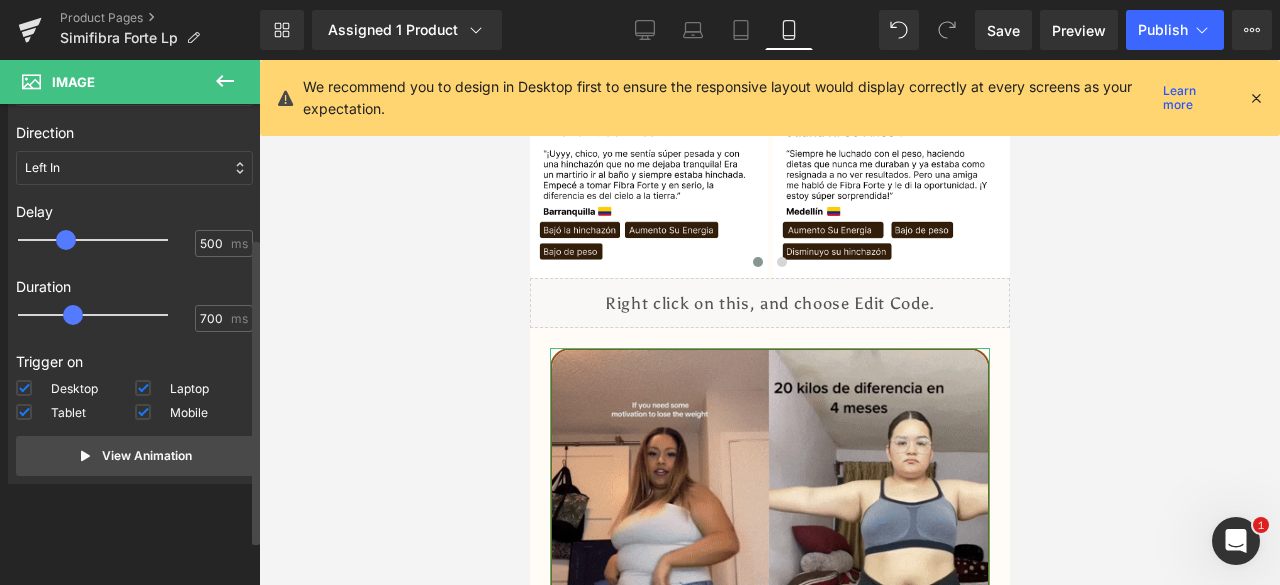 type on "750" 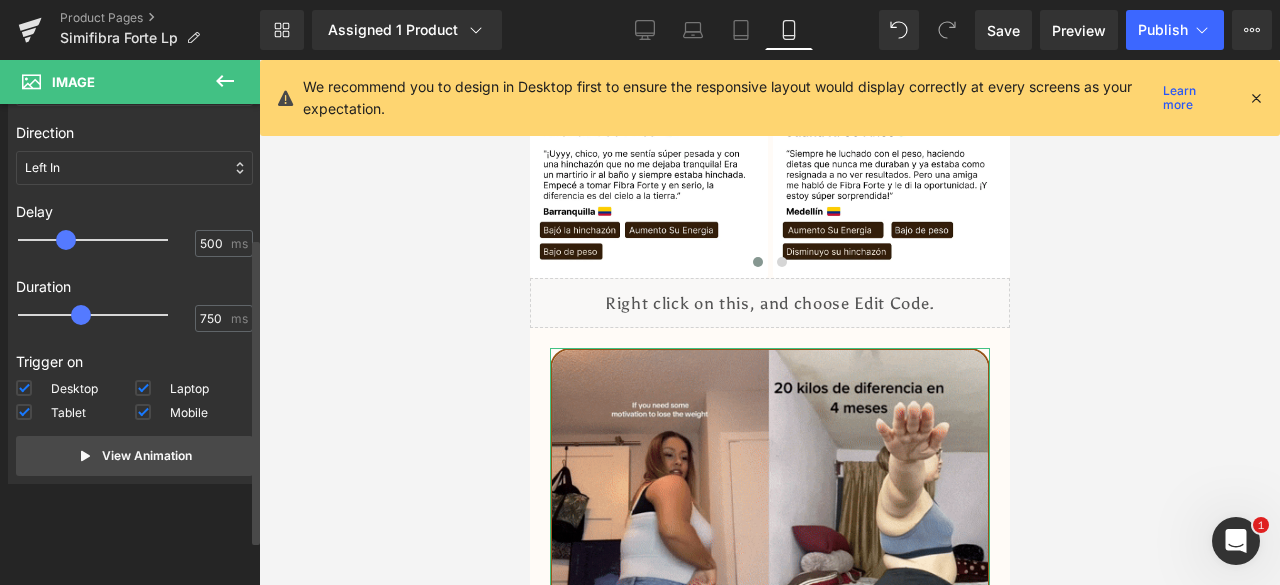 click at bounding box center (107, 315) 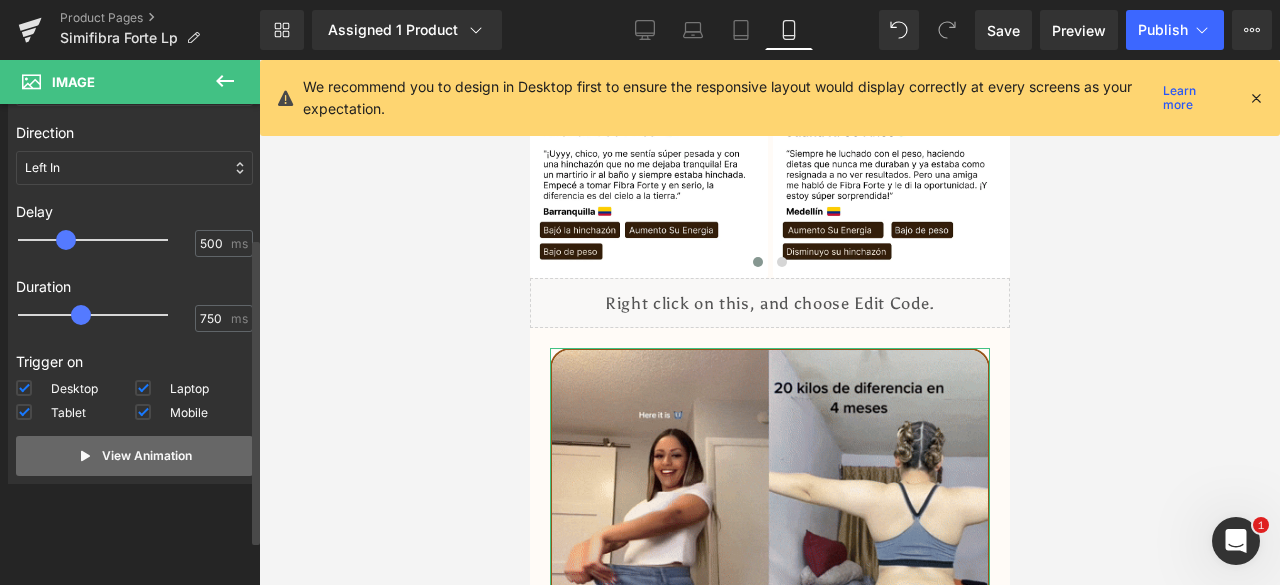 click on "View Animation" at bounding box center (147, 456) 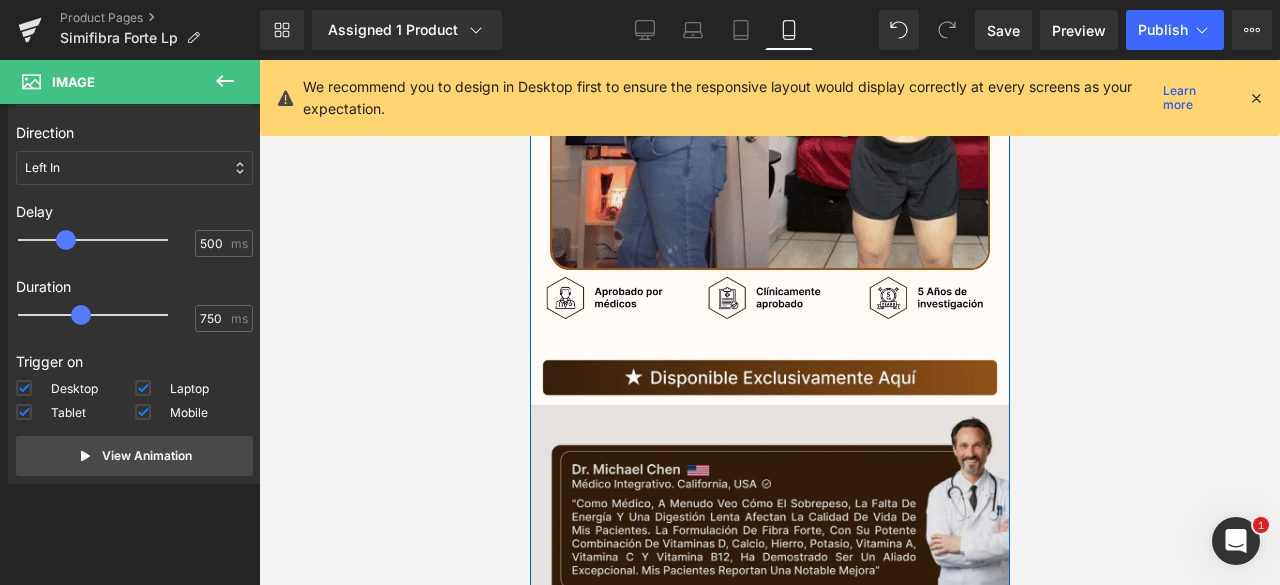 scroll, scrollTop: 3600, scrollLeft: 0, axis: vertical 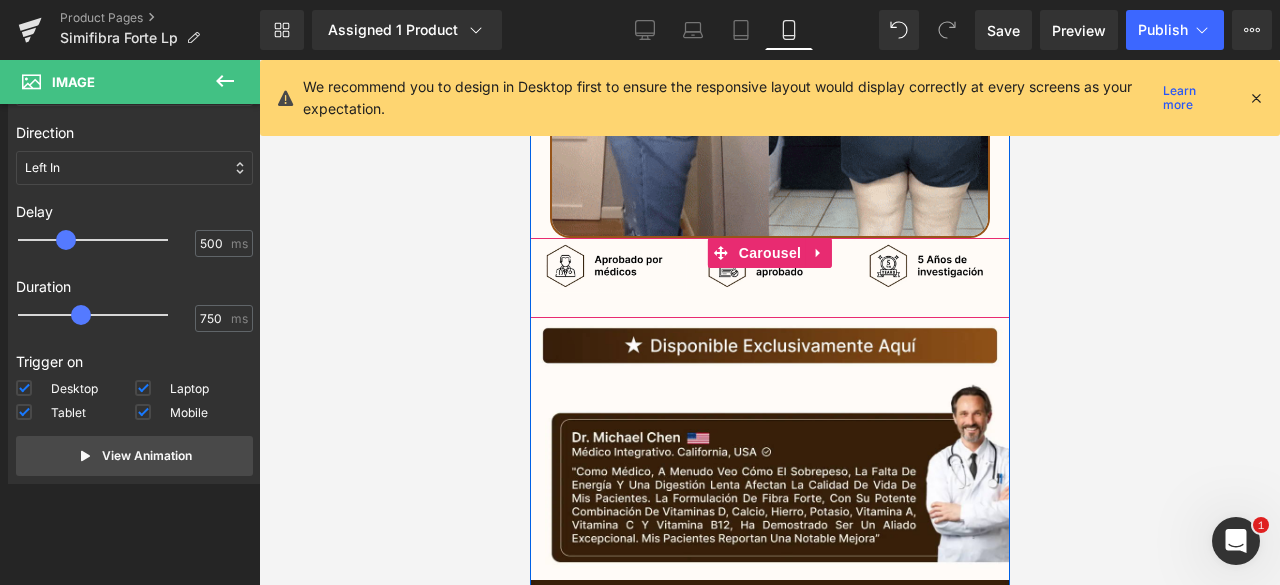 click on "Image
Image
Image
Image
‹ ›" at bounding box center [769, 278] 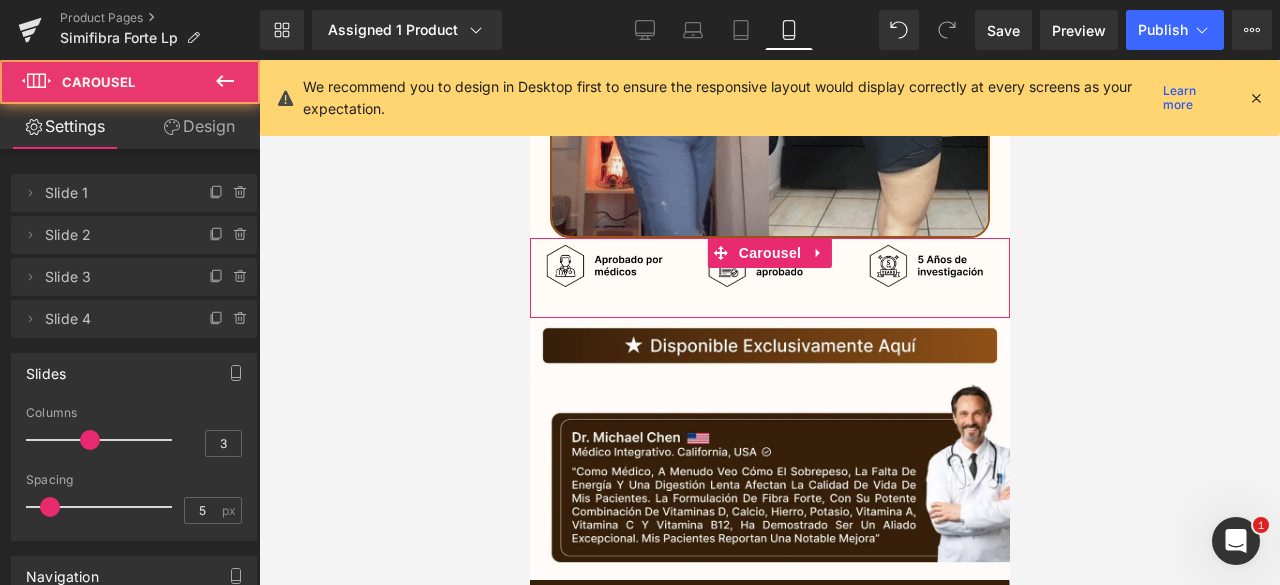 click on "Design" at bounding box center [199, 126] 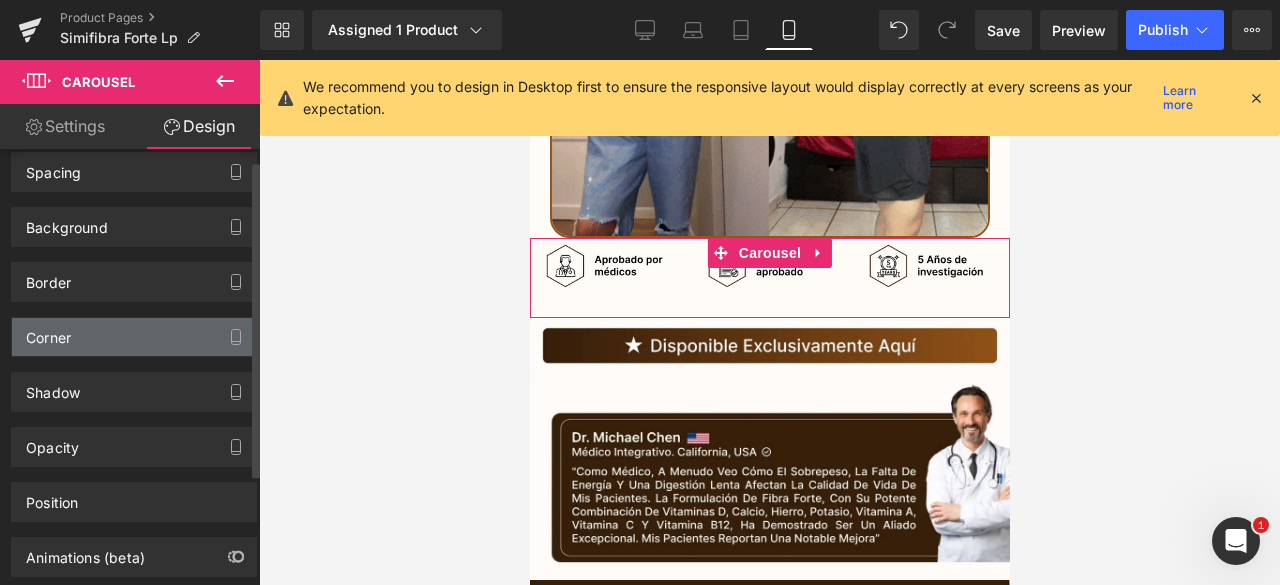 scroll, scrollTop: 168, scrollLeft: 0, axis: vertical 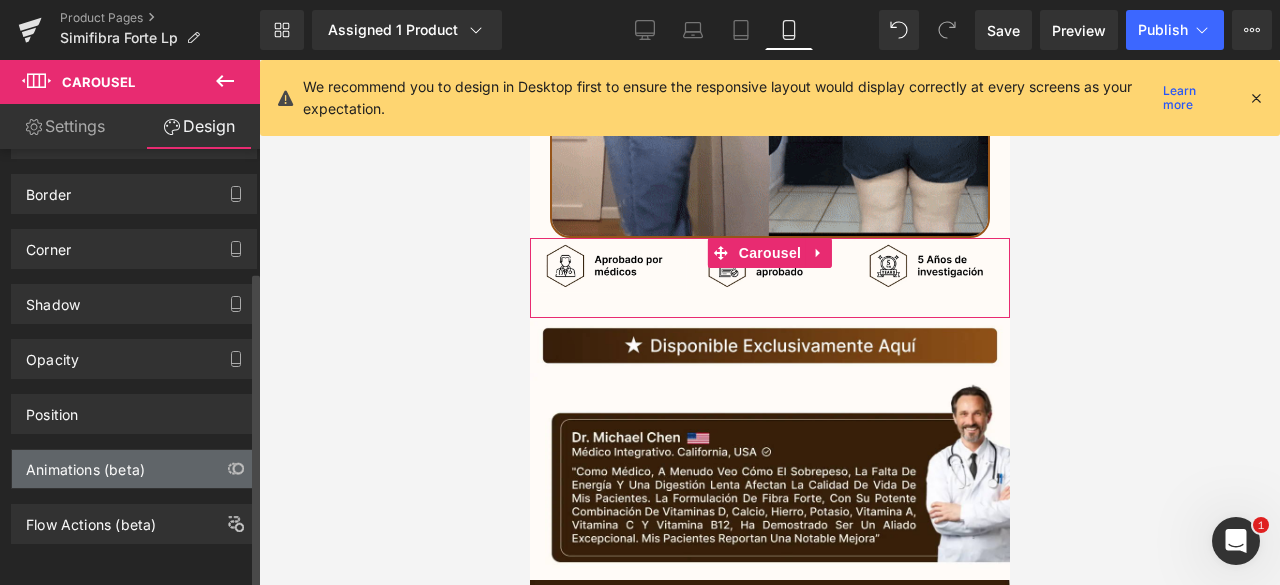 click on "Animations (beta)" at bounding box center [85, 464] 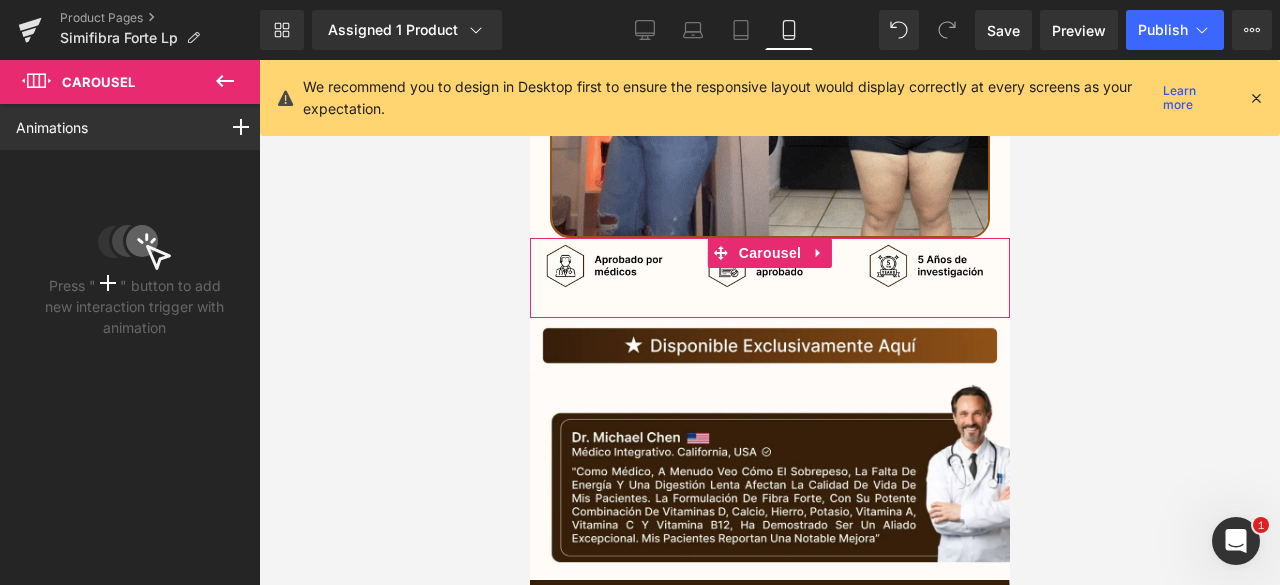 click on "Animations
Scroll Into view While scrolling in view After page finish loading
This is the place for explaining how interaction trigger animation" at bounding box center (134, 127) 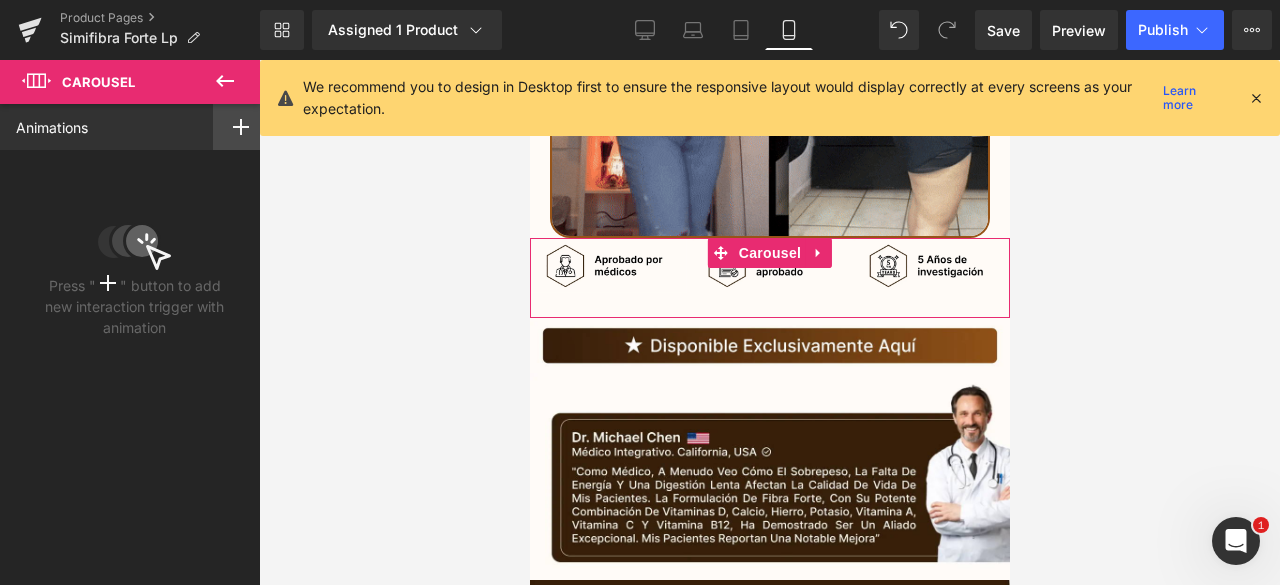 click at bounding box center [241, 127] 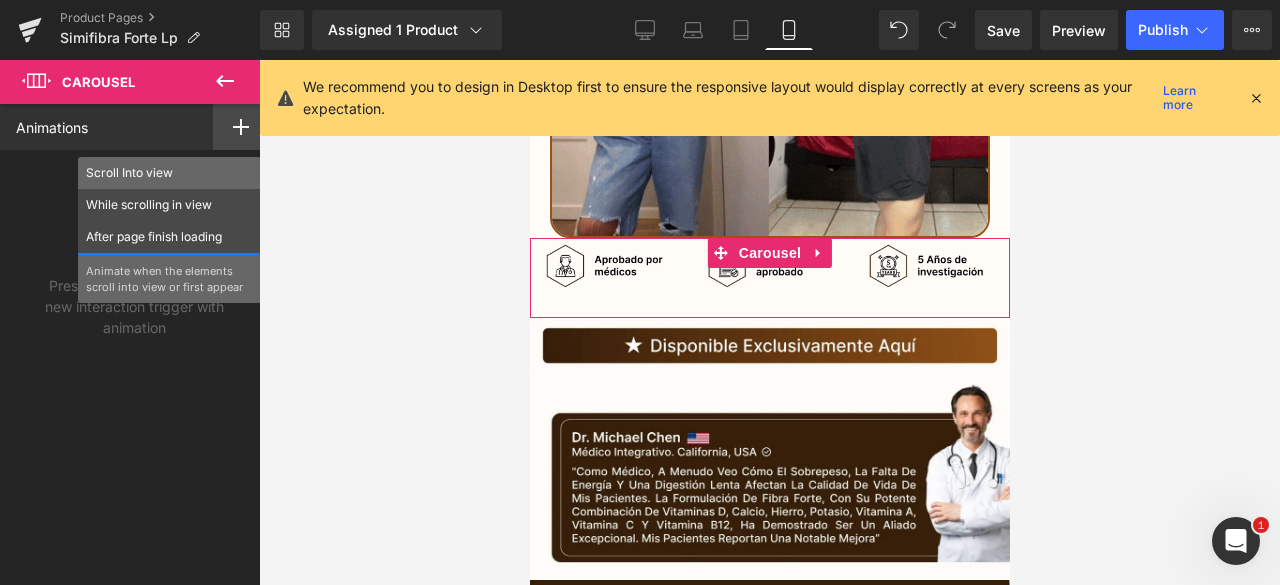 click on "Scroll Into view" at bounding box center (169, 173) 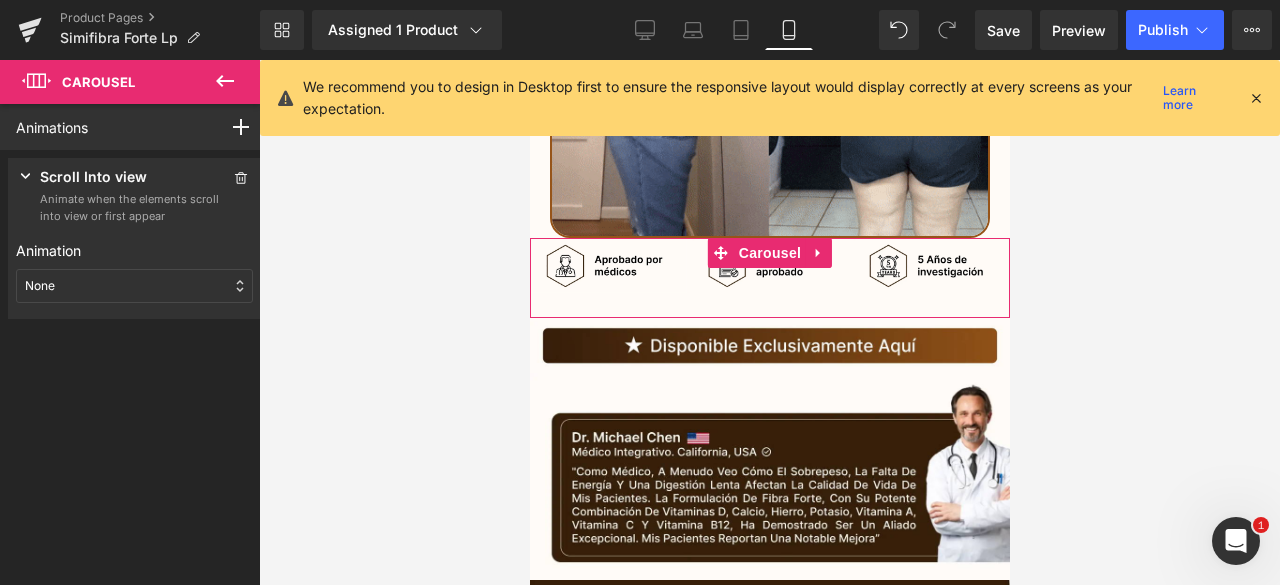 click on "None" at bounding box center [134, 286] 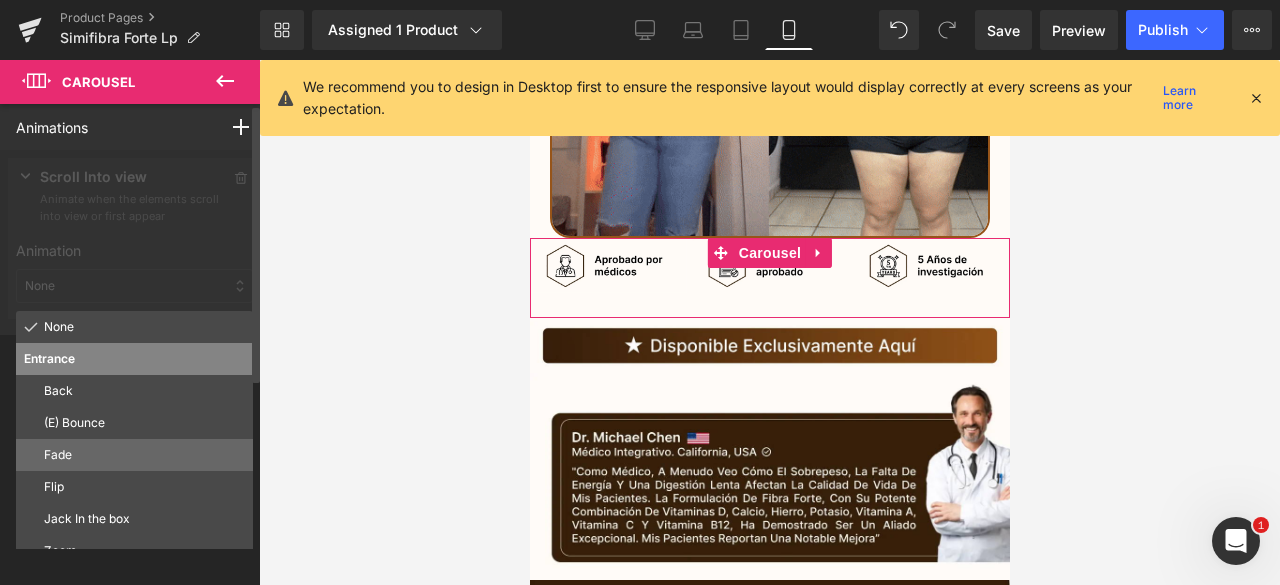 click on "Fade" at bounding box center [144, 455] 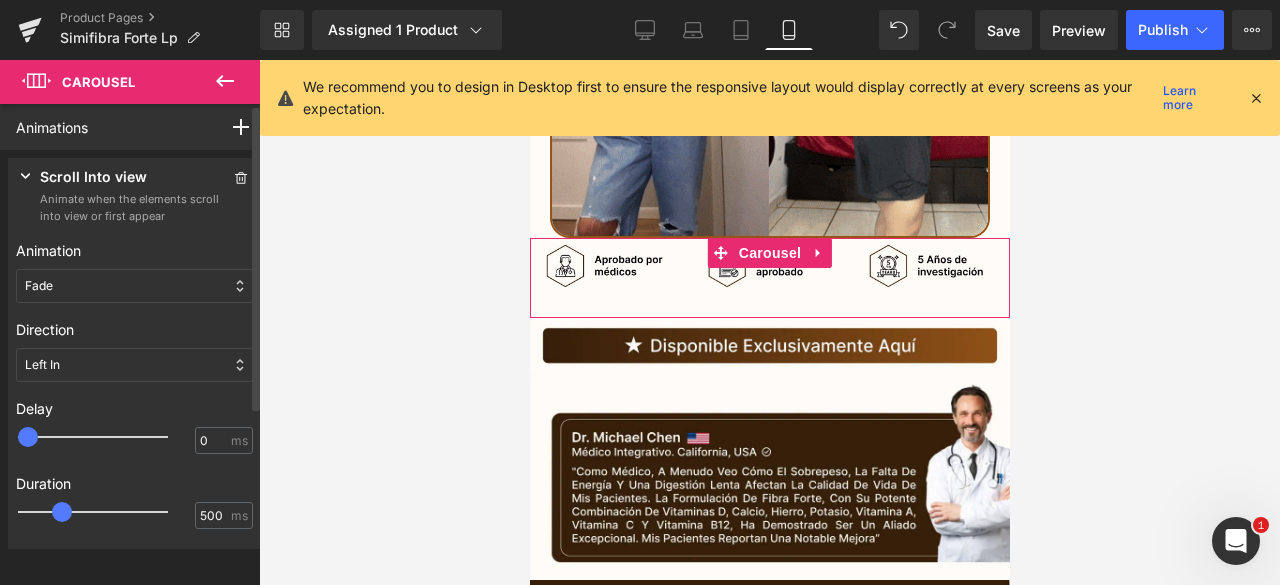 type on "500" 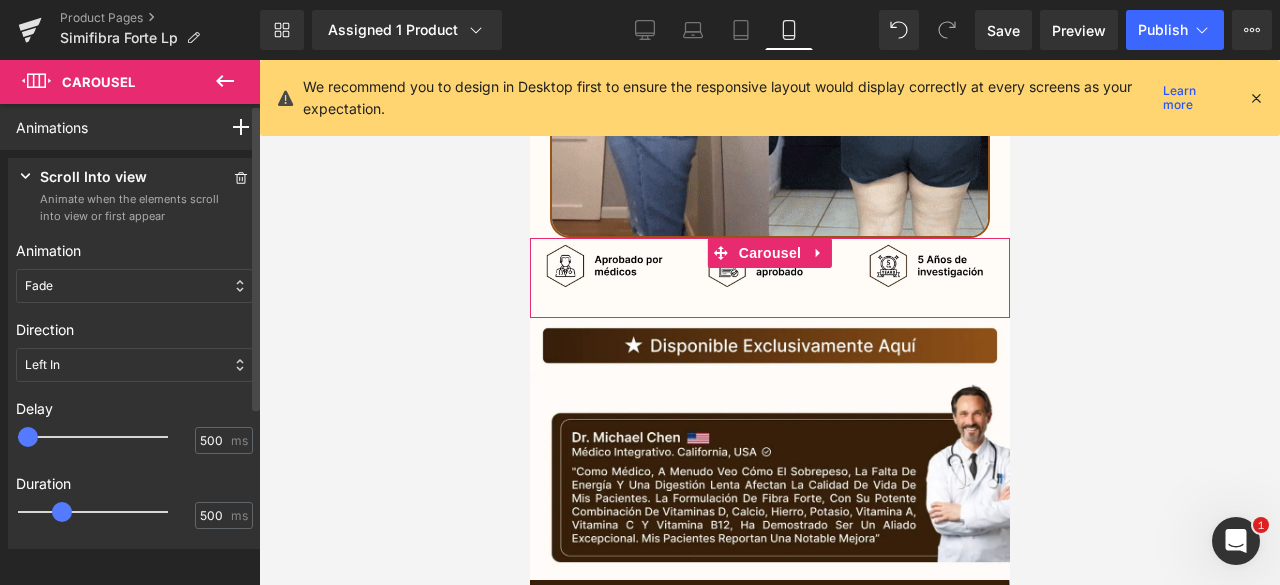 click at bounding box center (107, 437) 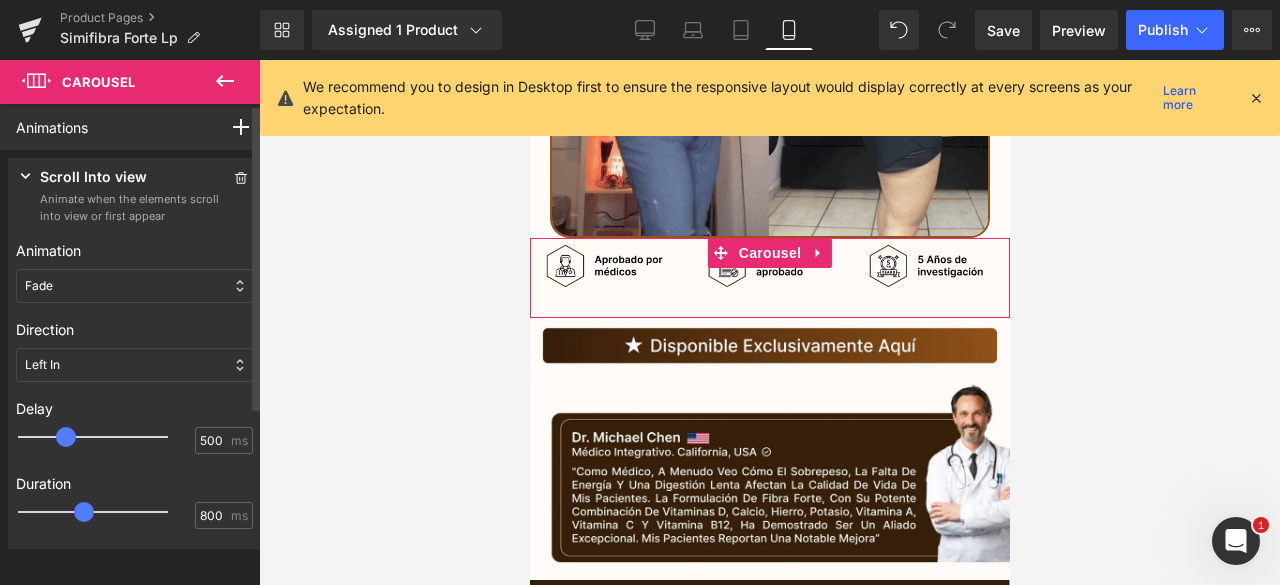 click at bounding box center (107, 512) 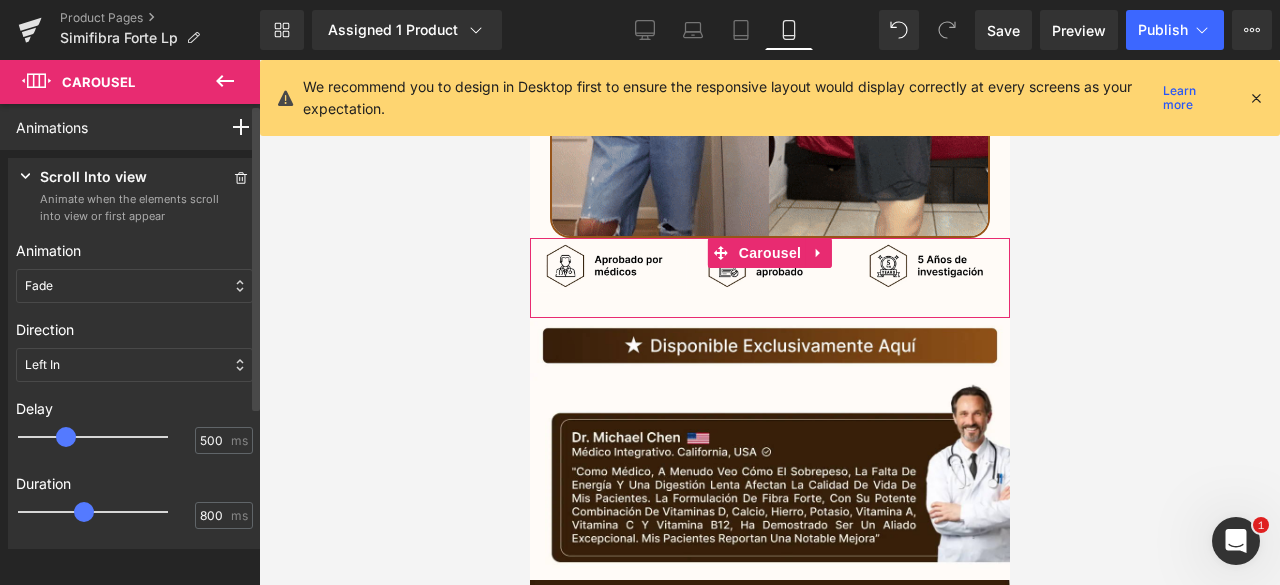 type on "700" 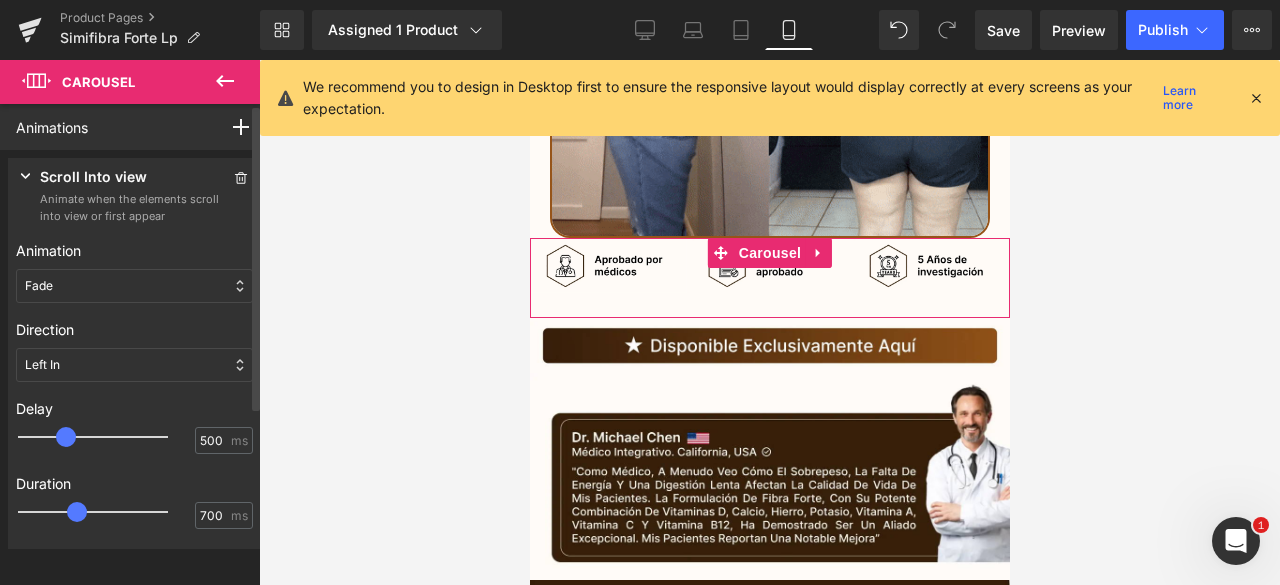 click at bounding box center (77, 512) 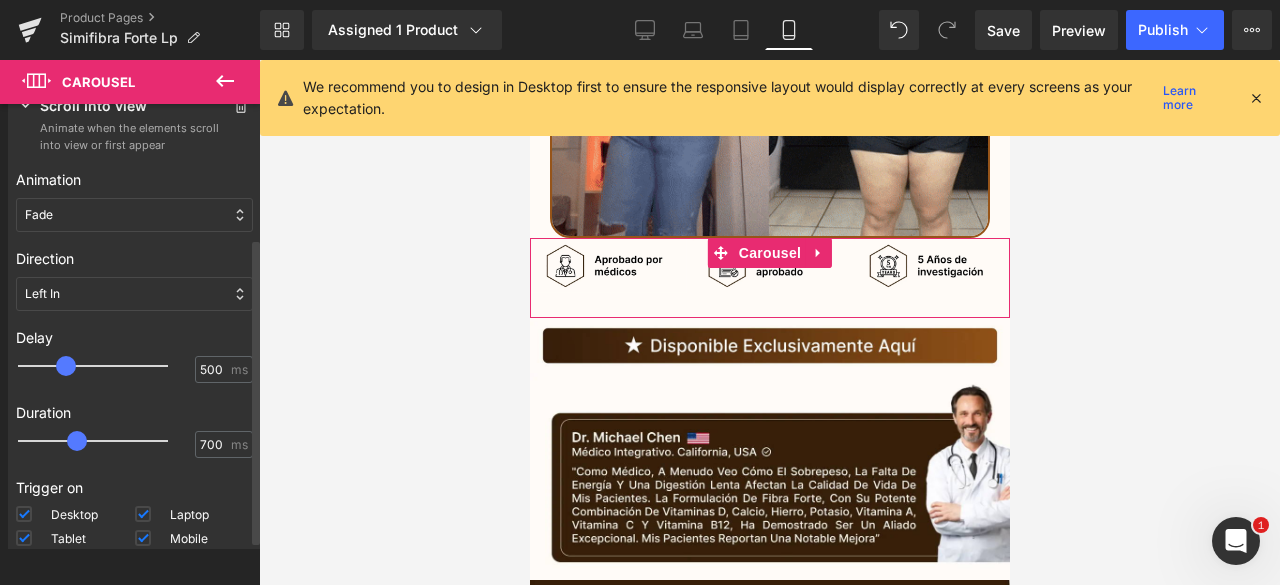 scroll, scrollTop: 197, scrollLeft: 0, axis: vertical 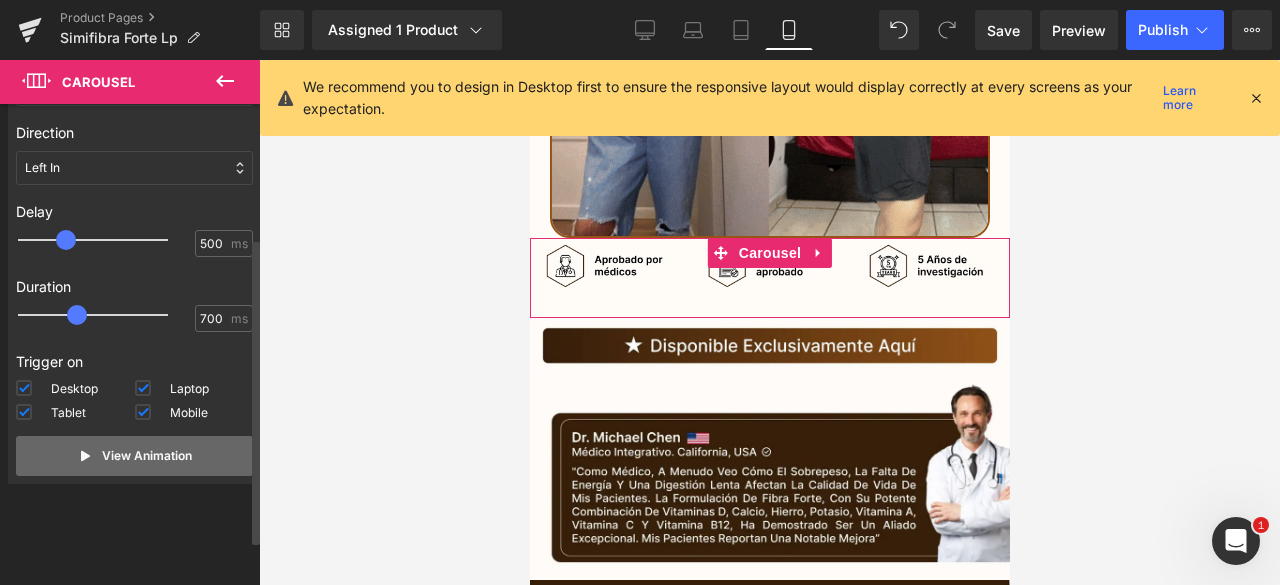click on "View Animation" at bounding box center [147, 456] 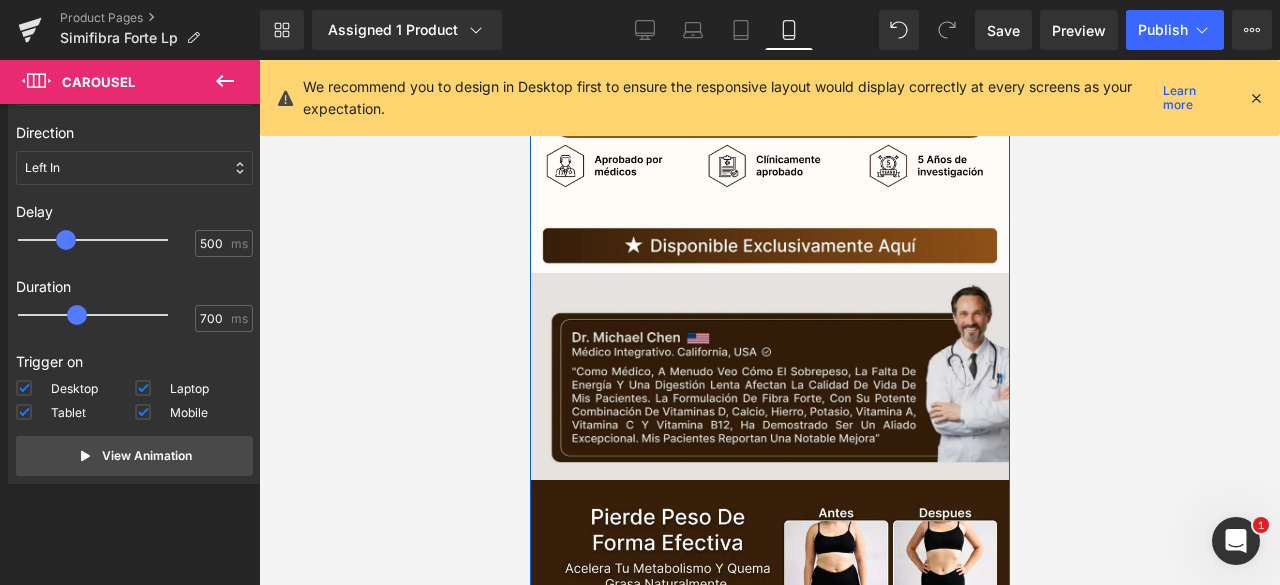 scroll, scrollTop: 3800, scrollLeft: 0, axis: vertical 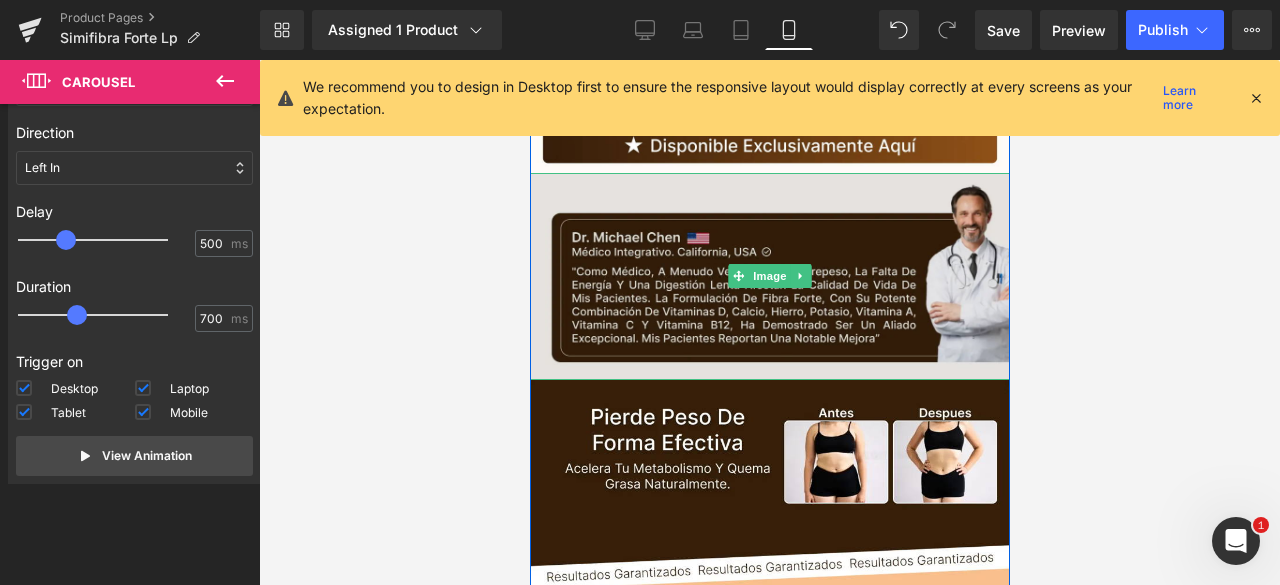 click at bounding box center (769, 276) 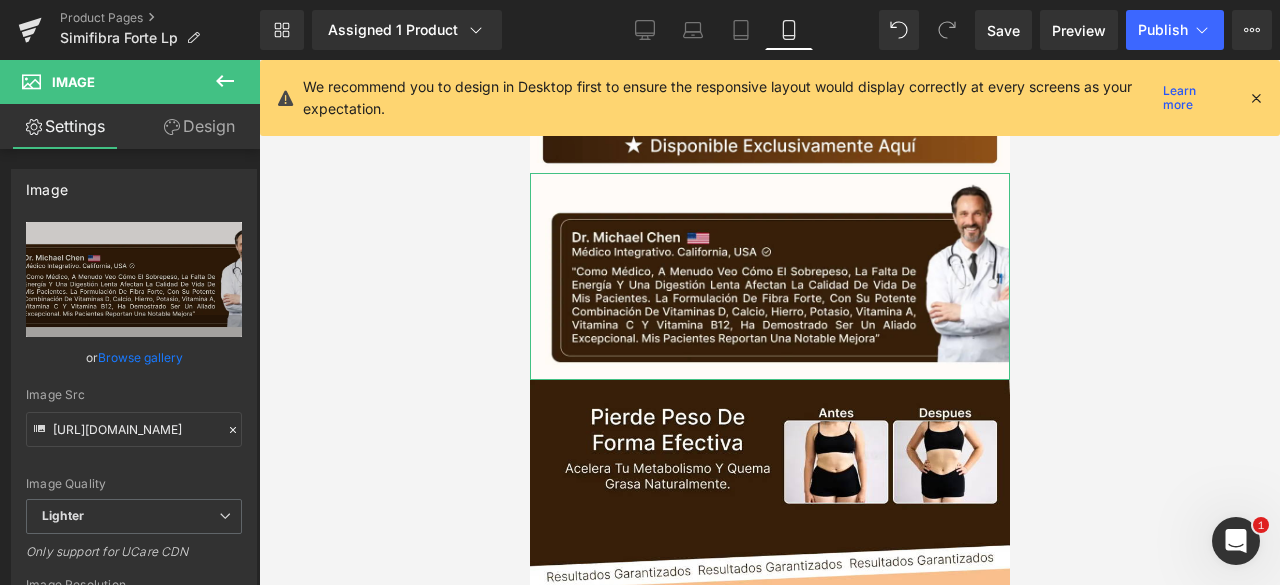 drag, startPoint x: 214, startPoint y: 131, endPoint x: 112, endPoint y: 320, distance: 214.76732 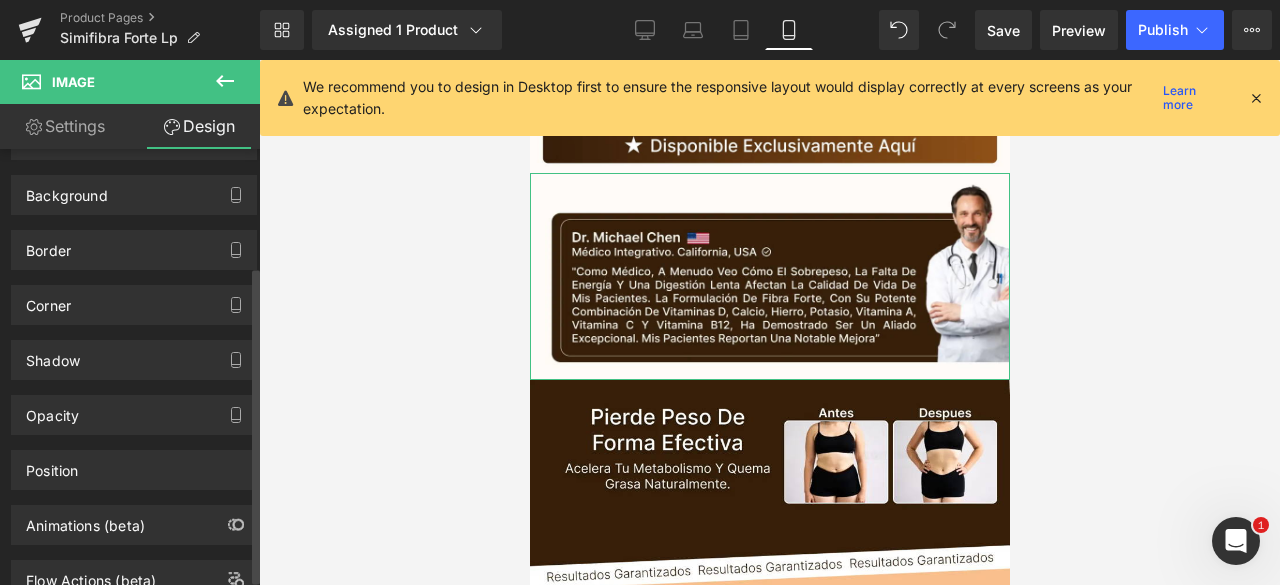 scroll, scrollTop: 168, scrollLeft: 0, axis: vertical 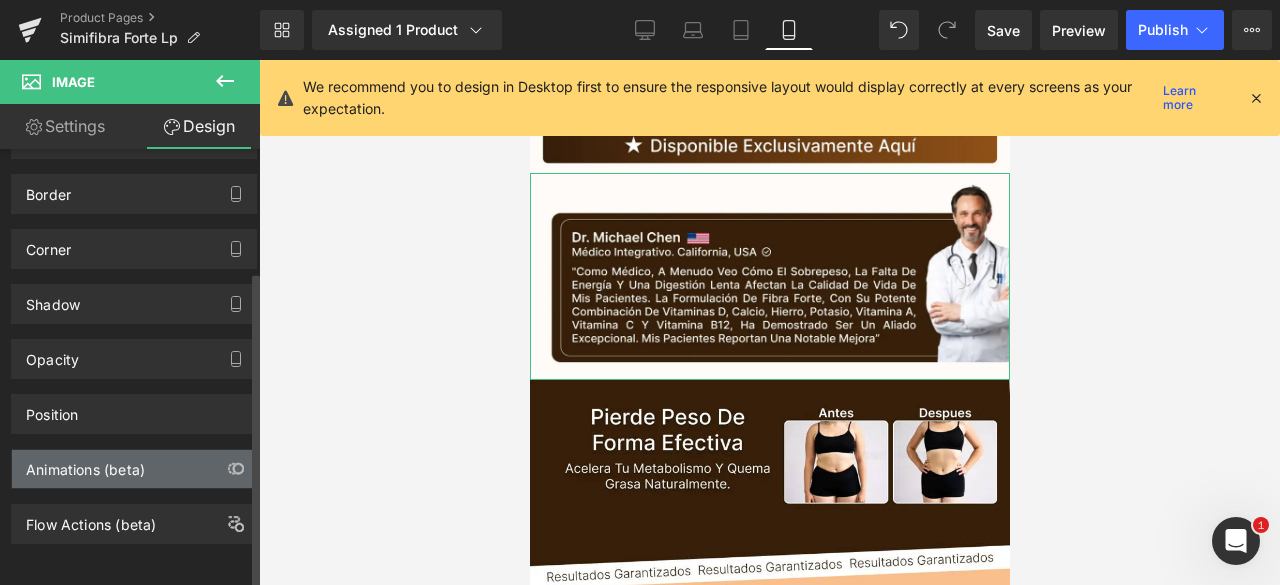 click on "Animations (beta)" at bounding box center [85, 464] 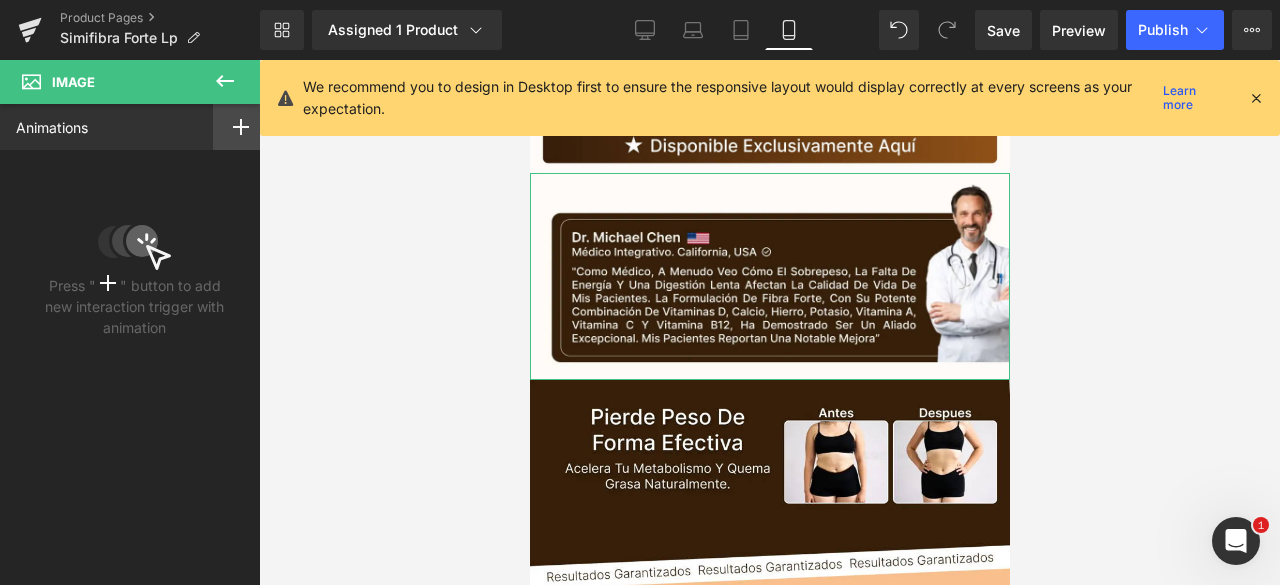 click at bounding box center (241, 127) 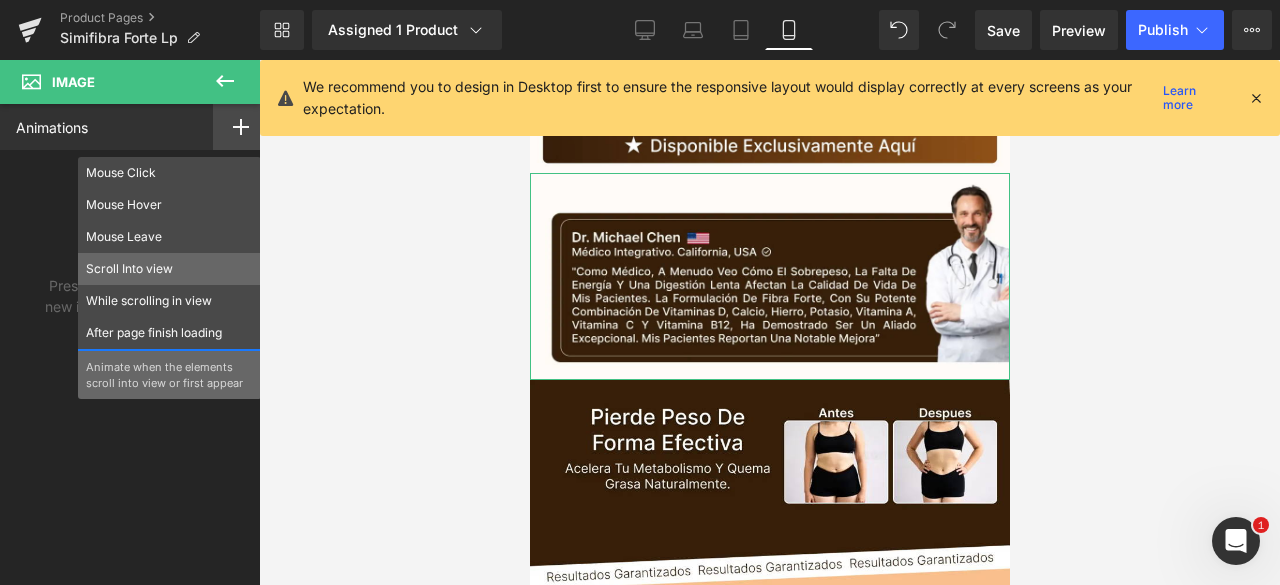 click on "Scroll Into view" at bounding box center [169, 269] 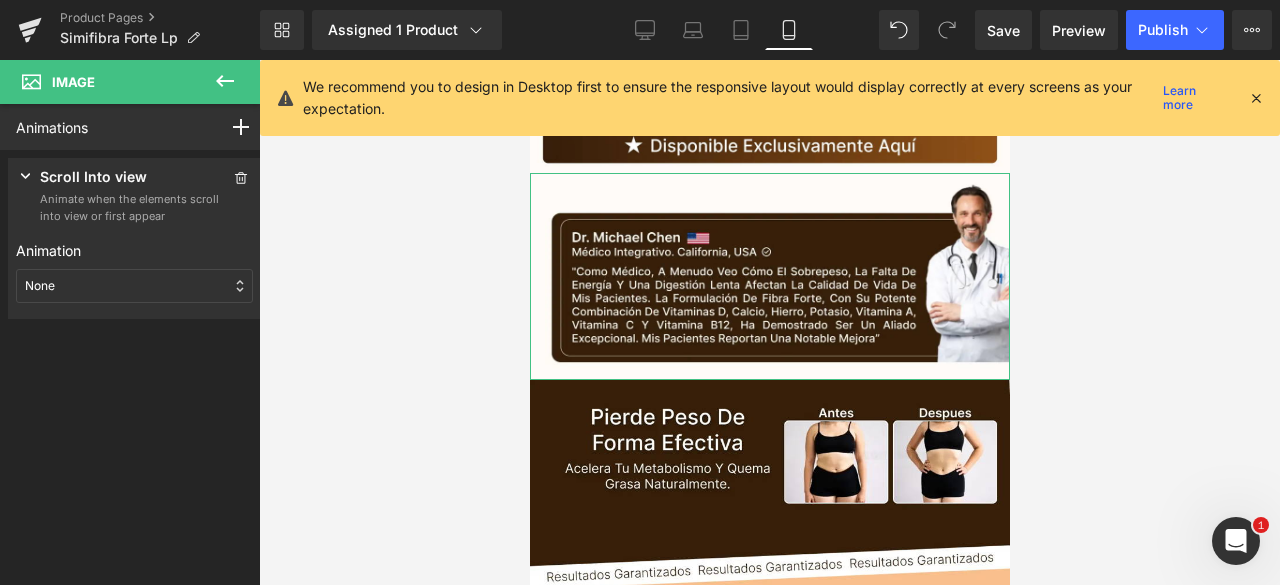 click on "None" at bounding box center [134, 286] 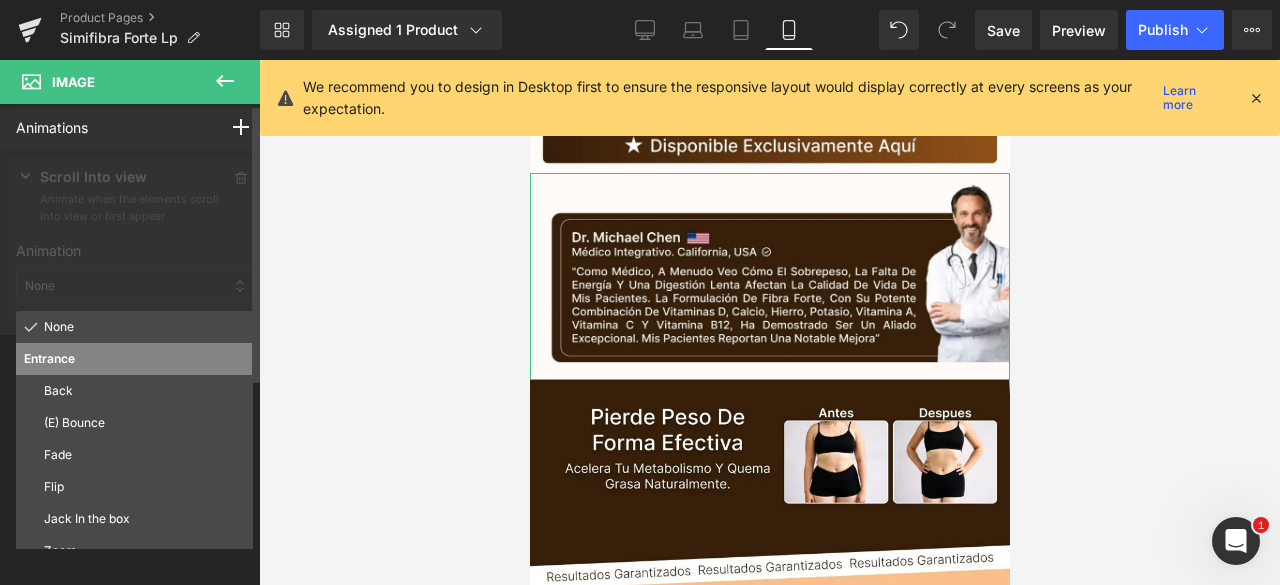 click on "Fade" at bounding box center (144, 455) 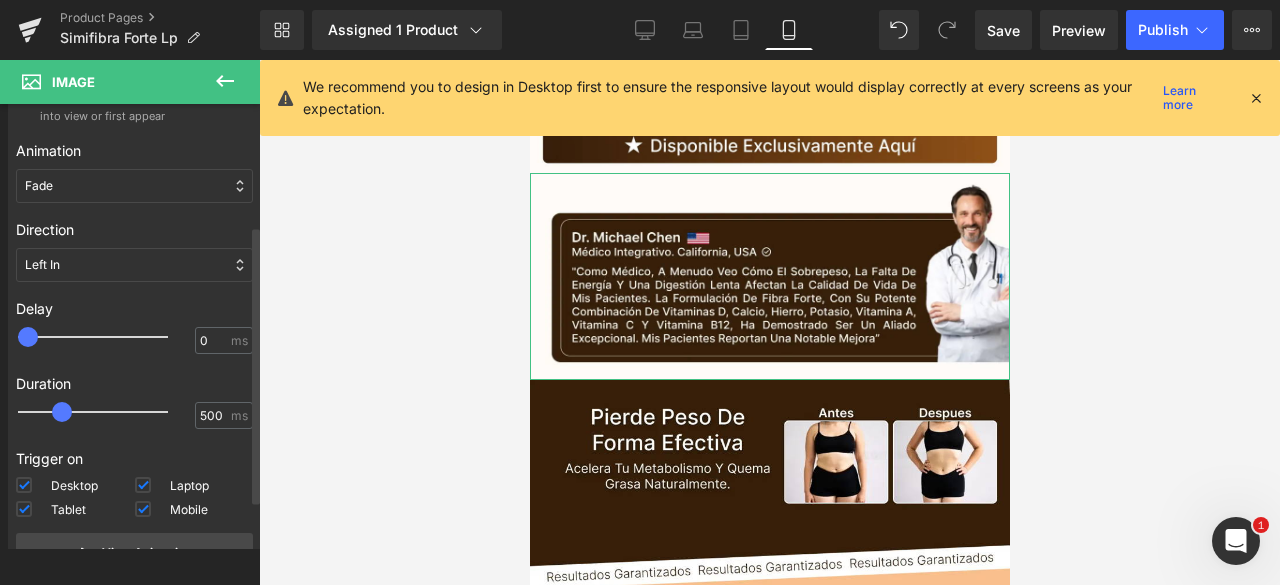 scroll, scrollTop: 197, scrollLeft: 0, axis: vertical 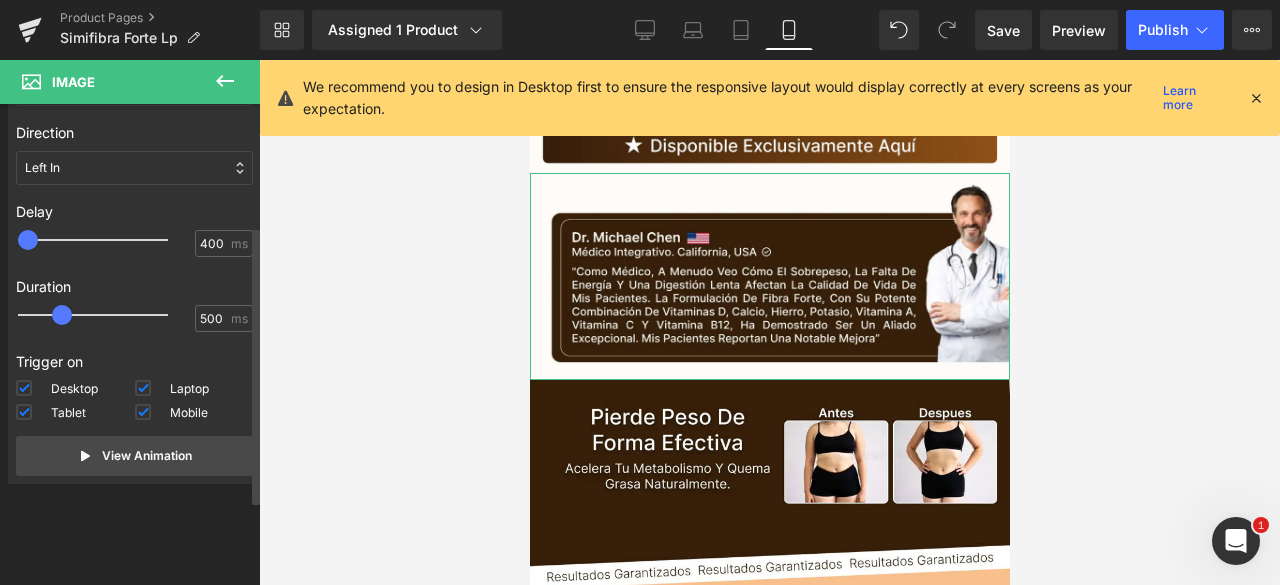 click at bounding box center (107, 240) 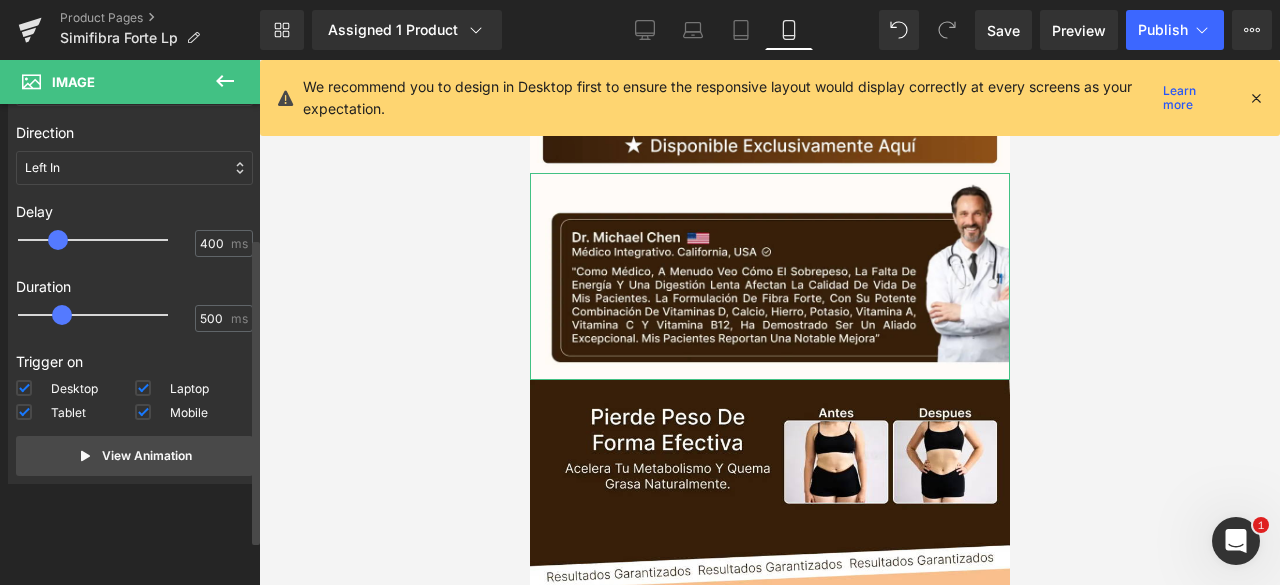 type on "500" 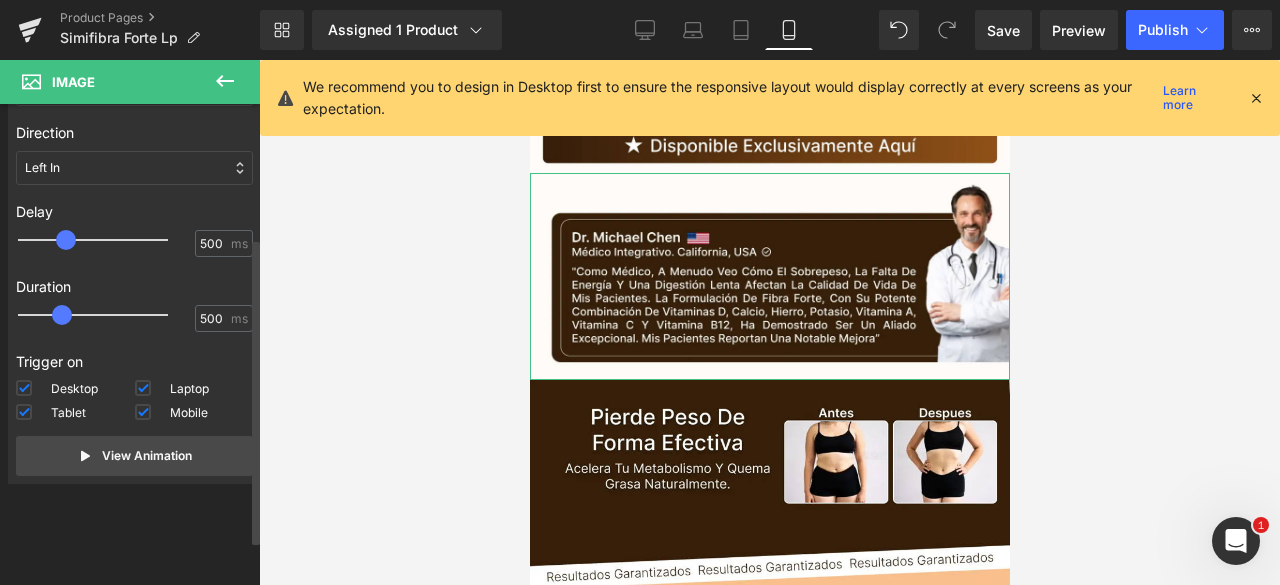 drag, startPoint x: 66, startPoint y: 242, endPoint x: 76, endPoint y: 244, distance: 10.198039 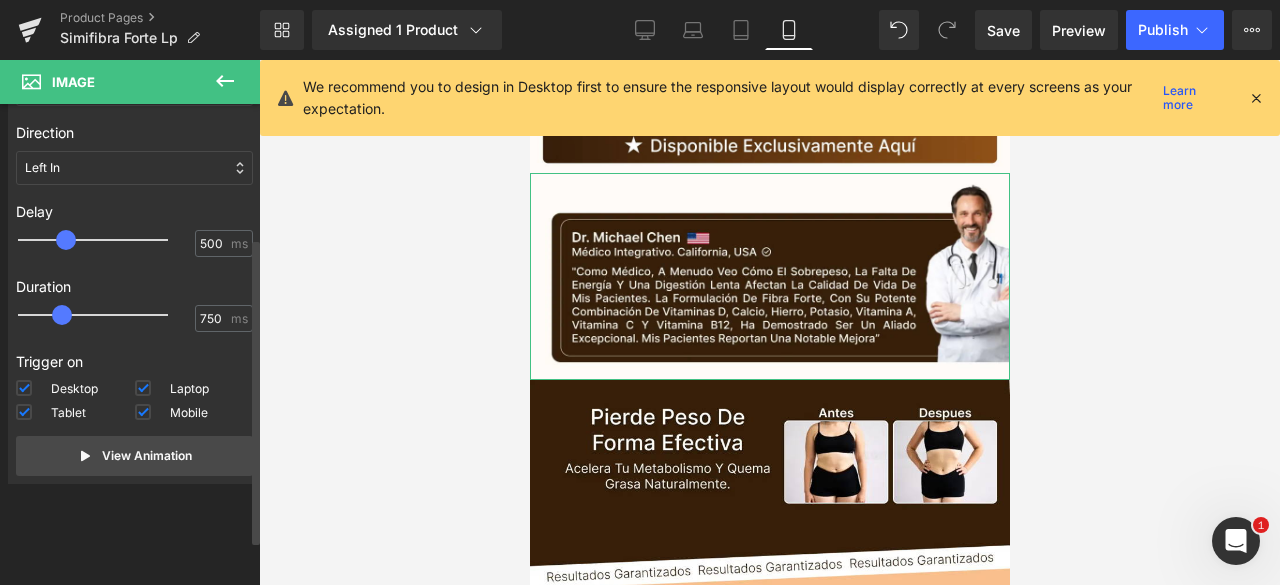 click at bounding box center (107, 315) 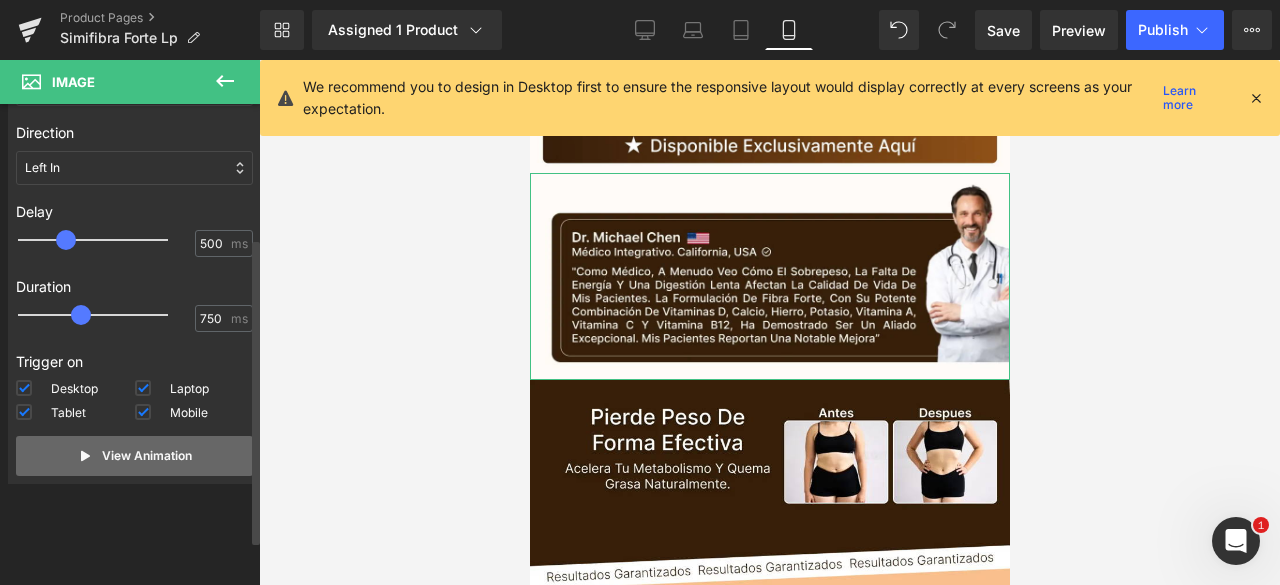 click on "View Animation" at bounding box center (134, 456) 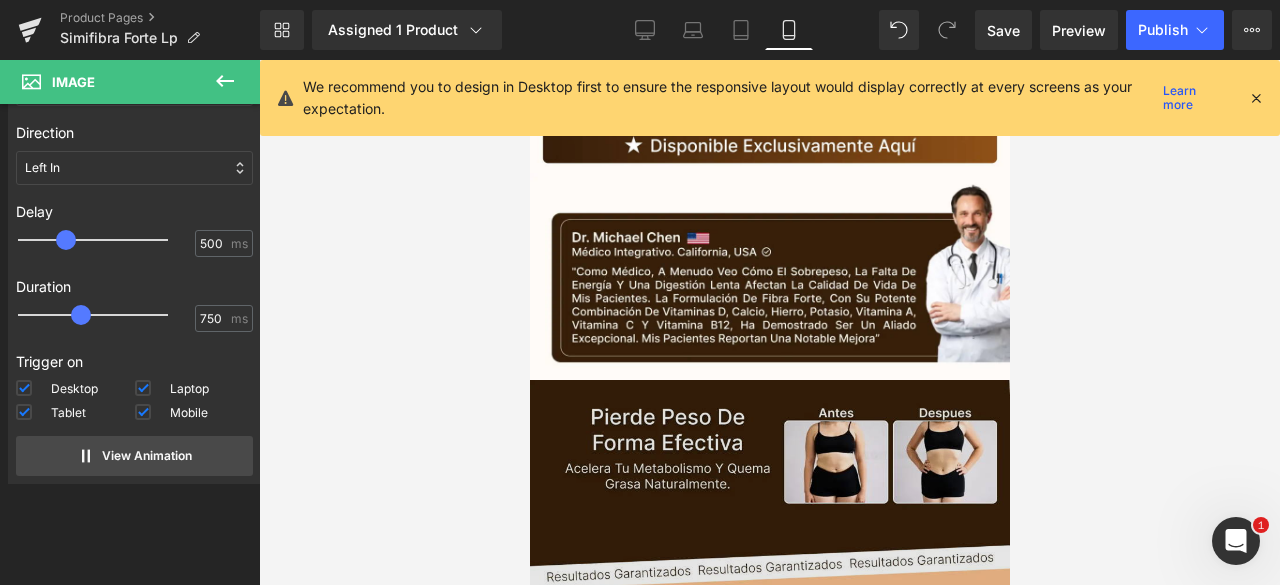 drag, startPoint x: 1058, startPoint y: 435, endPoint x: 536, endPoint y: 369, distance: 526.1559 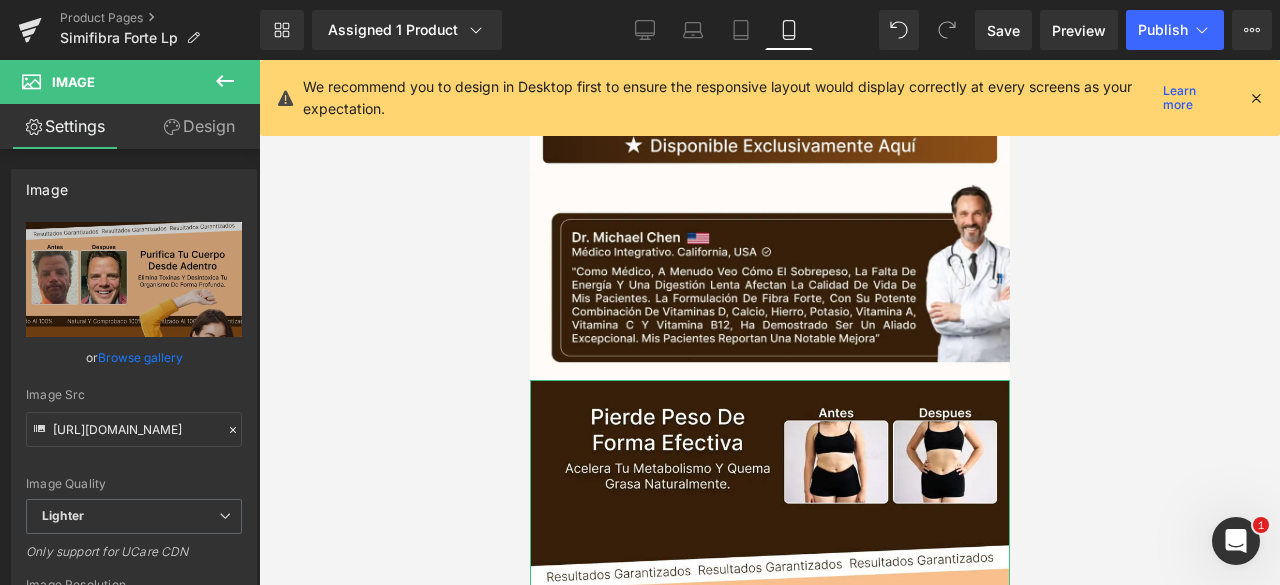 click on "Design" at bounding box center (199, 126) 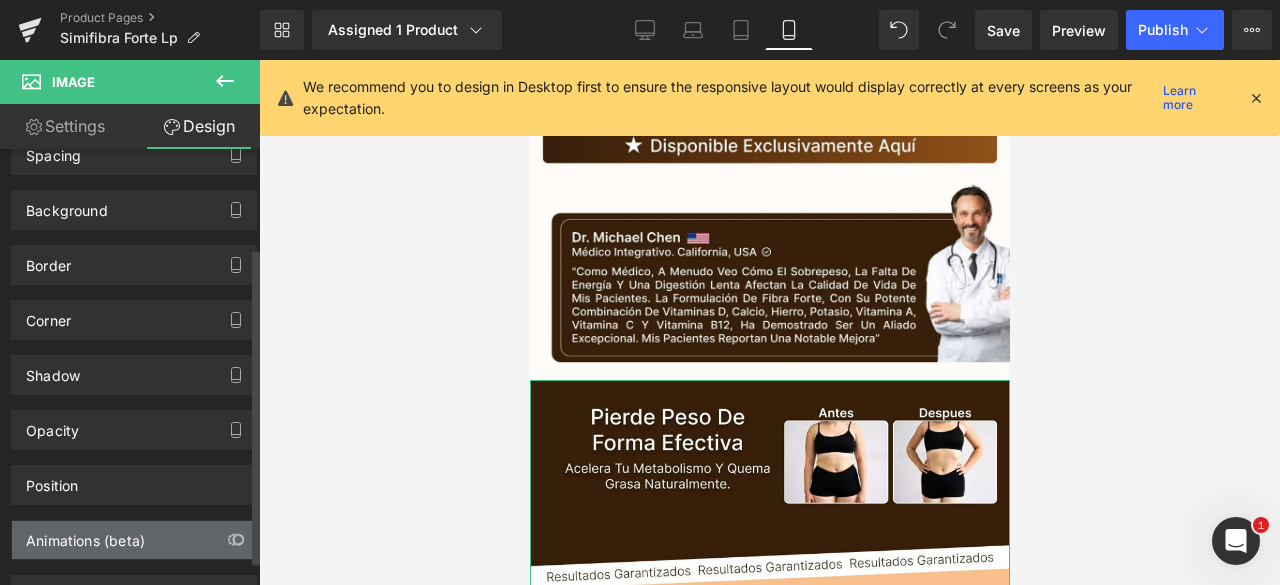 scroll, scrollTop: 168, scrollLeft: 0, axis: vertical 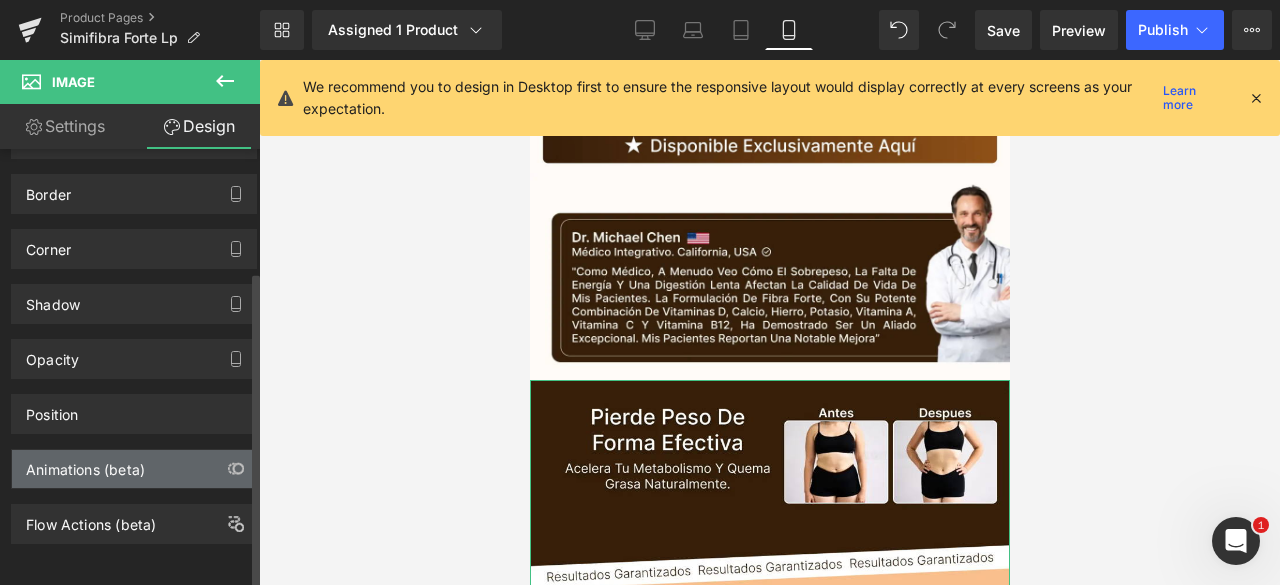 click on "Animations (beta)" at bounding box center [85, 464] 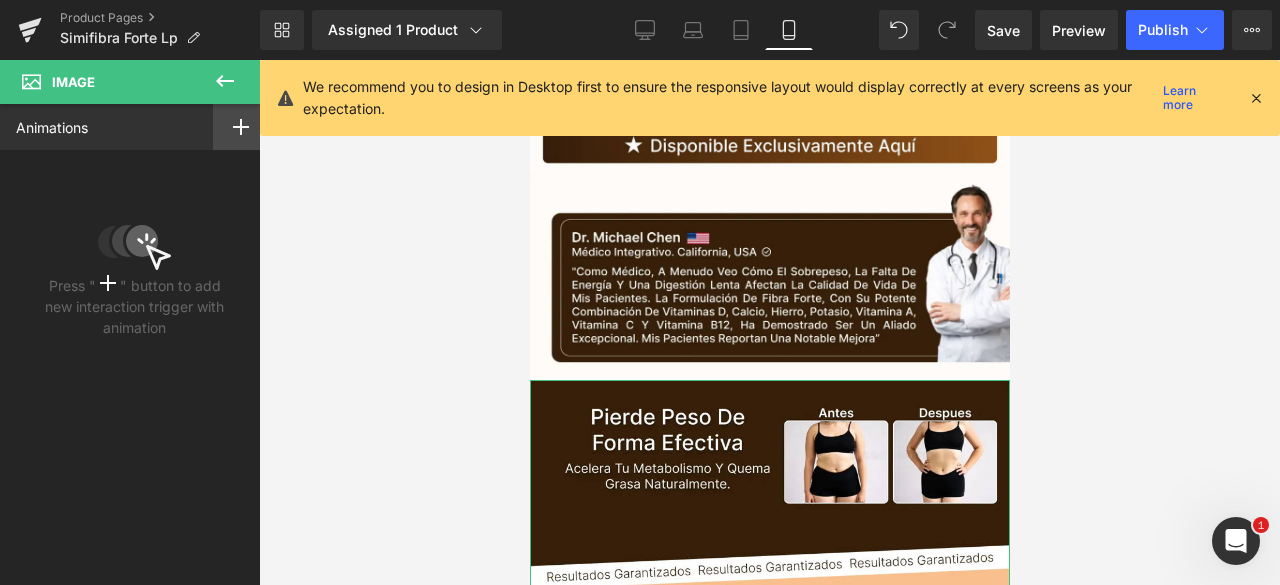 click at bounding box center [241, 127] 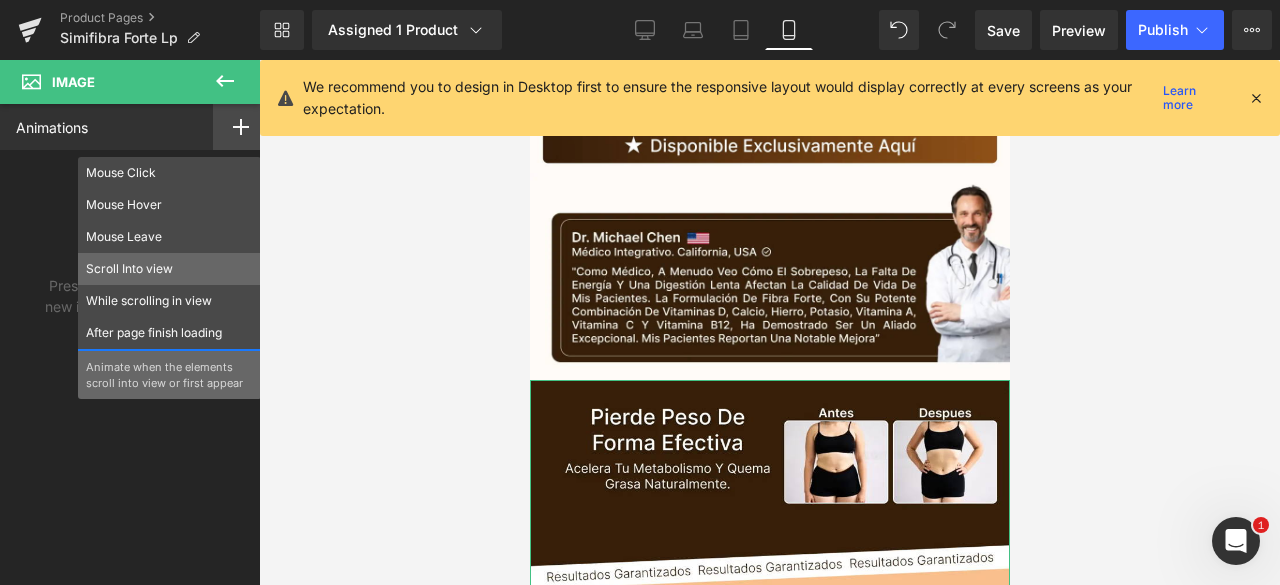 click on "Scroll Into view" at bounding box center [169, 269] 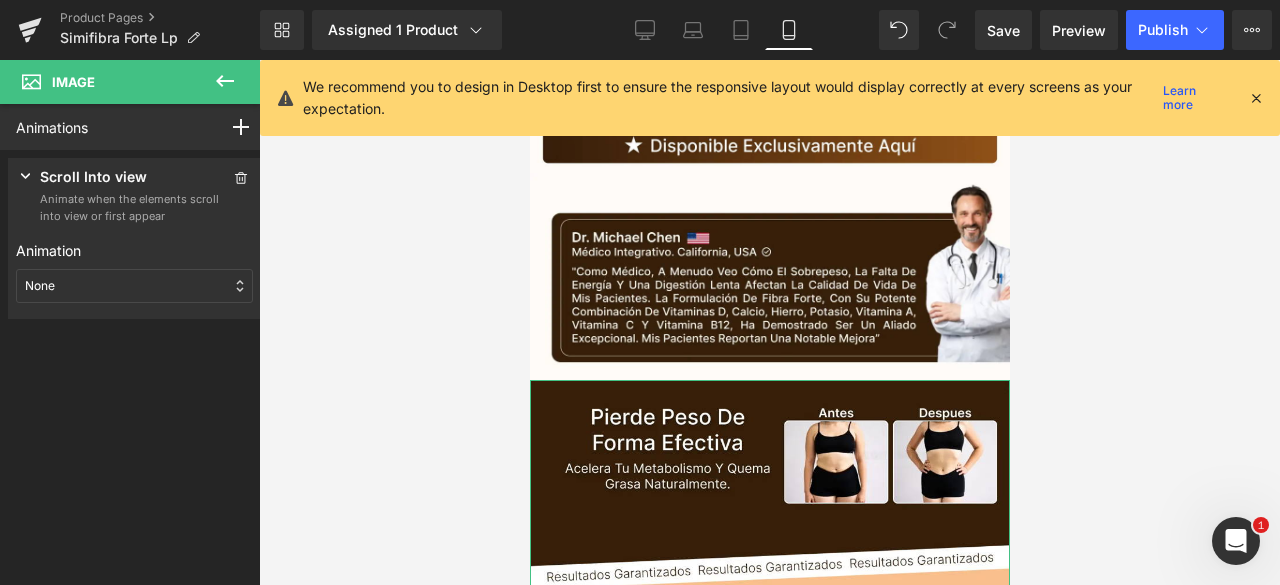 click on "None" at bounding box center (134, 286) 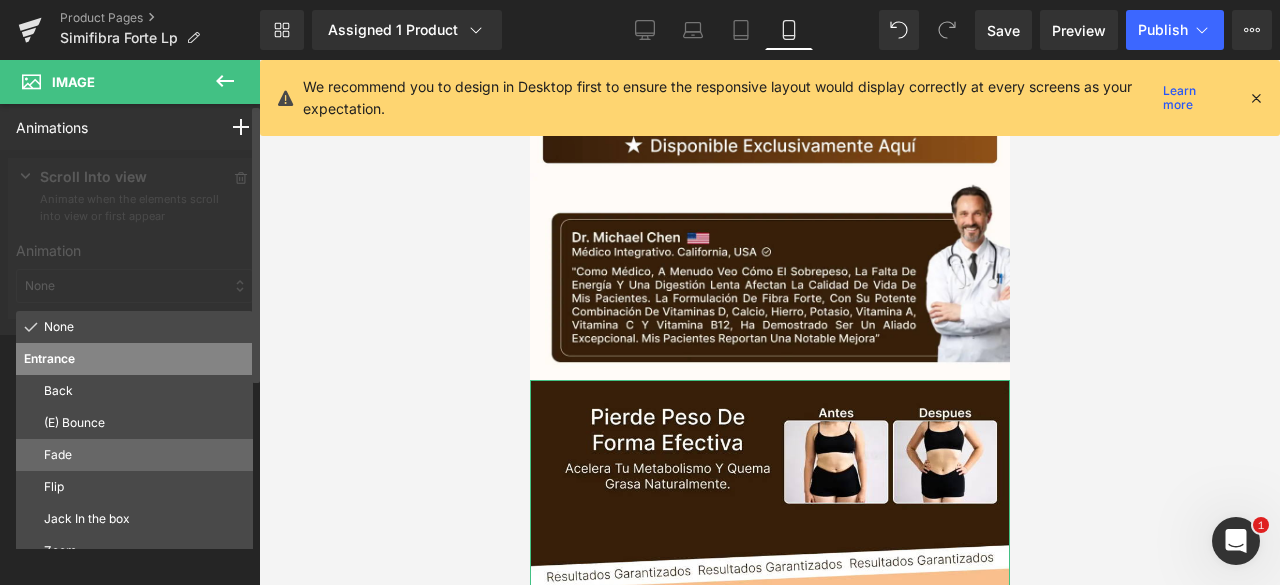 click on "Fade" at bounding box center (134, 455) 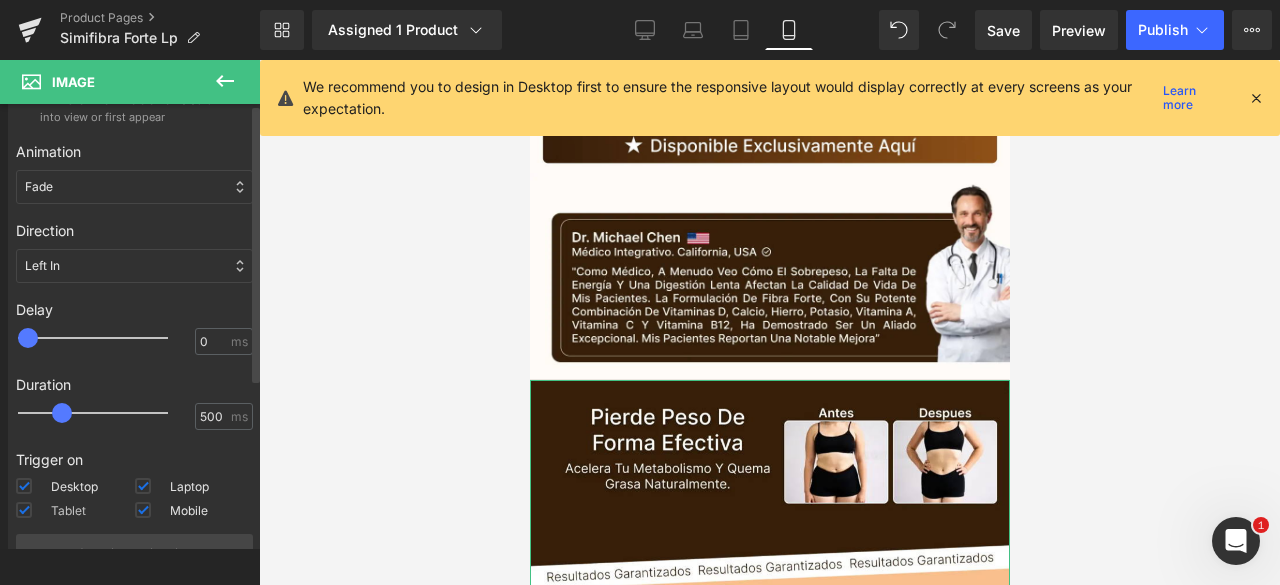 scroll, scrollTop: 197, scrollLeft: 0, axis: vertical 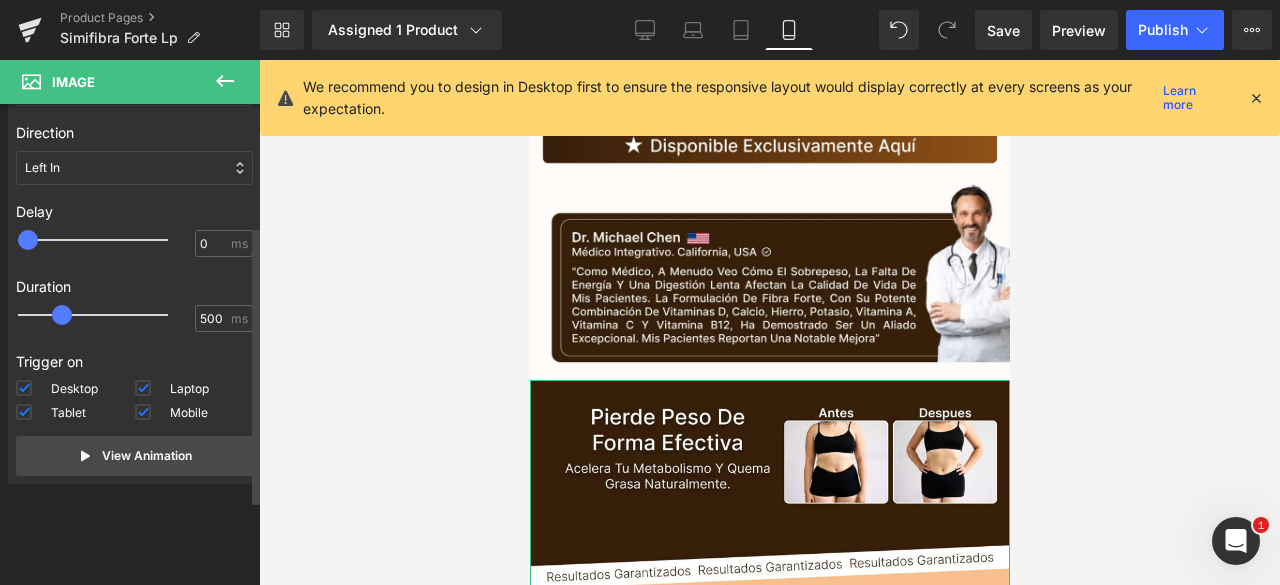 type on "500" 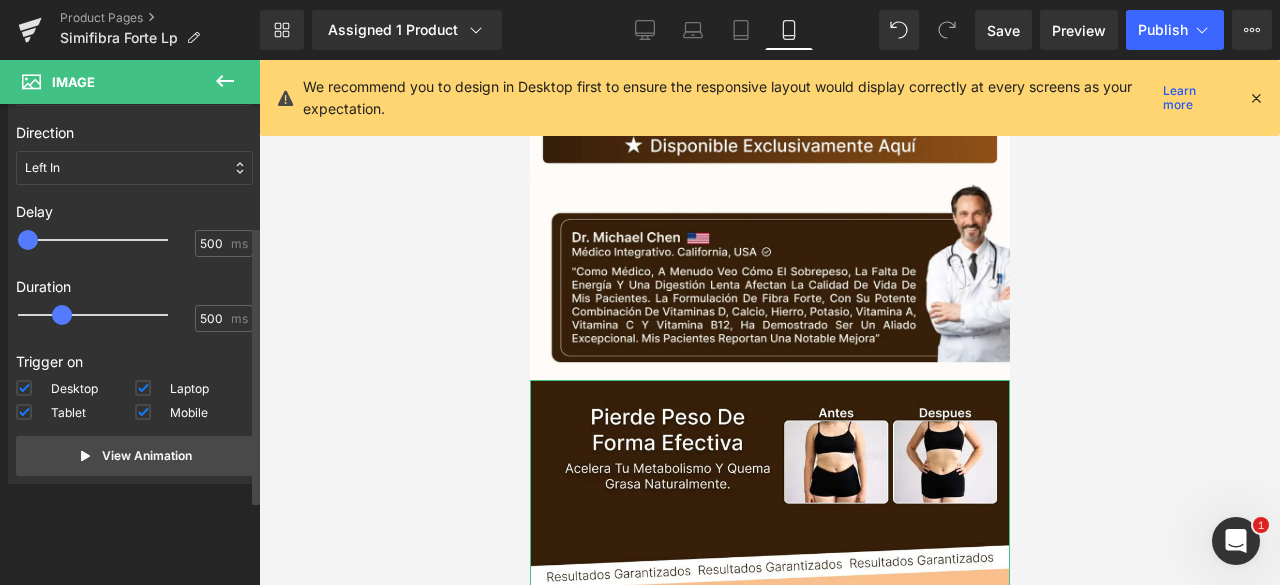 click at bounding box center [107, 240] 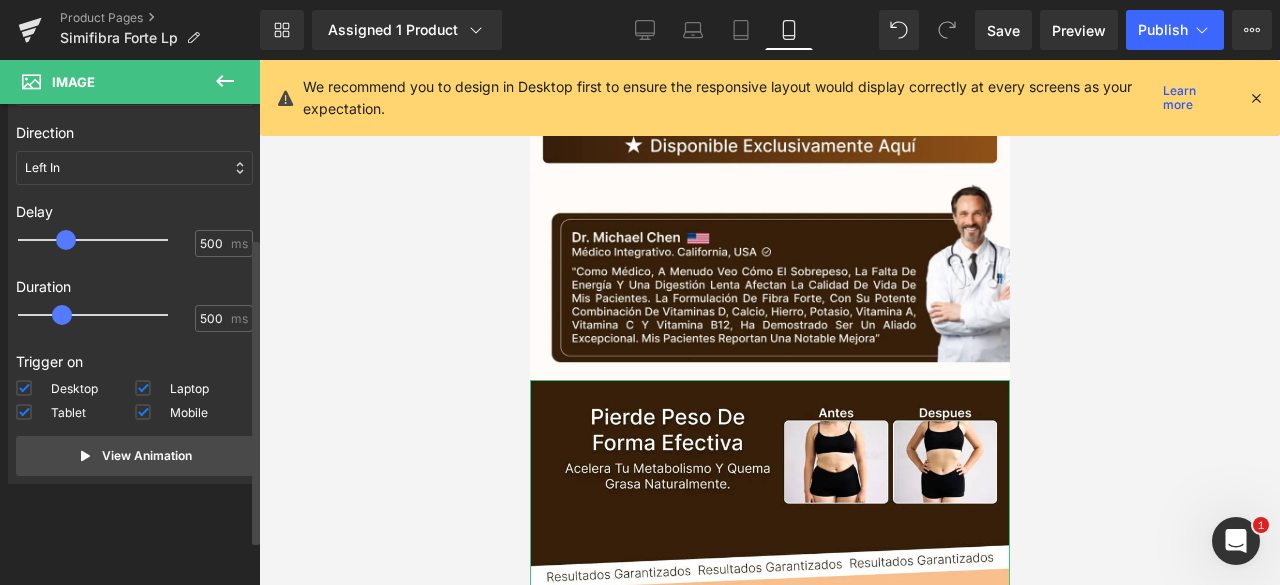 type on "750" 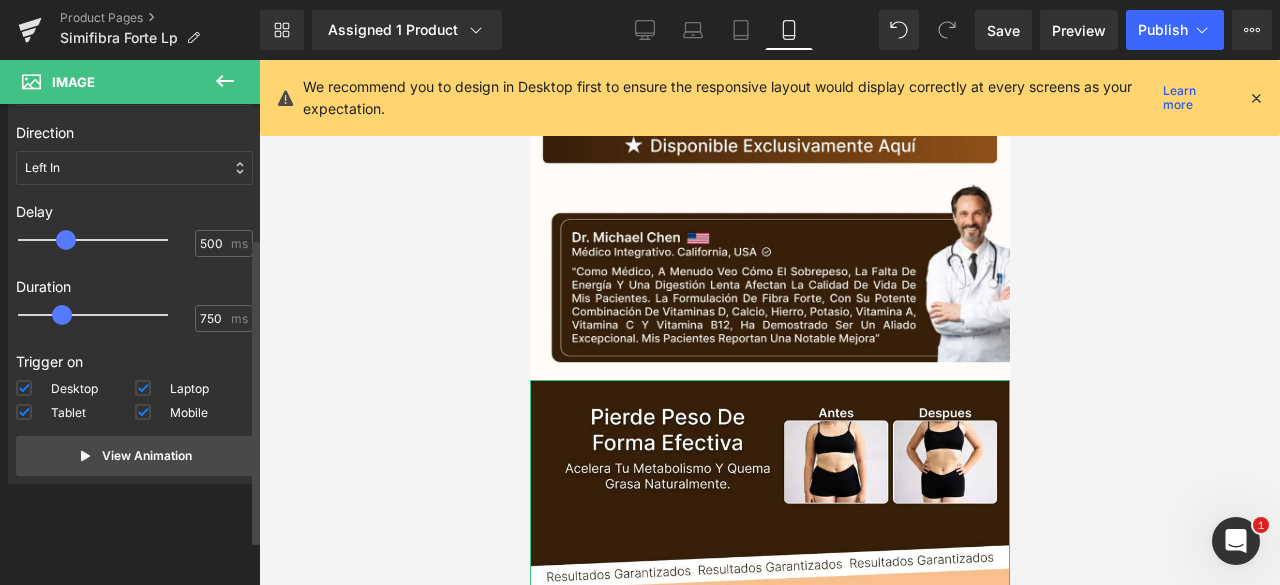 click at bounding box center [107, 315] 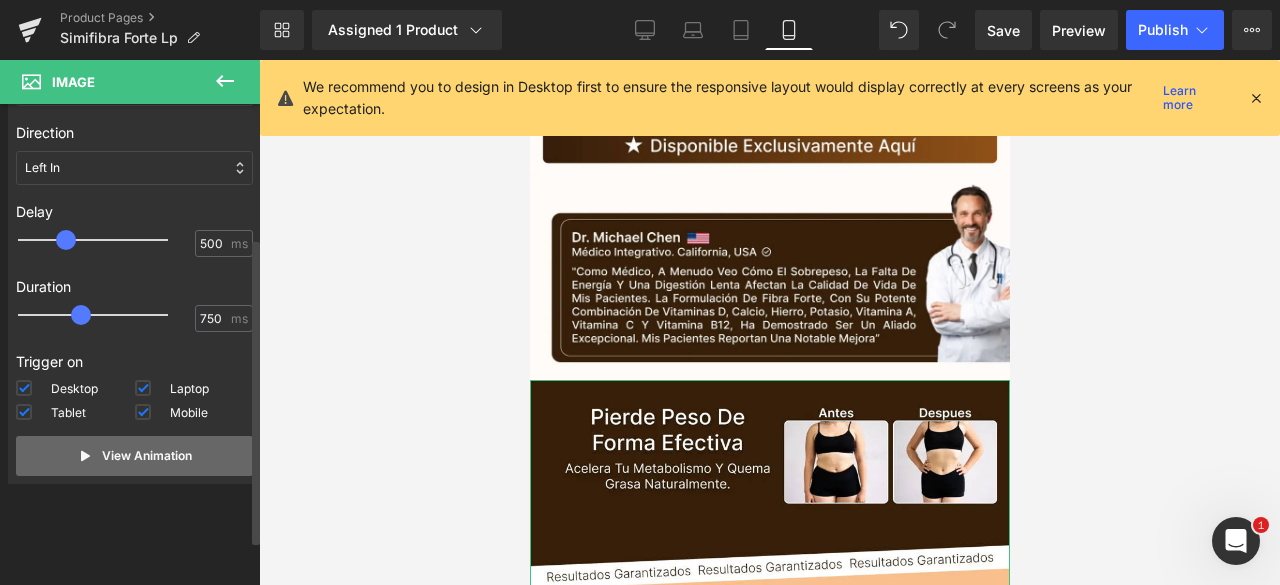 click on "View Animation" at bounding box center (134, 456) 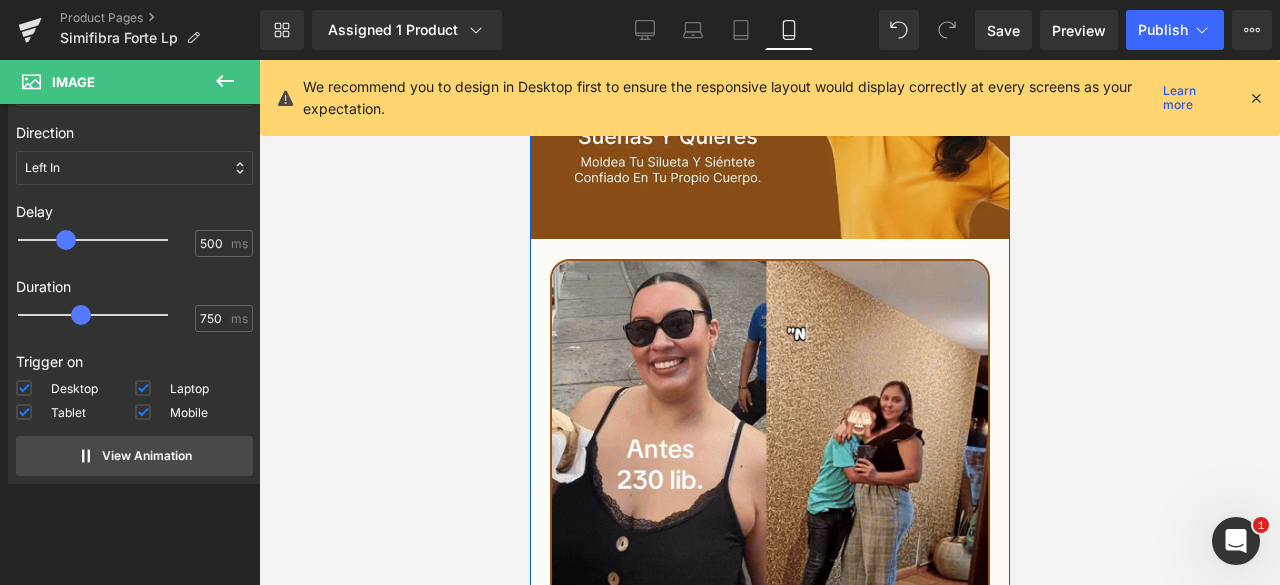 scroll, scrollTop: 4600, scrollLeft: 0, axis: vertical 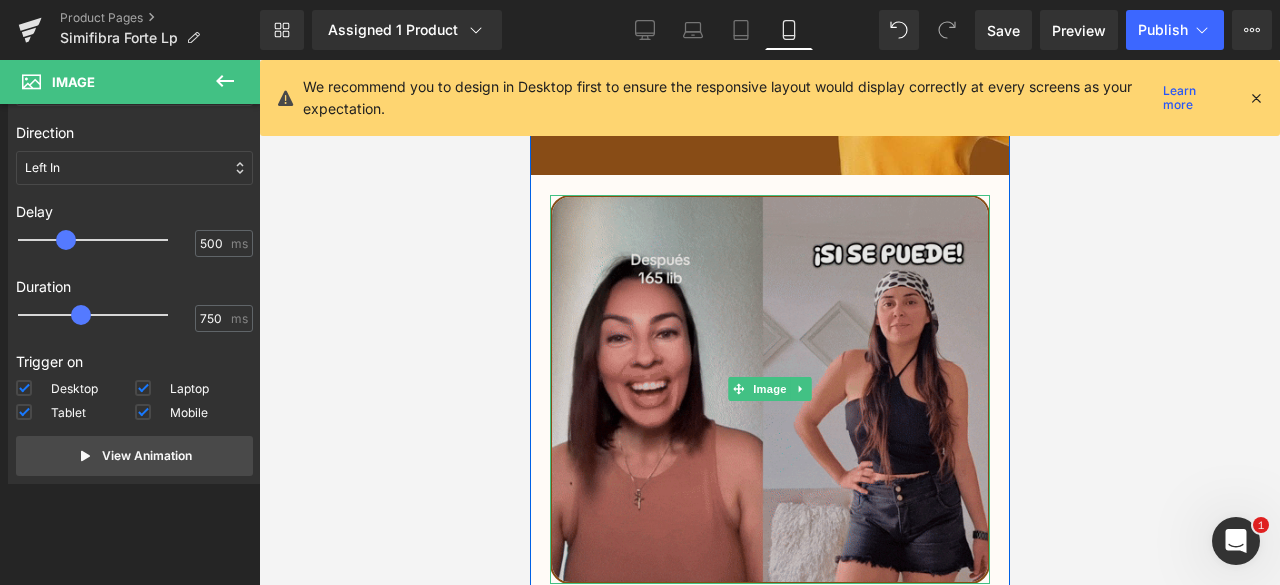 click at bounding box center [769, 389] 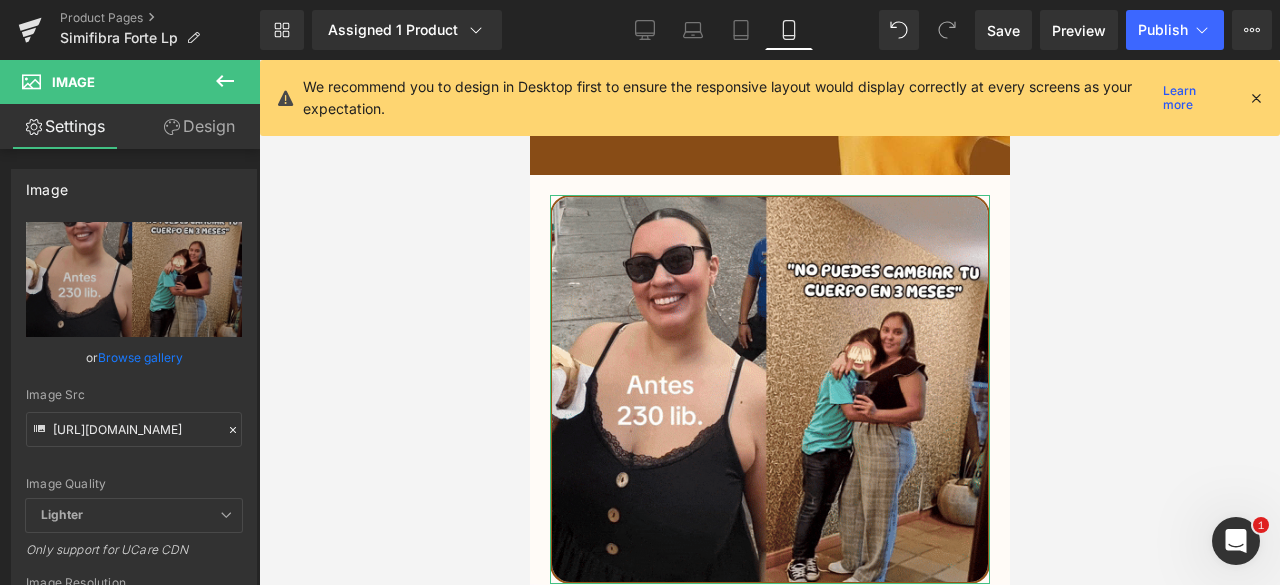 drag, startPoint x: 202, startPoint y: 125, endPoint x: 267, endPoint y: 207, distance: 104.63747 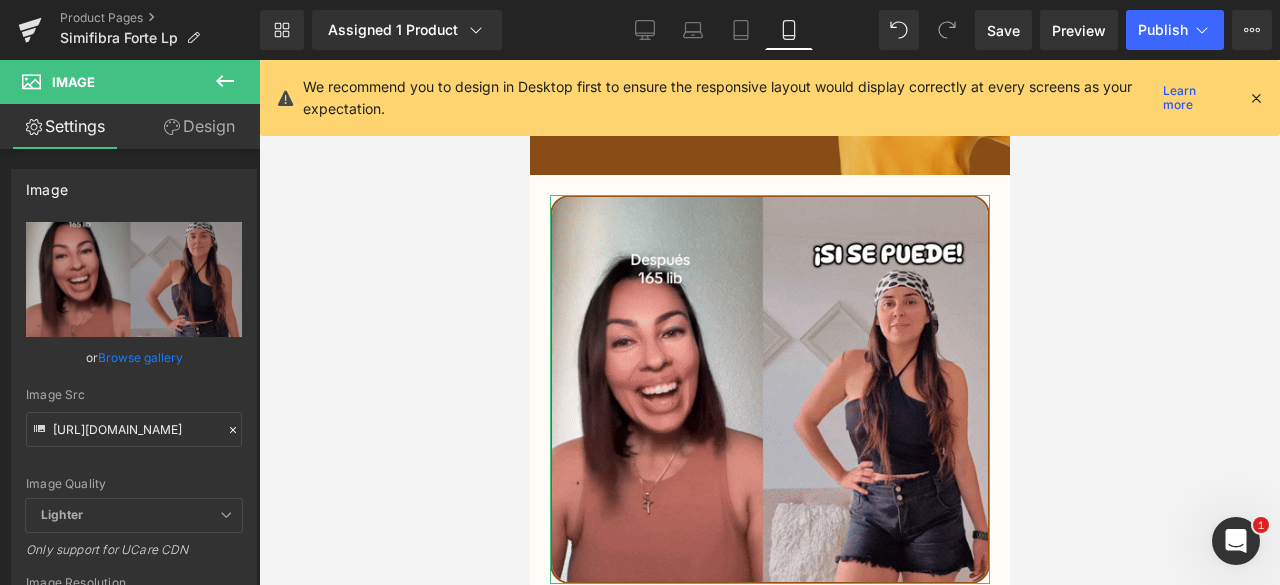 click on "Design" at bounding box center (199, 126) 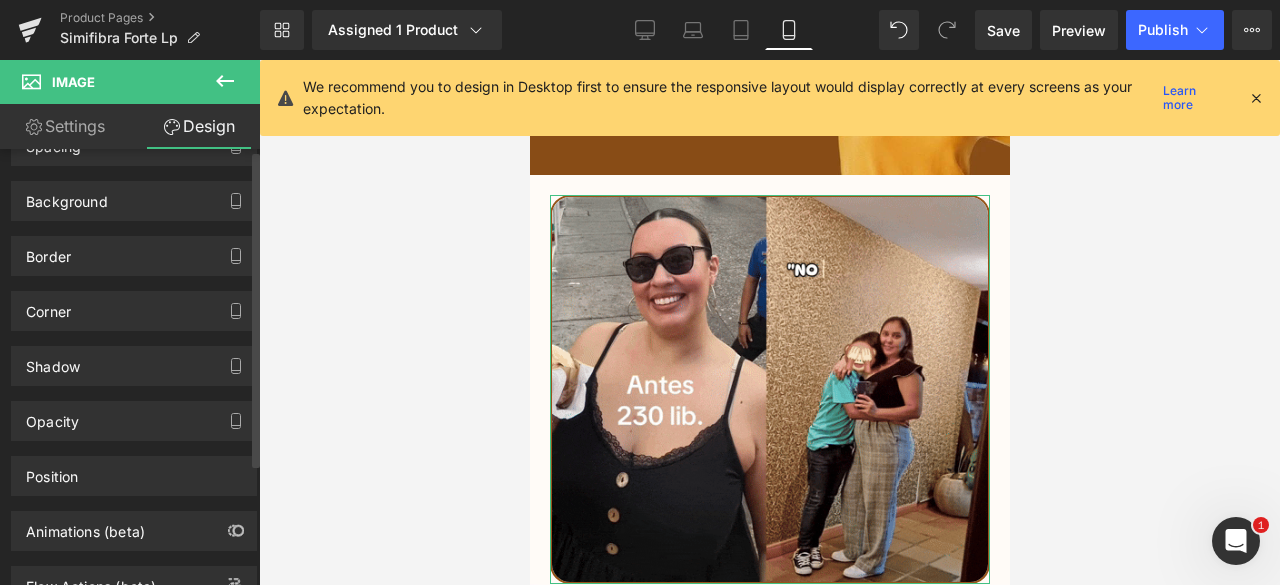 scroll, scrollTop: 168, scrollLeft: 0, axis: vertical 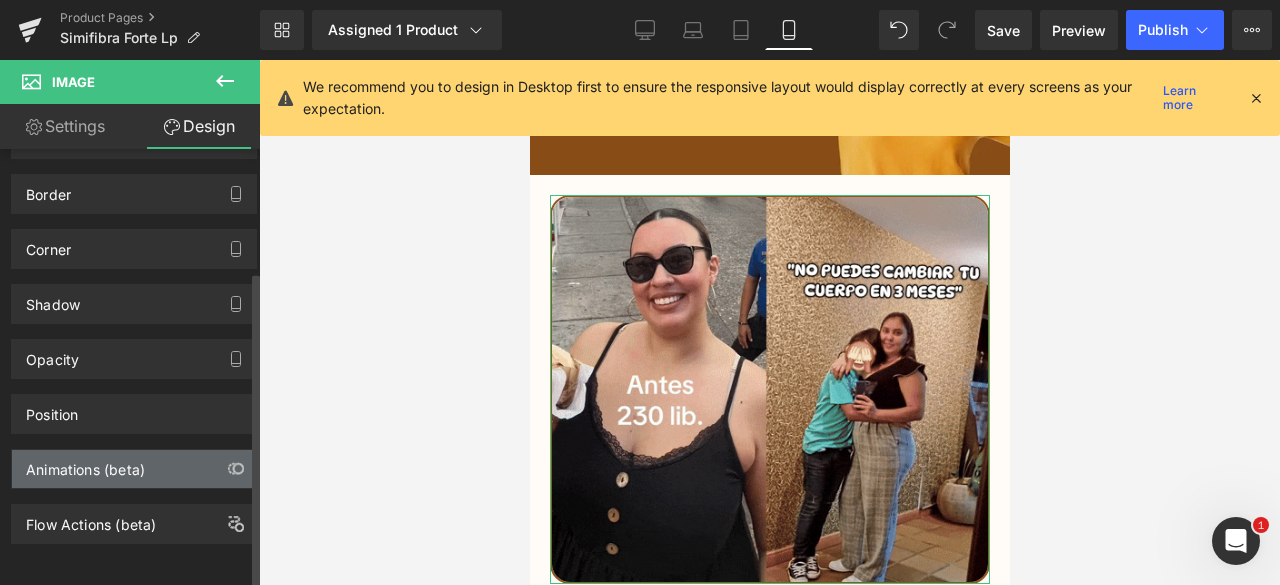 click on "Animations (beta)" at bounding box center (85, 464) 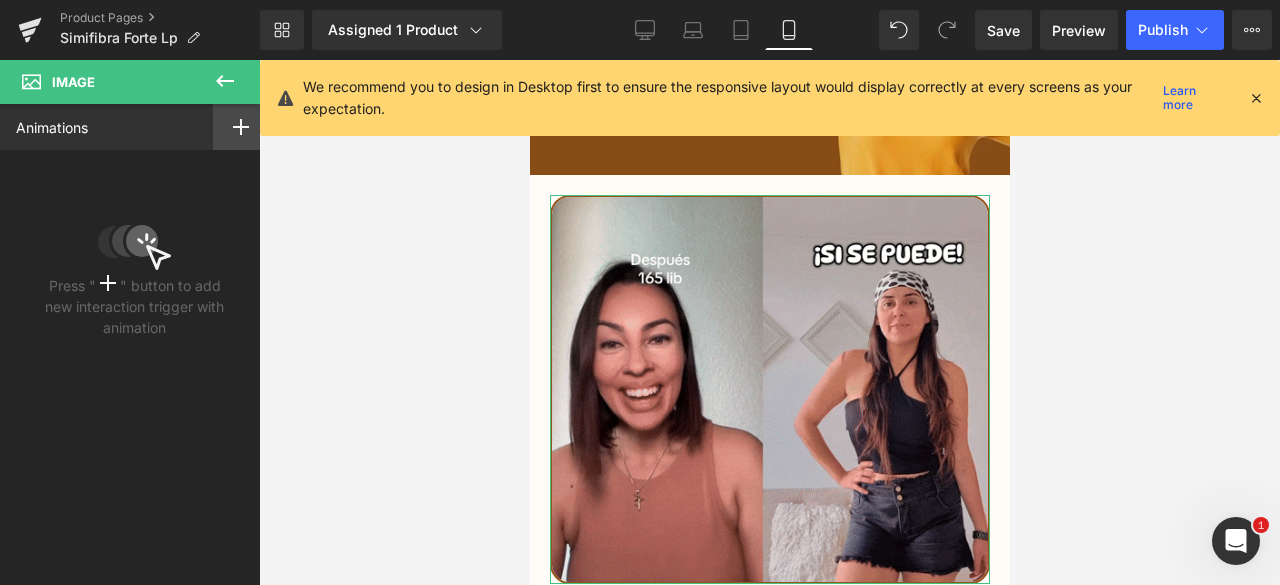 drag, startPoint x: 242, startPoint y: 117, endPoint x: 228, endPoint y: 123, distance: 15.231546 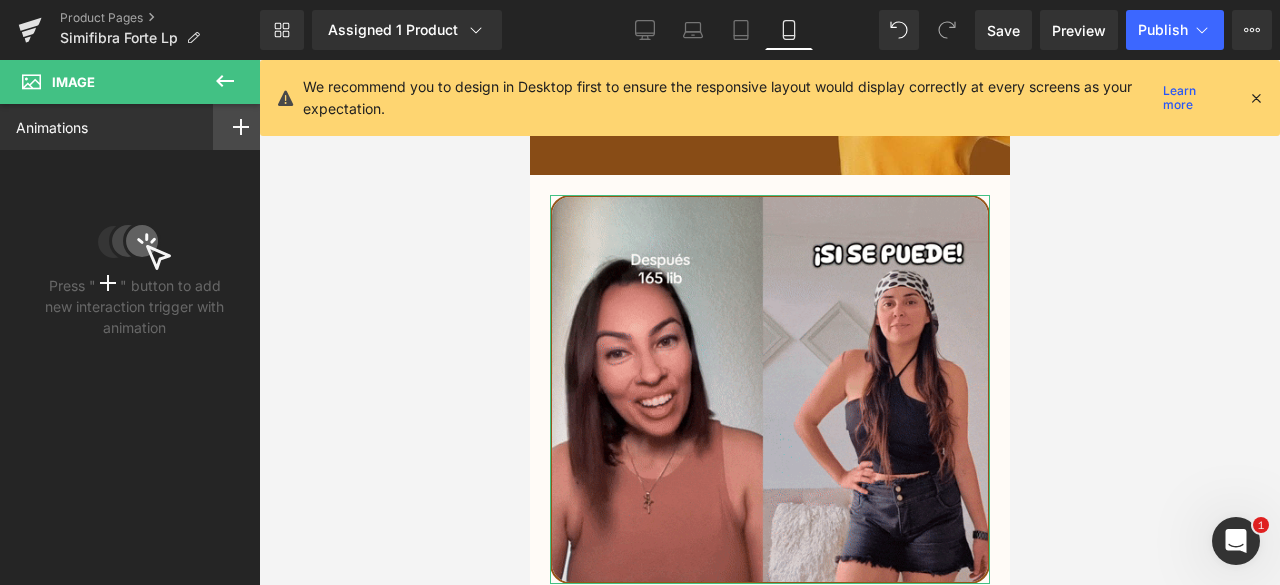 click at bounding box center [241, 127] 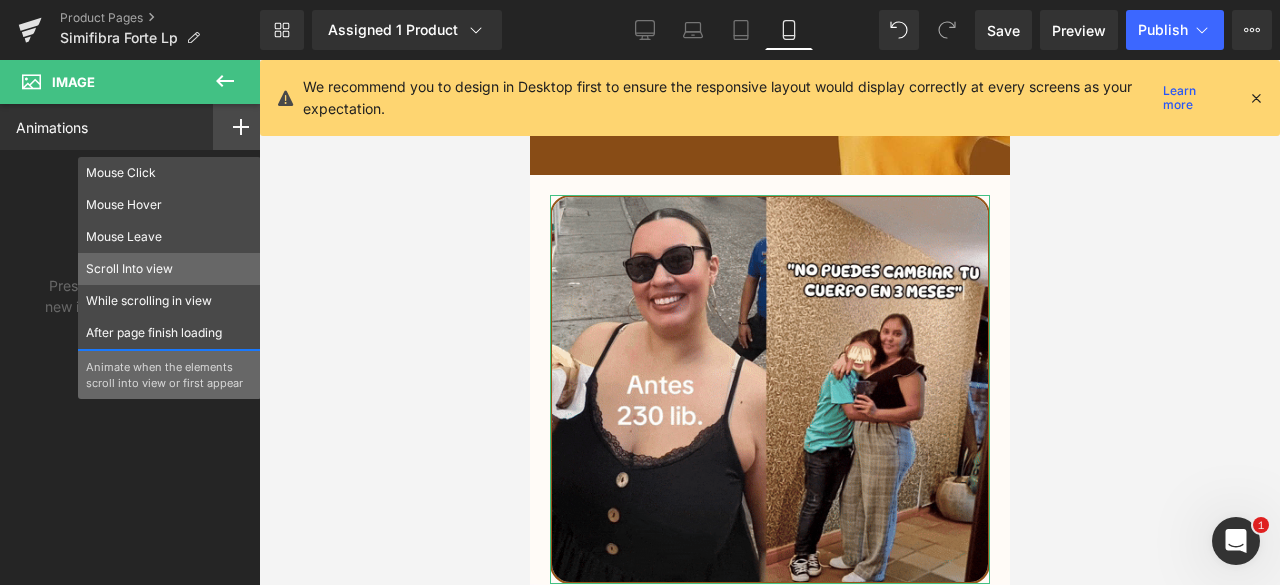 click on "Scroll Into view" at bounding box center [169, 269] 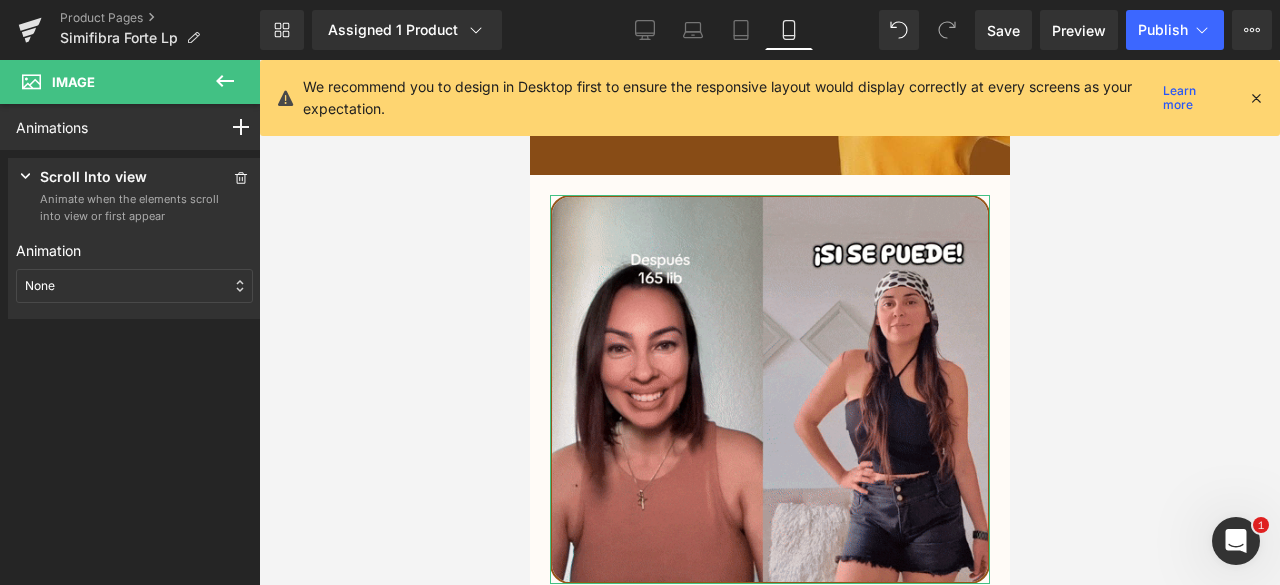 click on "None" at bounding box center [134, 286] 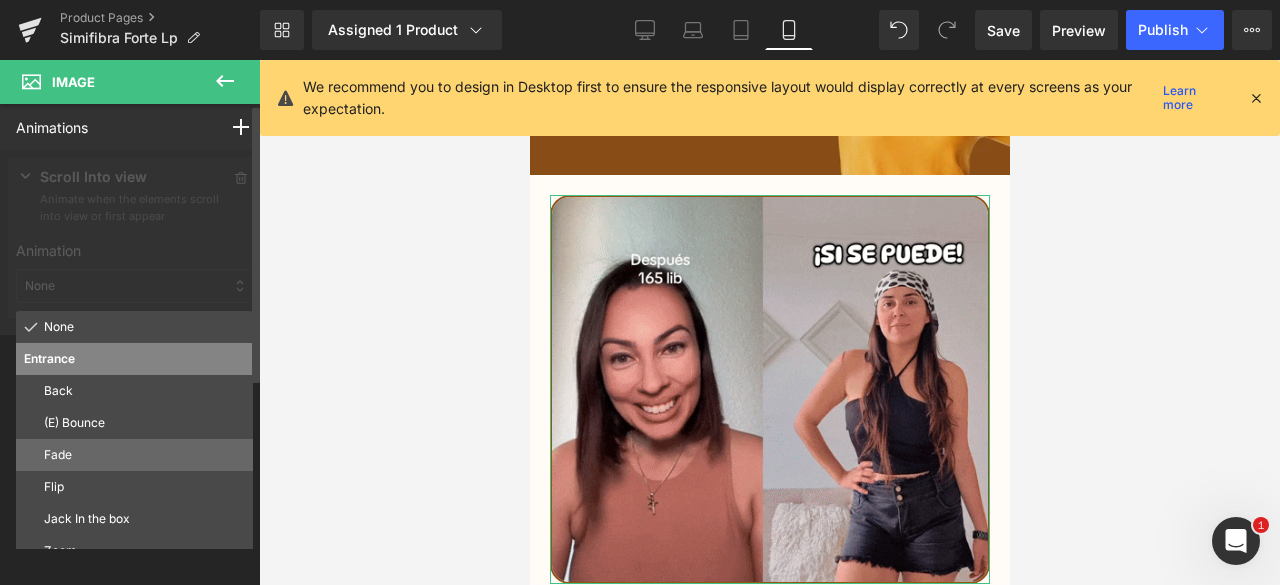 click on "Fade" at bounding box center (144, 455) 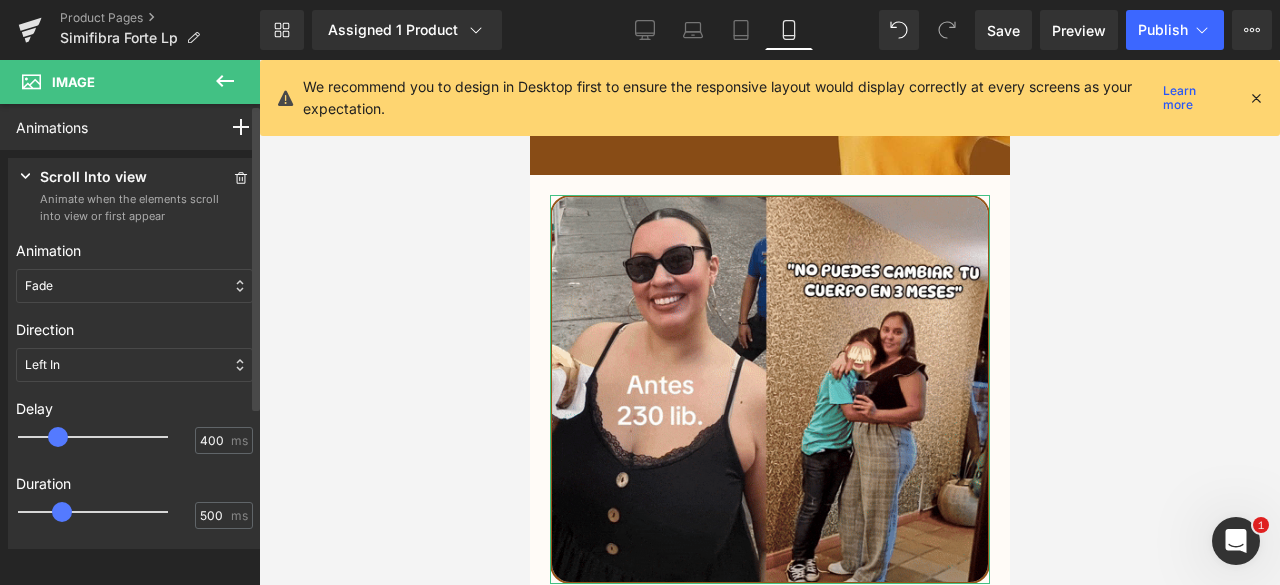 click at bounding box center (107, 437) 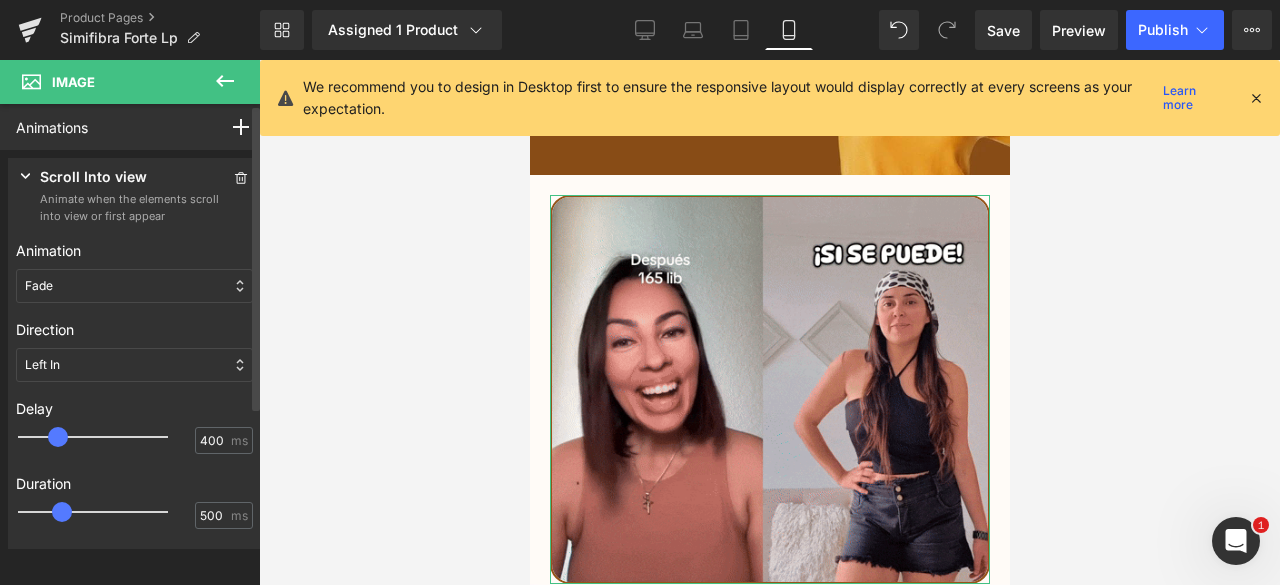 type on "500" 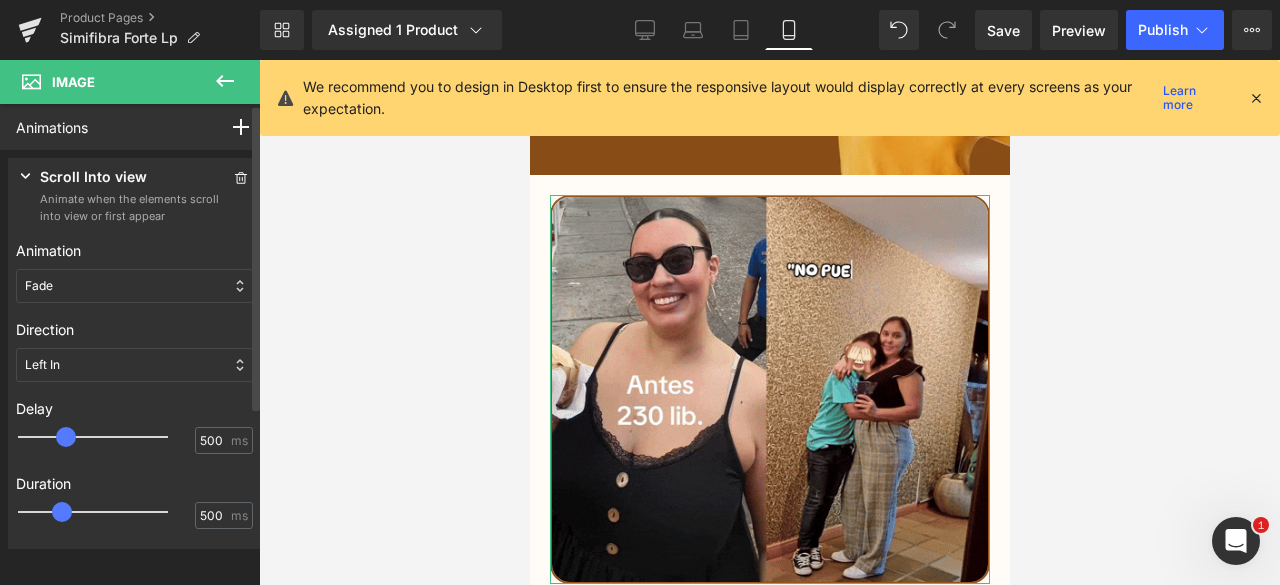 click at bounding box center (107, 437) 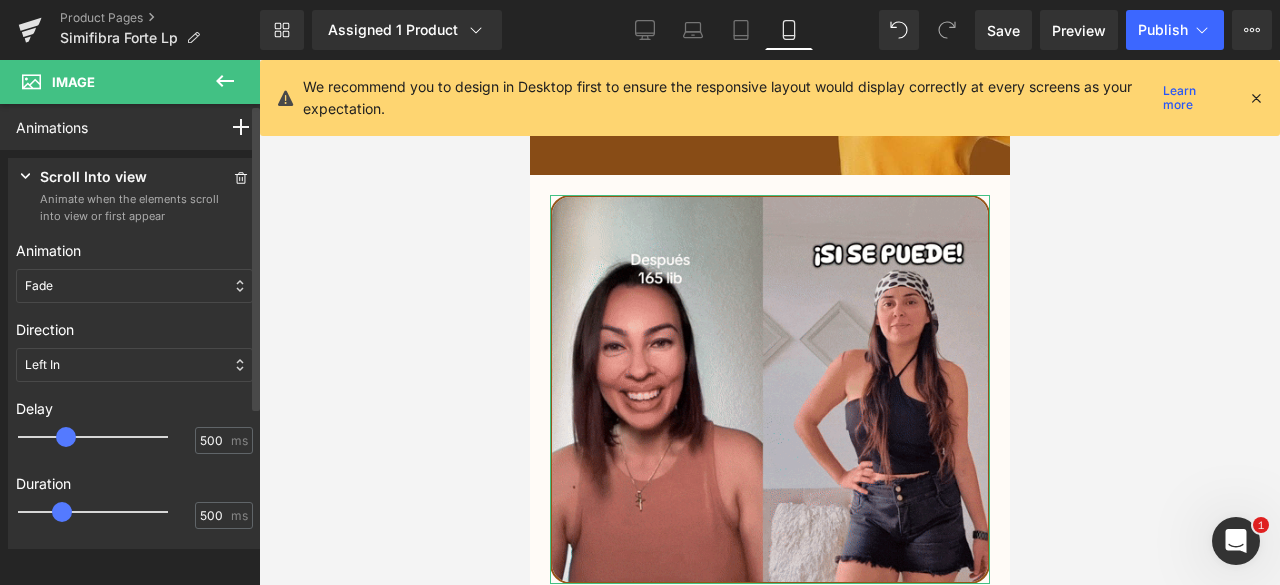 type on "700" 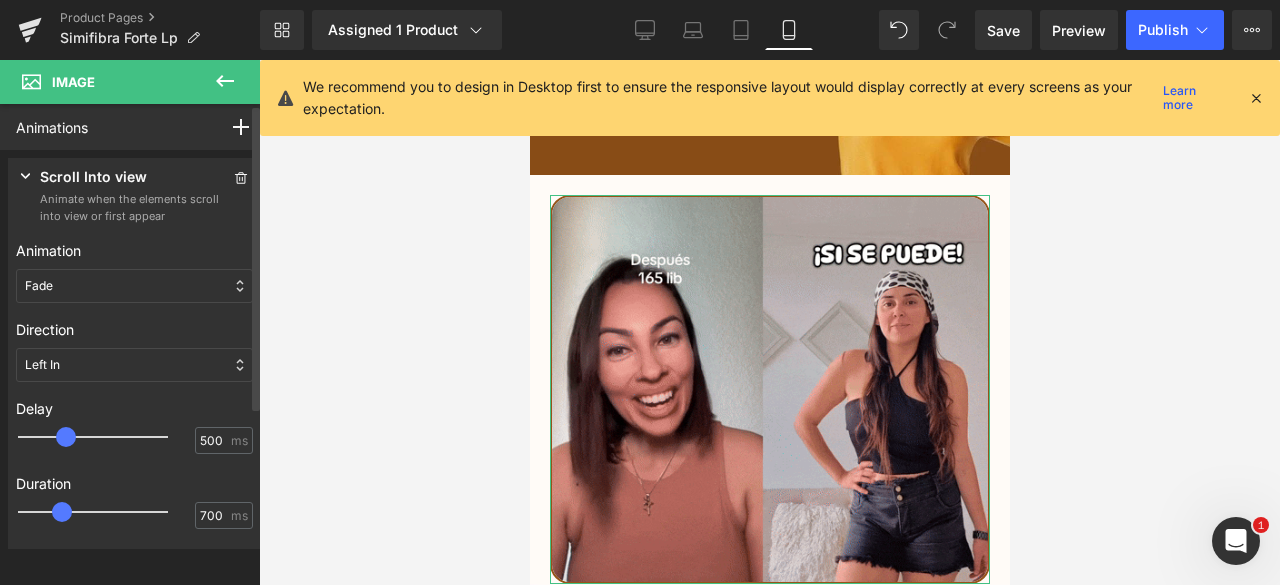 click at bounding box center [107, 512] 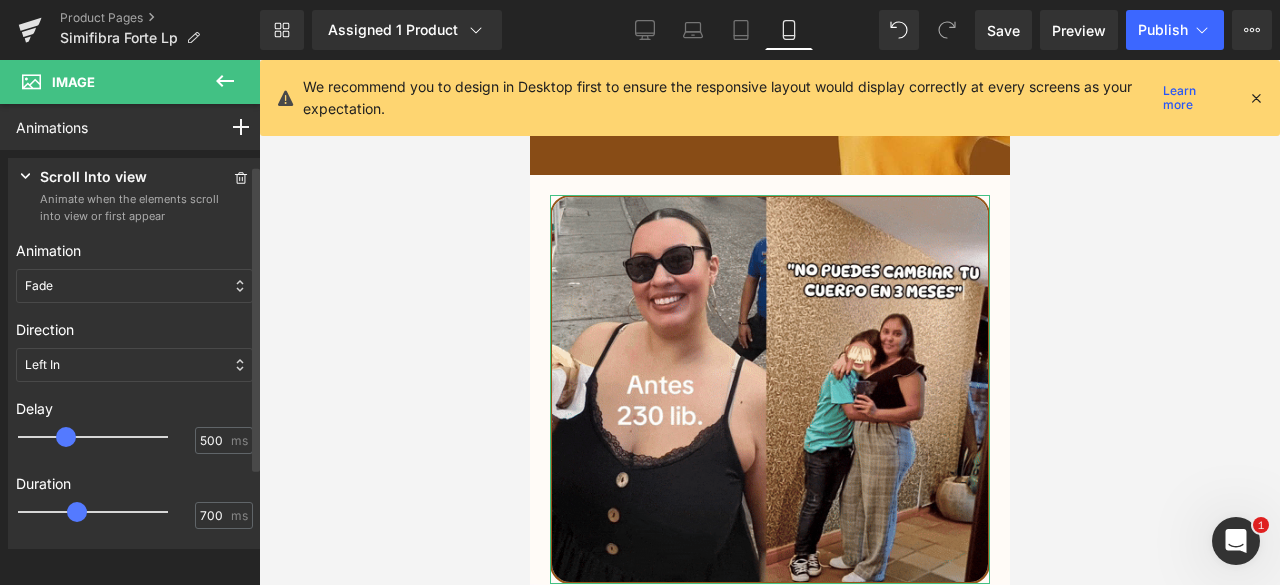 scroll, scrollTop: 197, scrollLeft: 0, axis: vertical 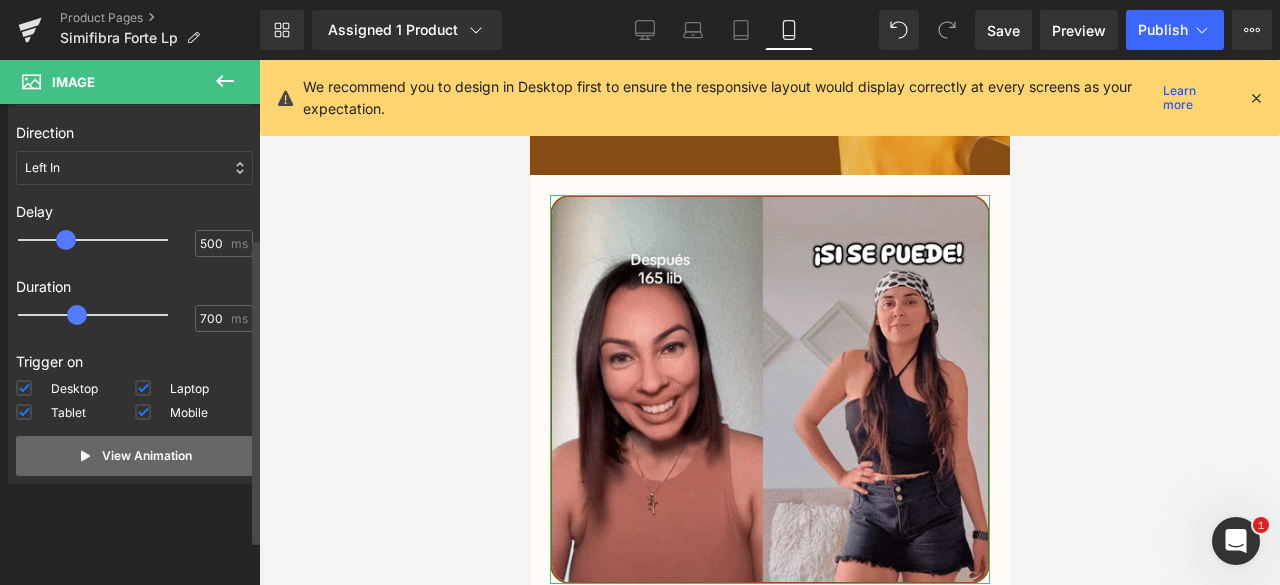 click 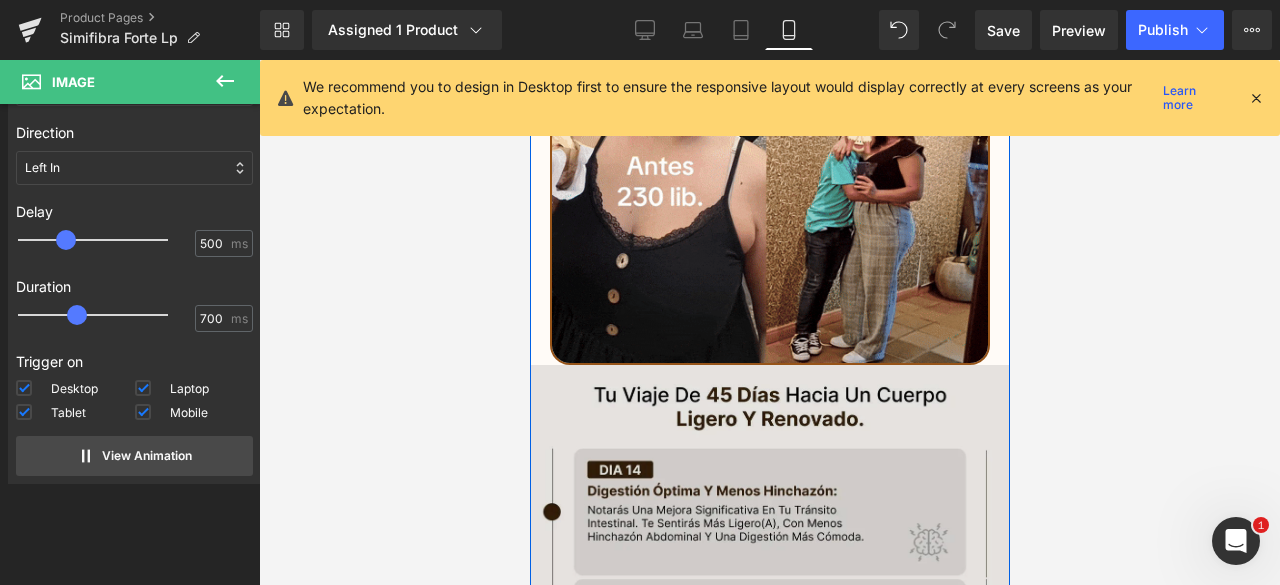 scroll, scrollTop: 5000, scrollLeft: 0, axis: vertical 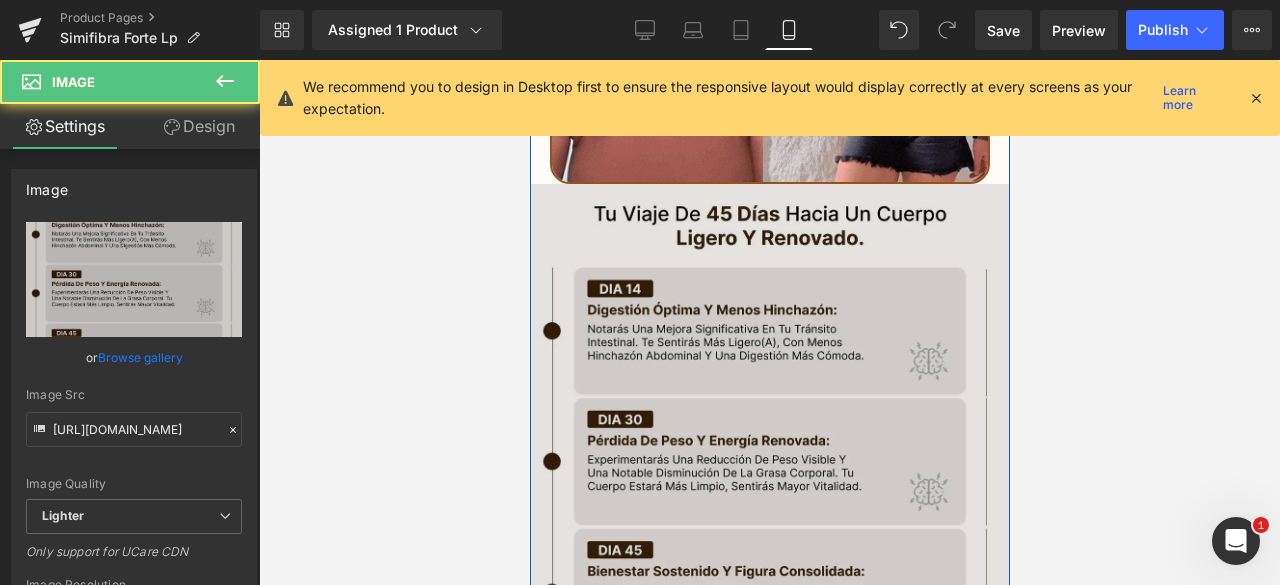 click at bounding box center [769, 431] 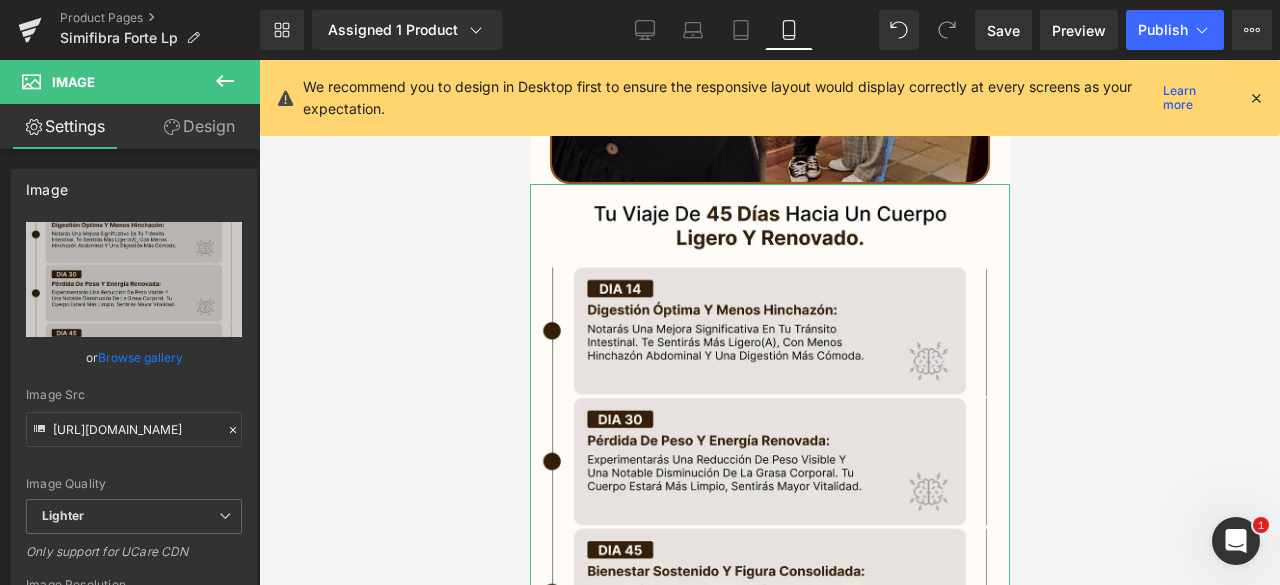 click on "Design" at bounding box center [199, 126] 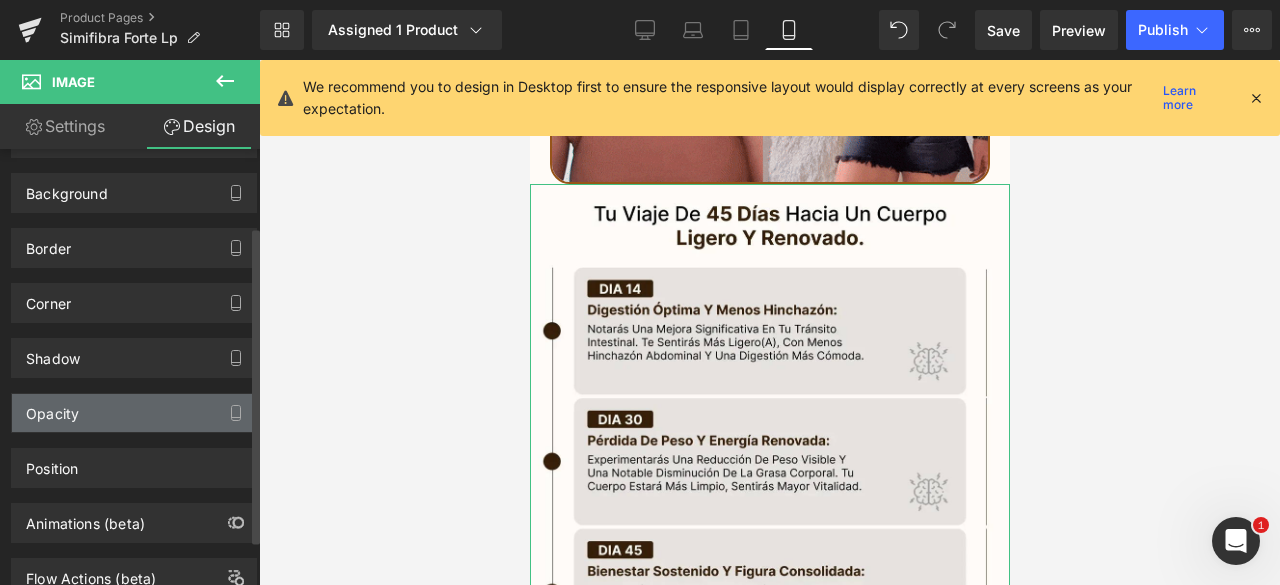 scroll, scrollTop: 168, scrollLeft: 0, axis: vertical 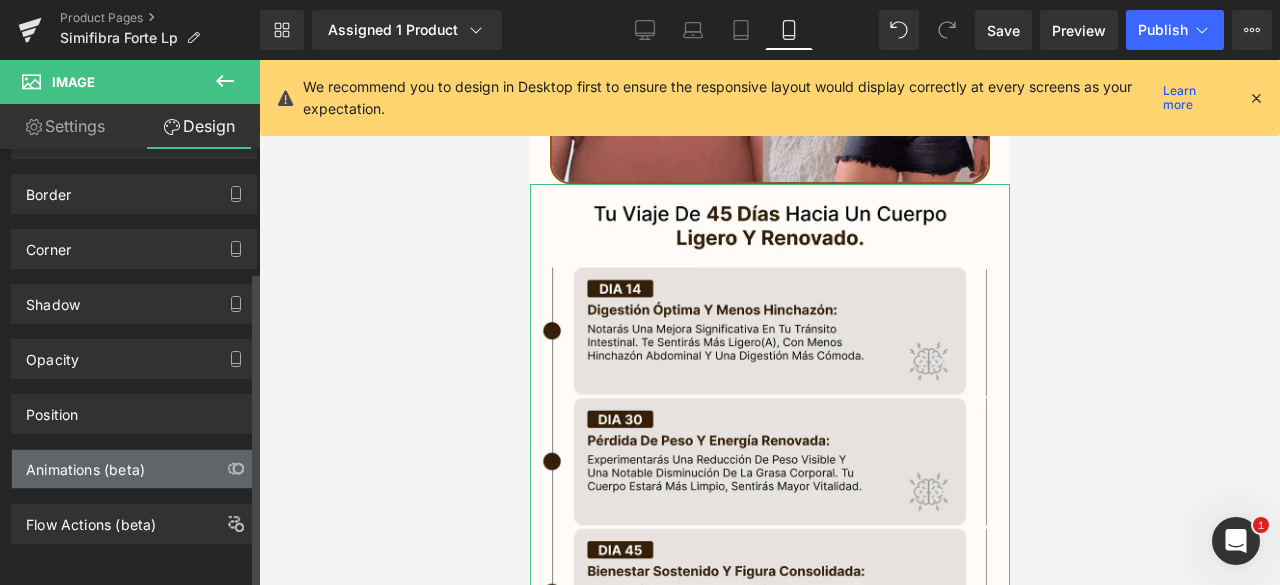 click on "Animations (beta)" at bounding box center [85, 464] 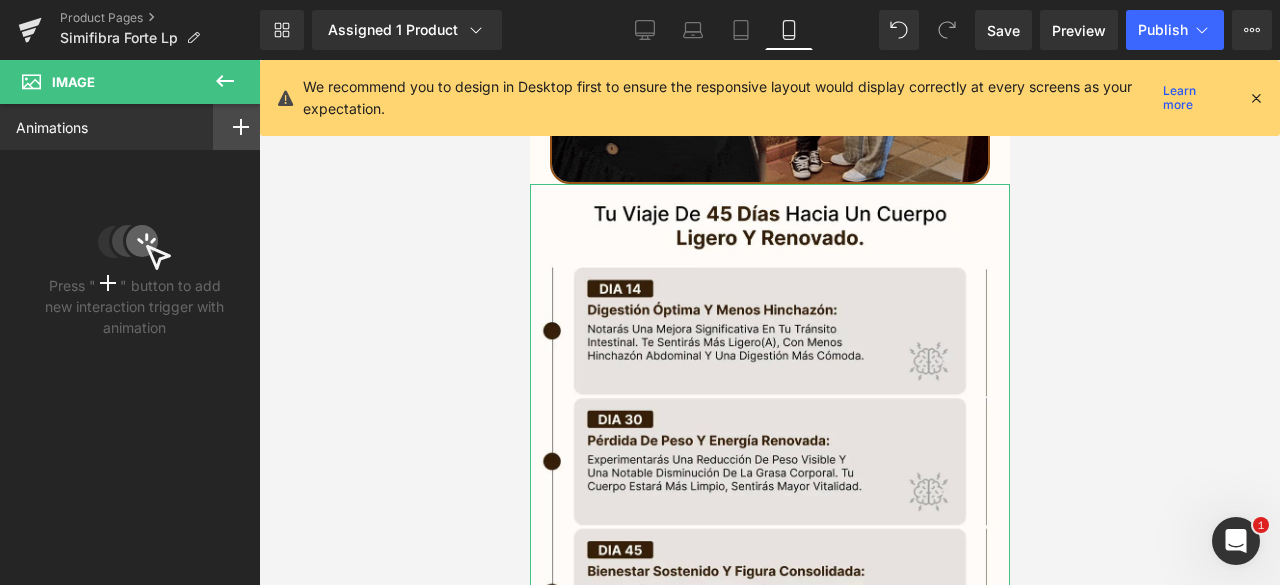 click at bounding box center (241, 127) 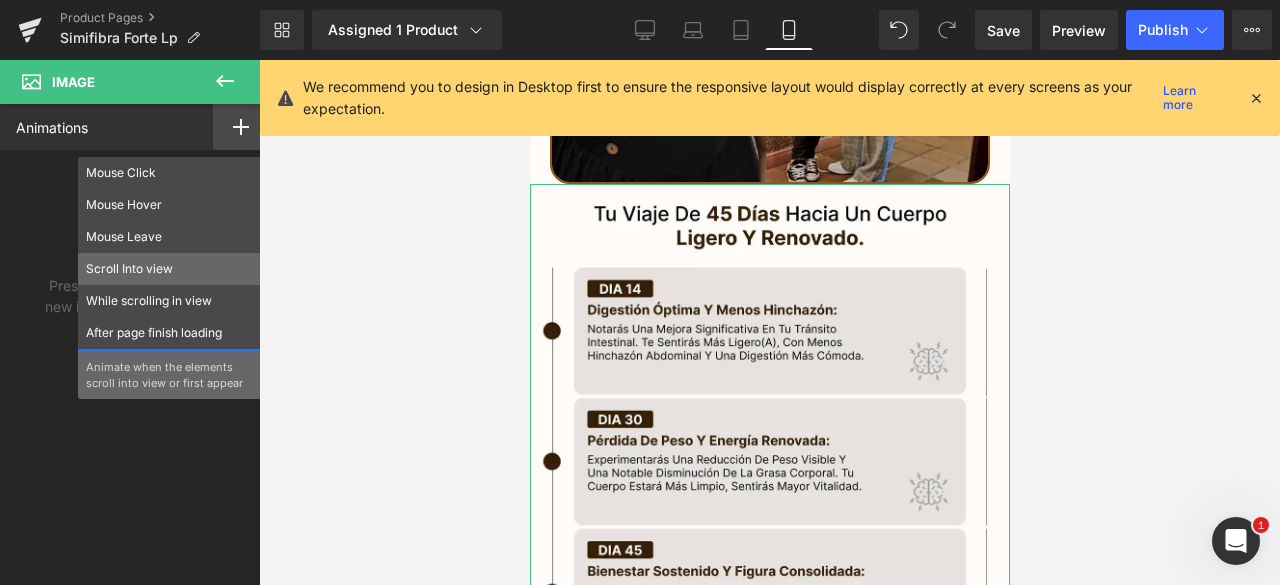 click on "Scroll Into view" at bounding box center [169, 269] 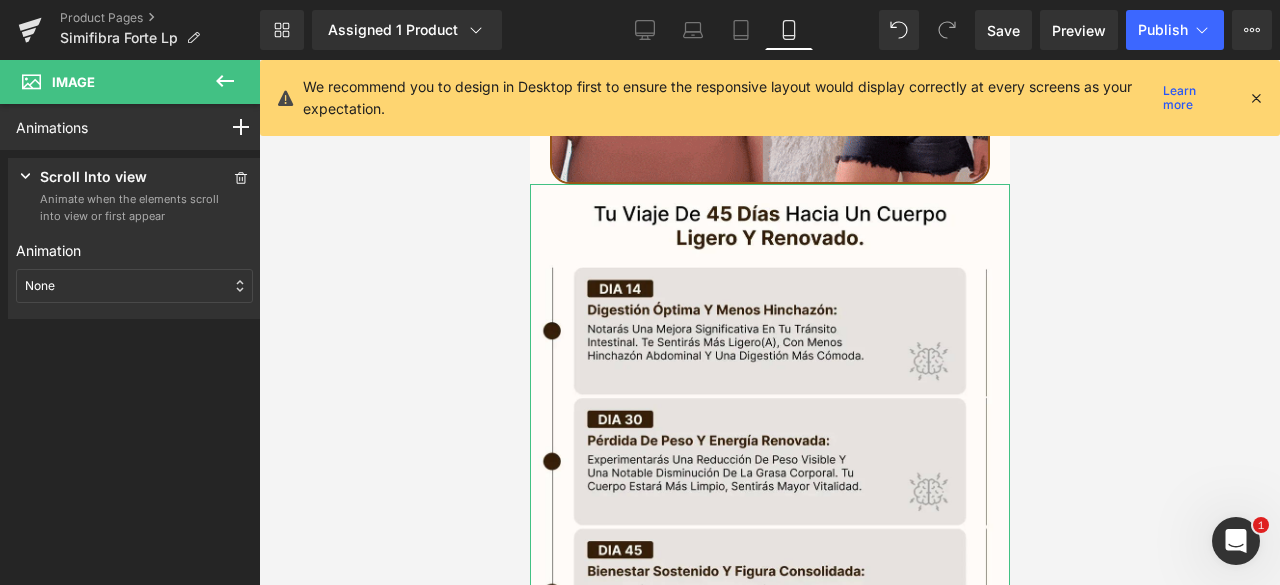 click on "None" at bounding box center (134, 286) 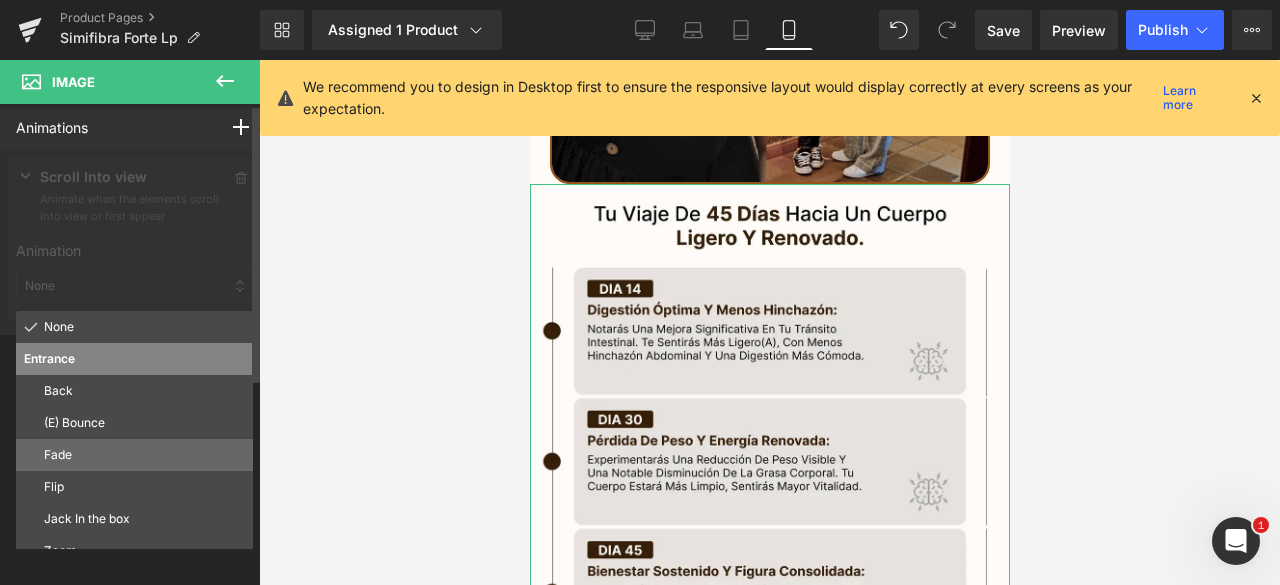 click on "Fade" at bounding box center [144, 455] 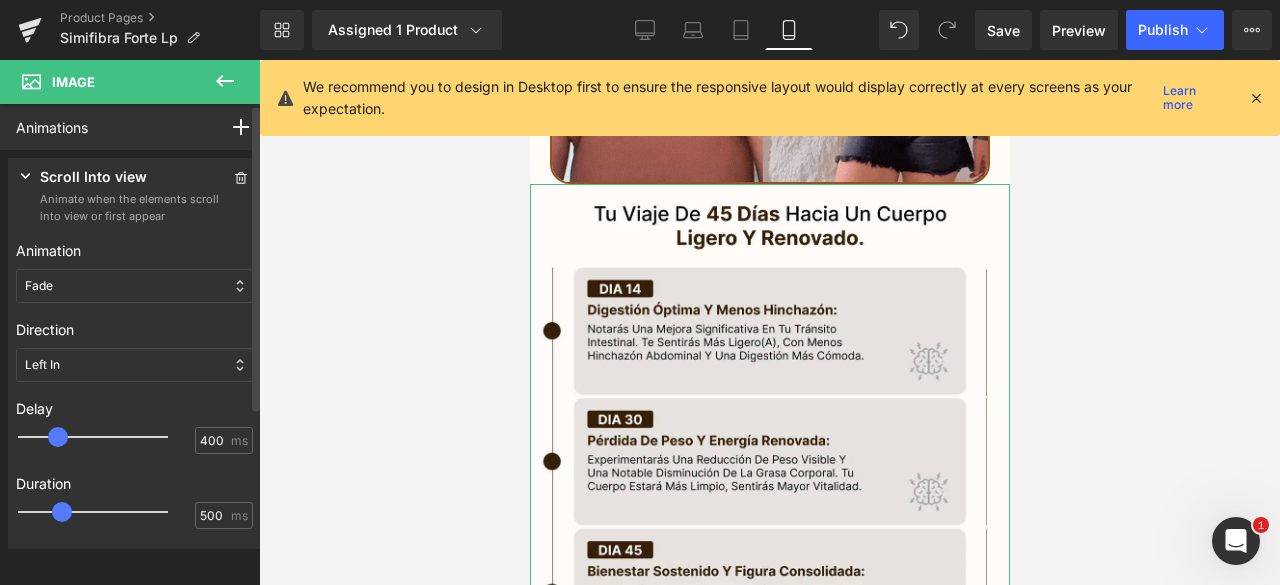 click at bounding box center [107, 437] 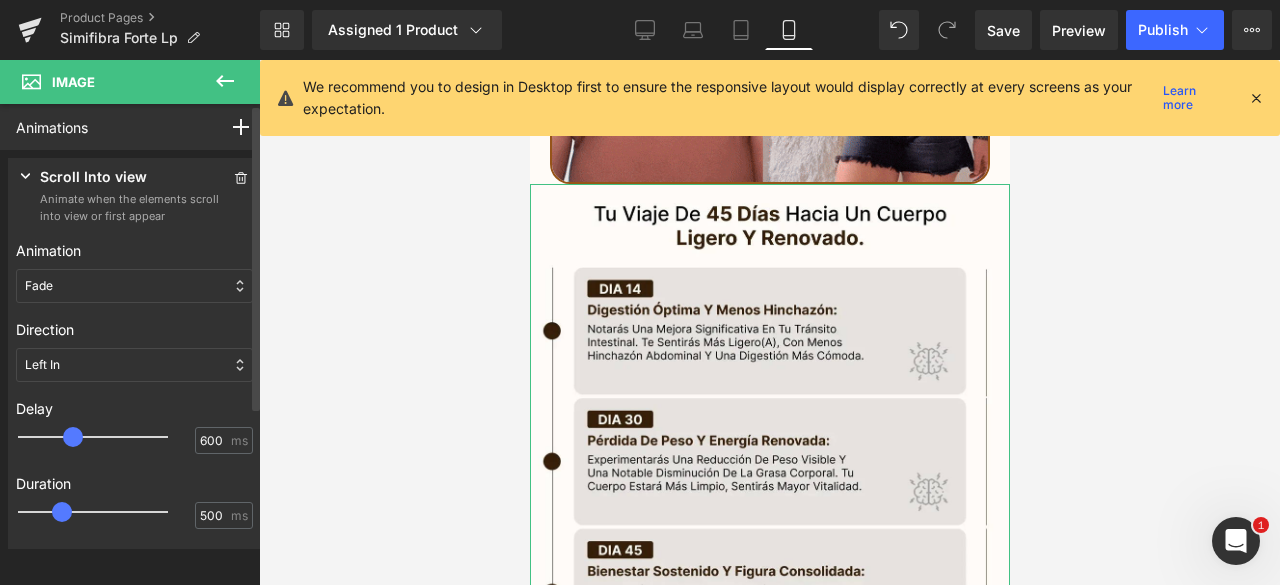 click at bounding box center (107, 437) 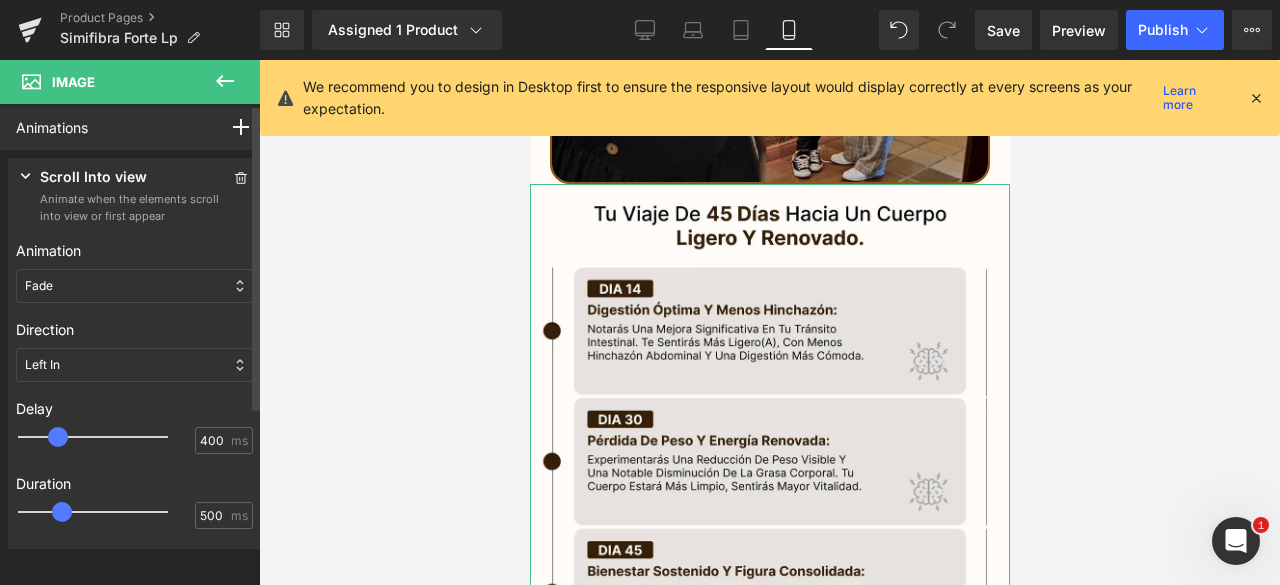 type on "500" 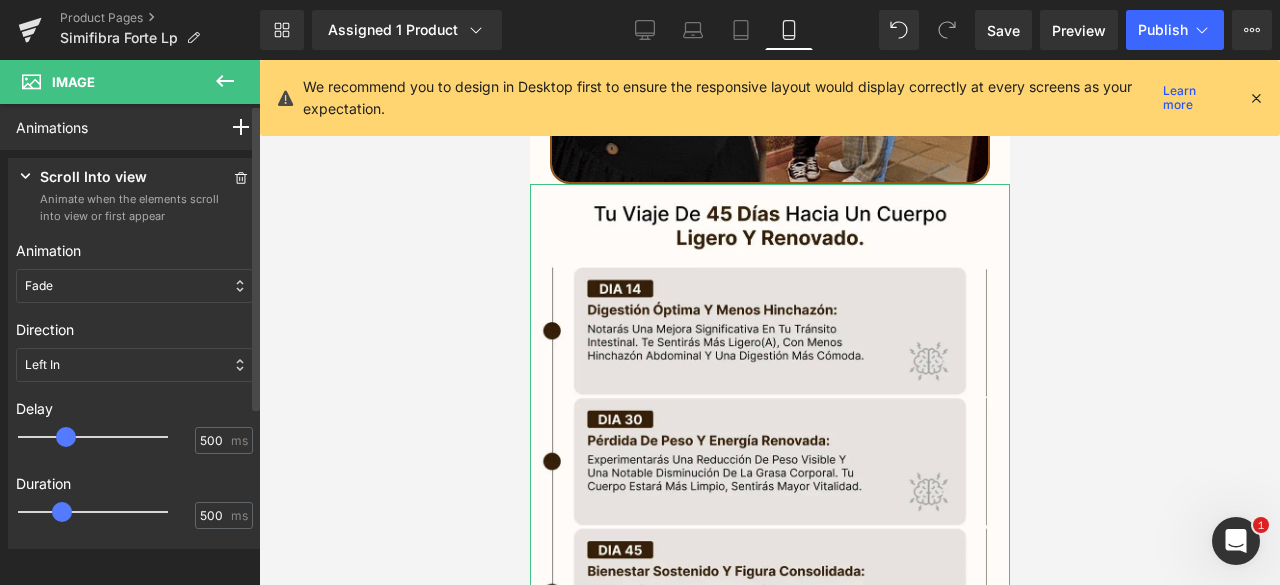 click at bounding box center [107, 437] 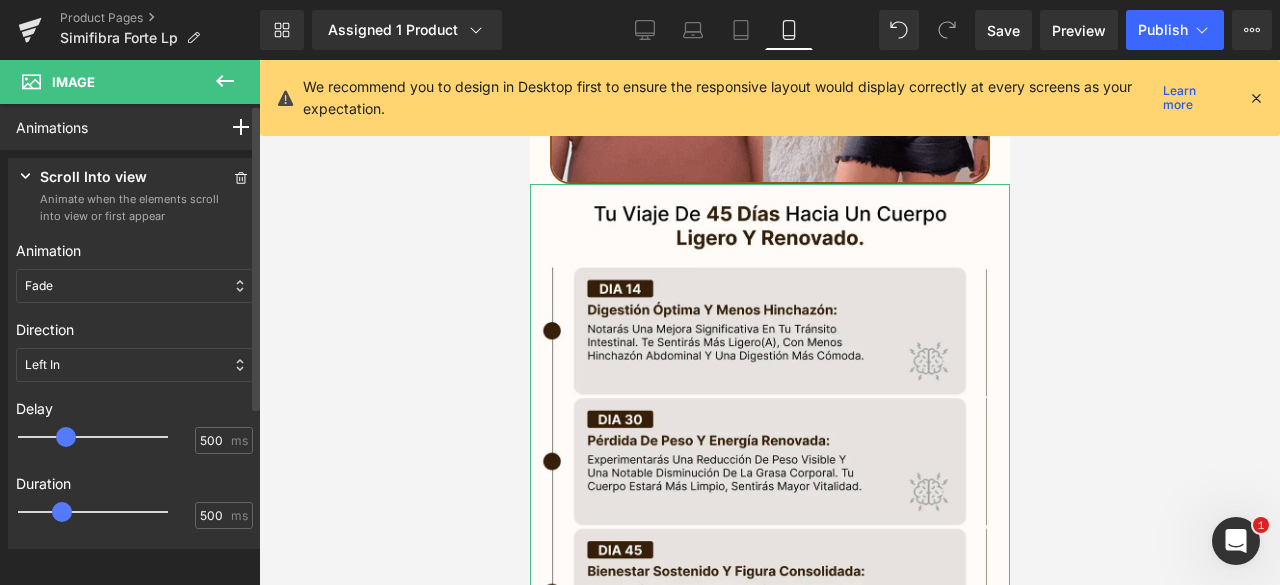 type on "700" 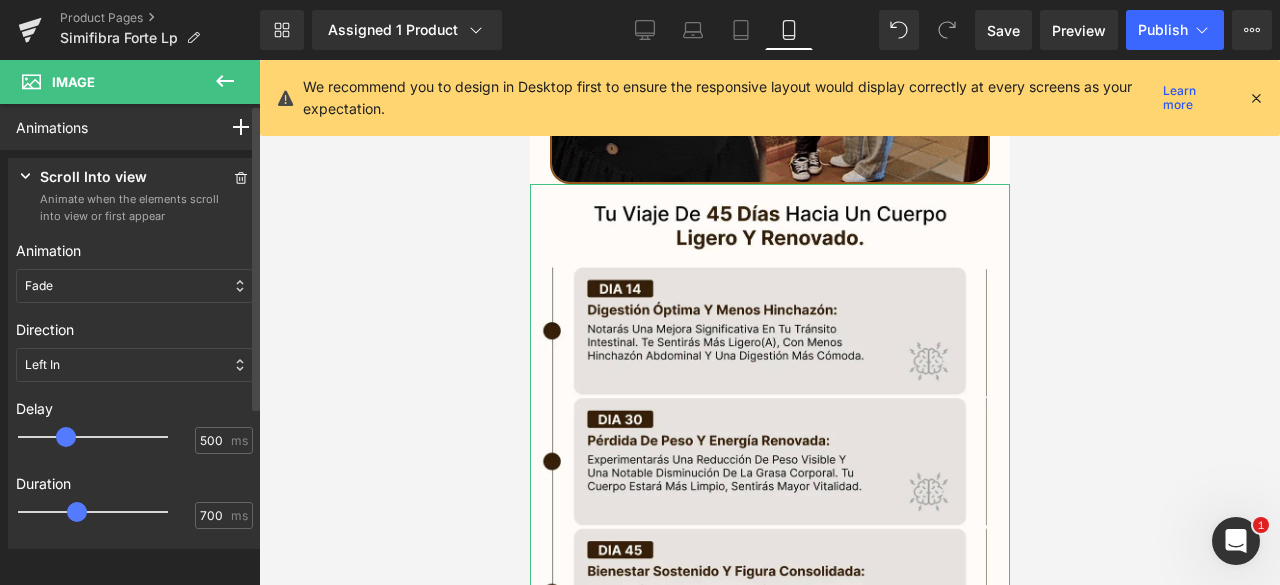 click at bounding box center [107, 512] 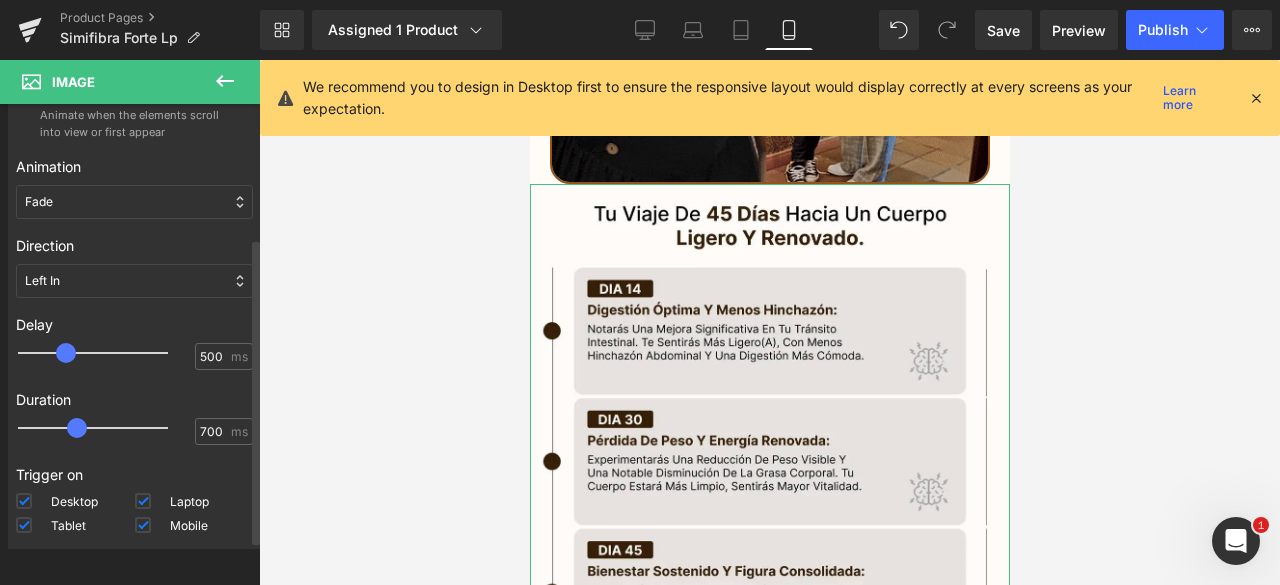 scroll, scrollTop: 197, scrollLeft: 0, axis: vertical 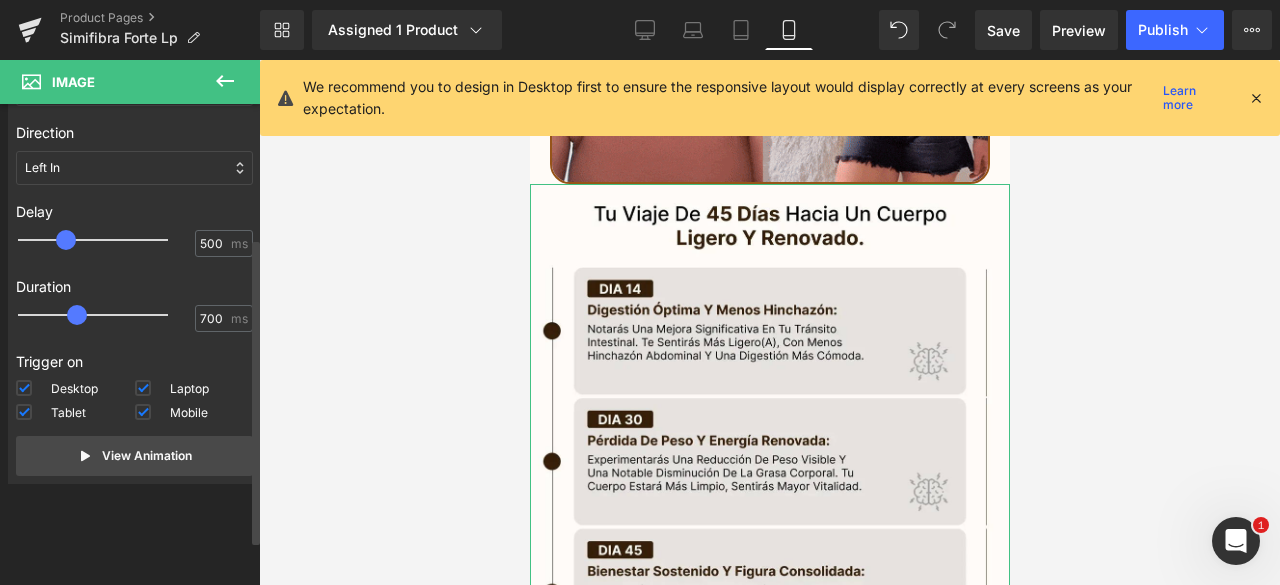 drag, startPoint x: 91, startPoint y: 490, endPoint x: 98, endPoint y: 475, distance: 16.552946 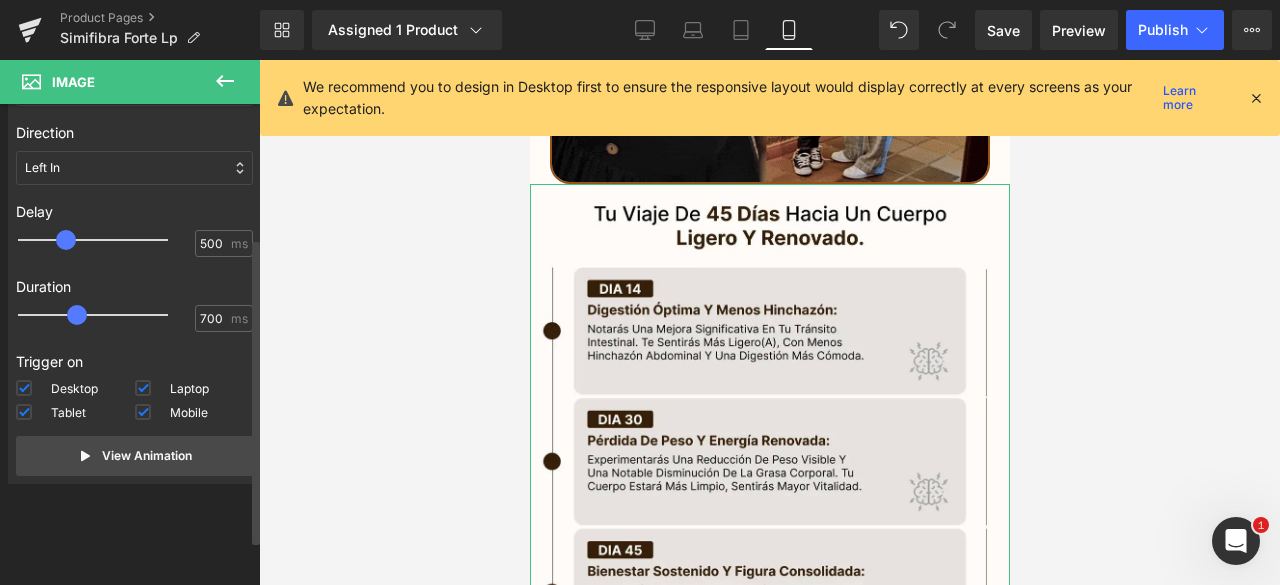 click on "Press "
" button to add new interaction trigger with animation
Scroll Into view
Animate when the elements scroll into view or first appear
Animation
None Entrance Back (E) Bounce Fade Flip Jack In the box Zoom Slide Stand In Place (S) Bounce Flash Pulse Rubber band Shake X Shake Y Swing Jello Heartbeat
Fade
None Entrance Back (E) Bounce Fade Flip Zoom 0" at bounding box center (134, 226) 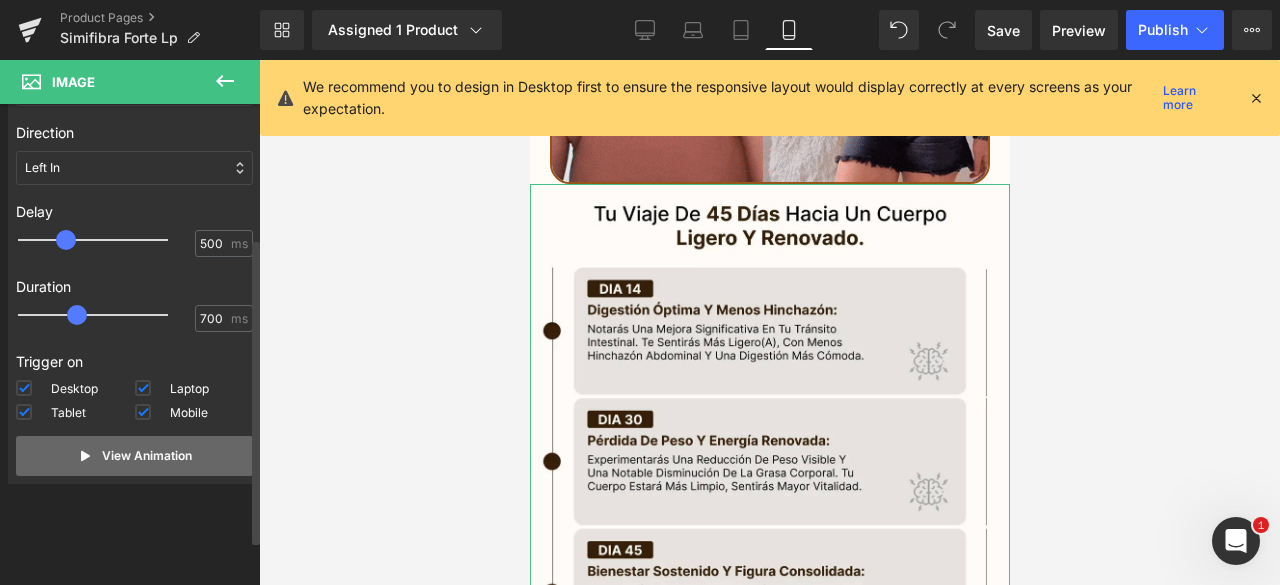 click on "View Animation" at bounding box center [134, 456] 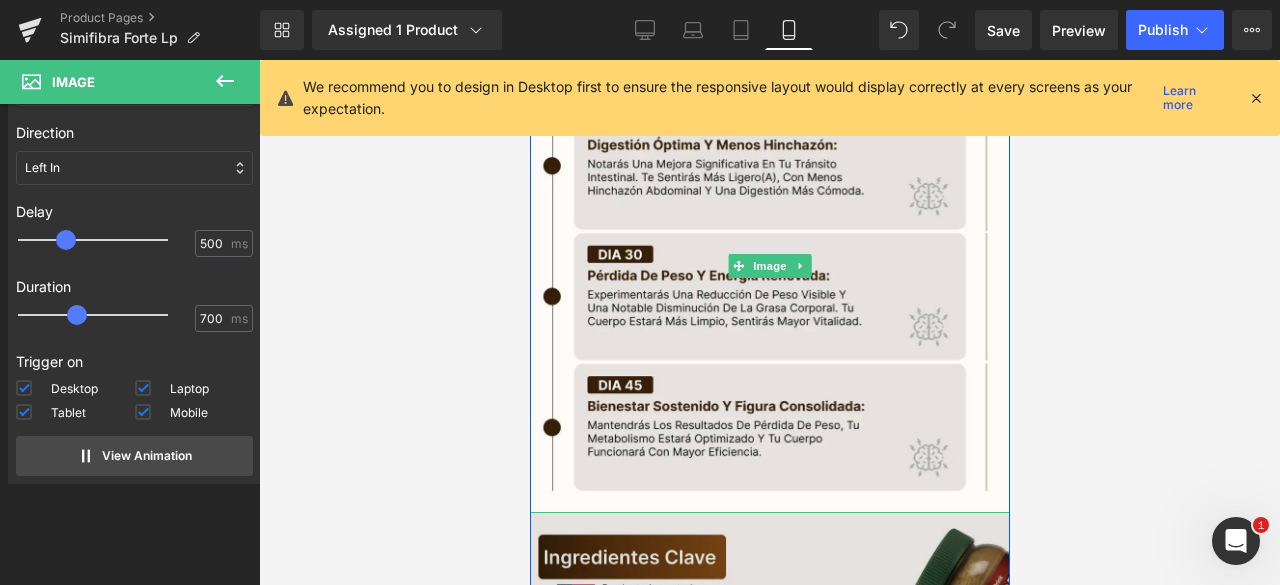 scroll, scrollTop: 5400, scrollLeft: 0, axis: vertical 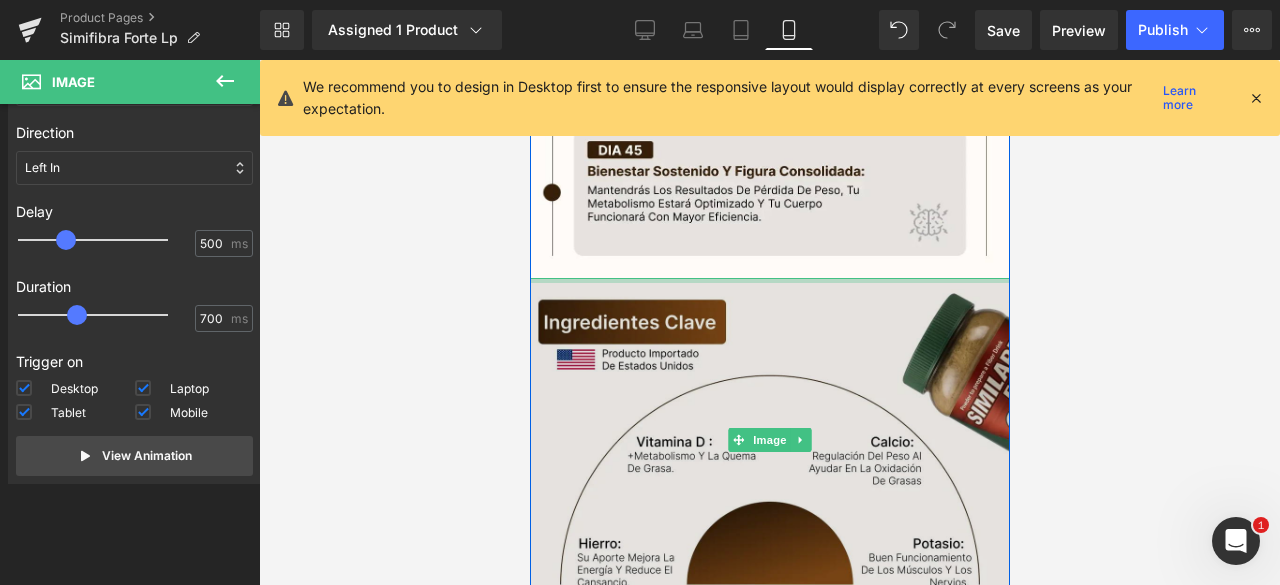 click on "Image" at bounding box center (769, 439) 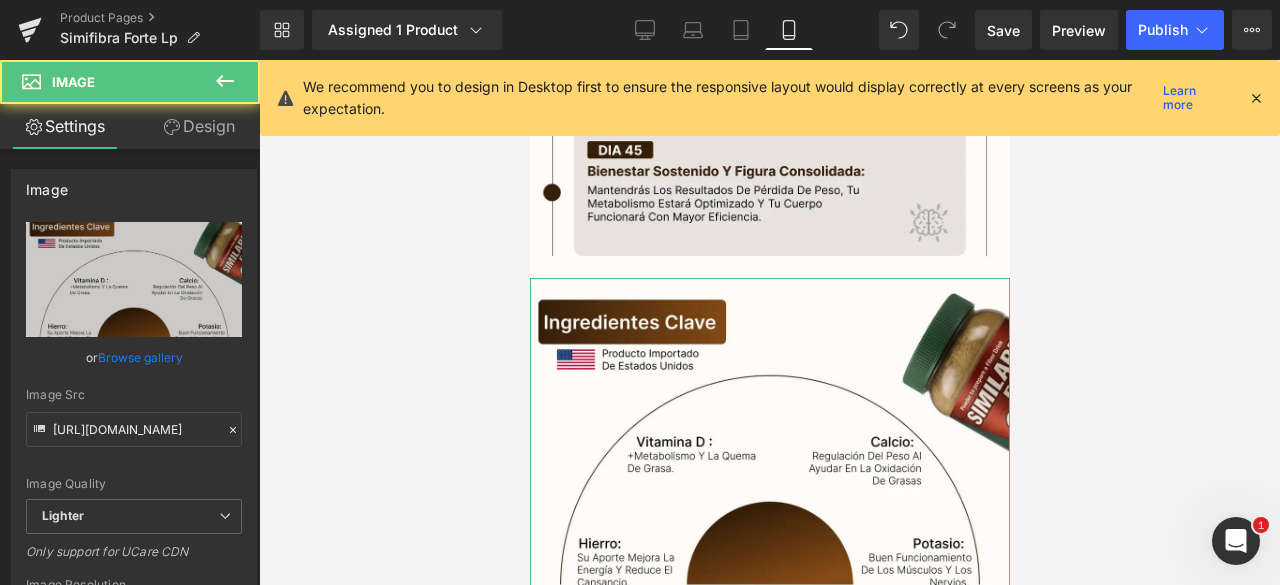 click on "Design" at bounding box center [199, 126] 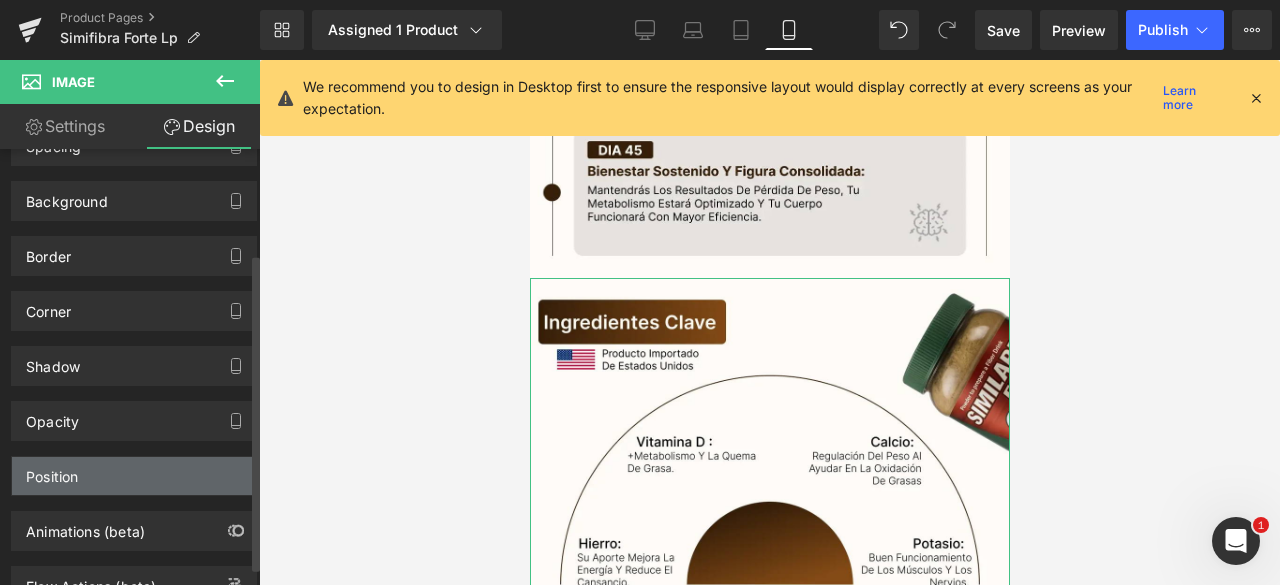 scroll, scrollTop: 168, scrollLeft: 0, axis: vertical 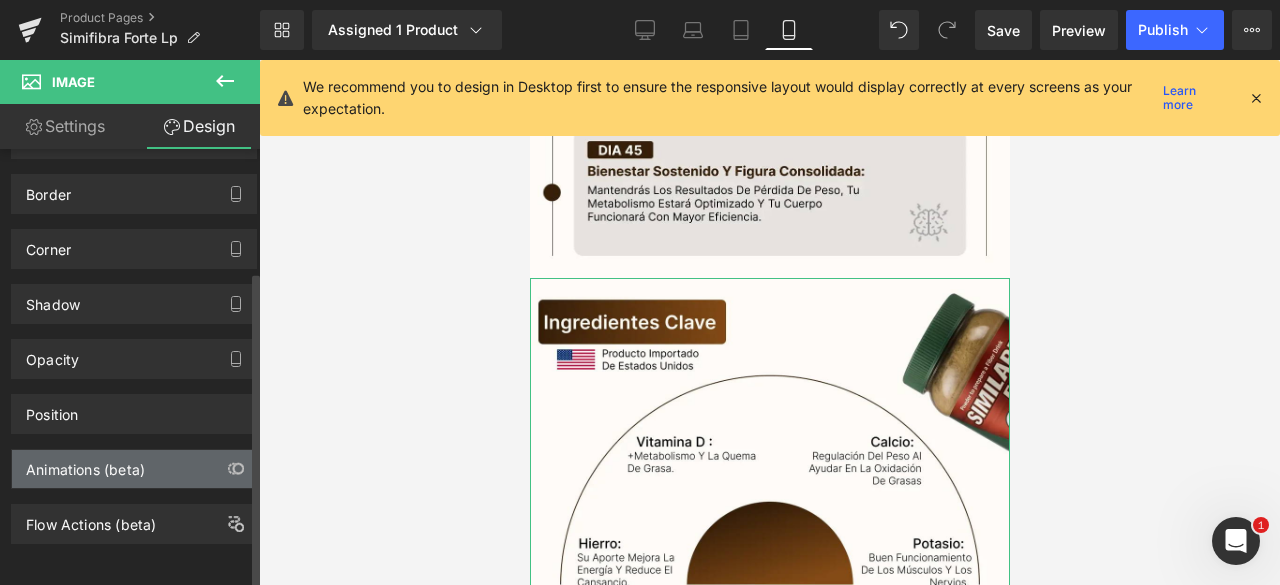 click on "Animations (beta)" at bounding box center [85, 464] 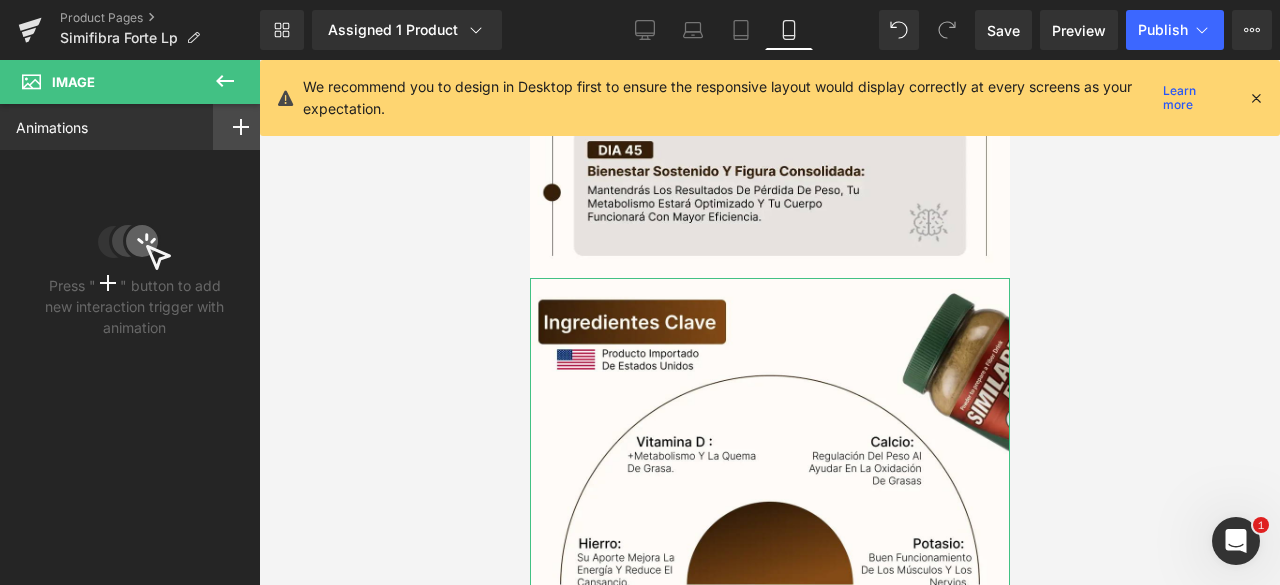 click at bounding box center [241, 127] 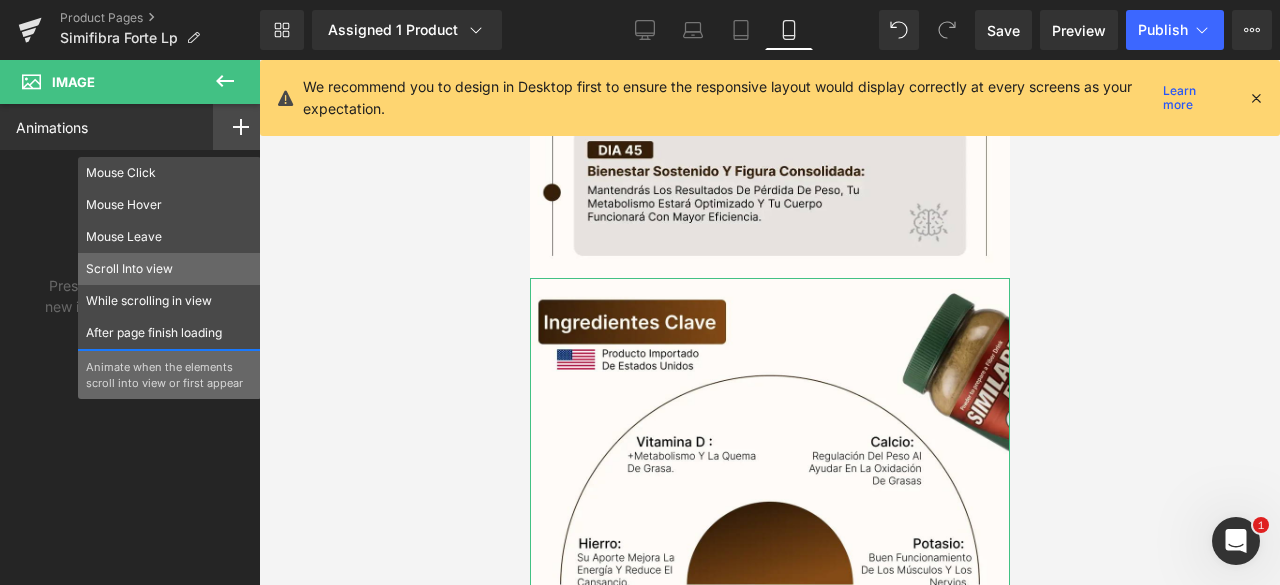 click on "Scroll Into view" at bounding box center [169, 269] 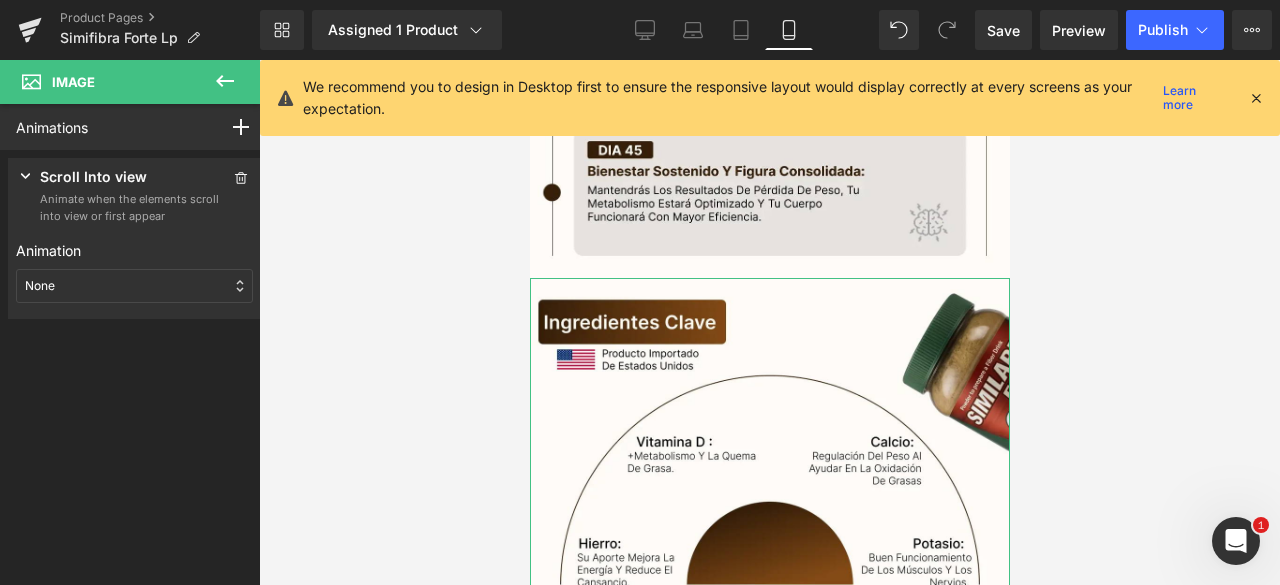click on "None" at bounding box center (40, 286) 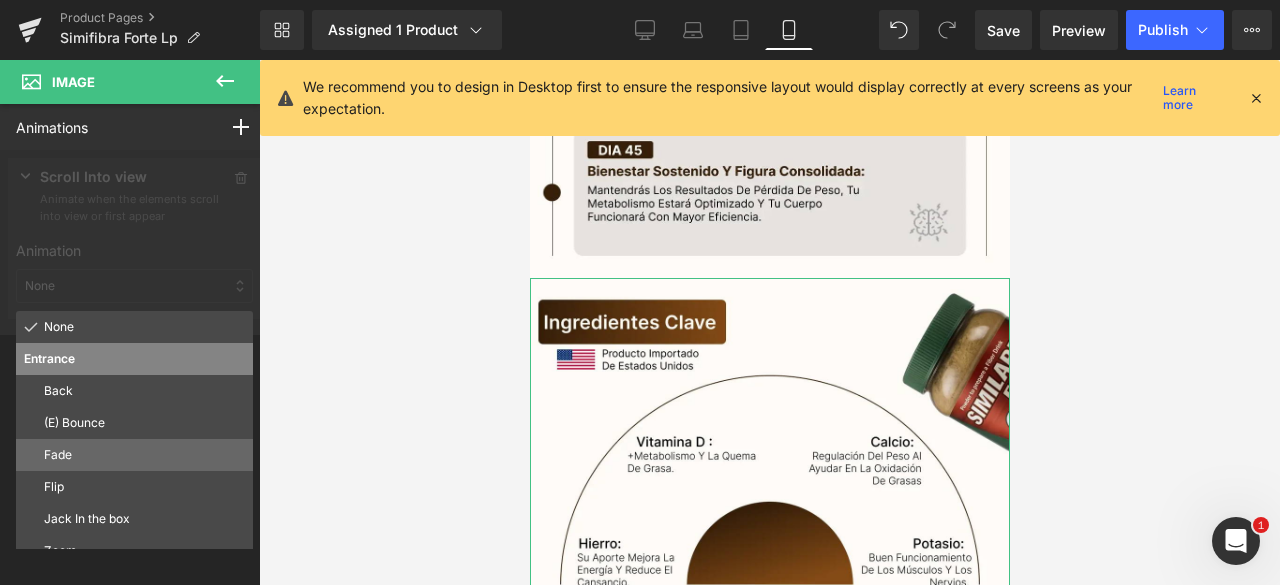 click on "Fade" at bounding box center [144, 455] 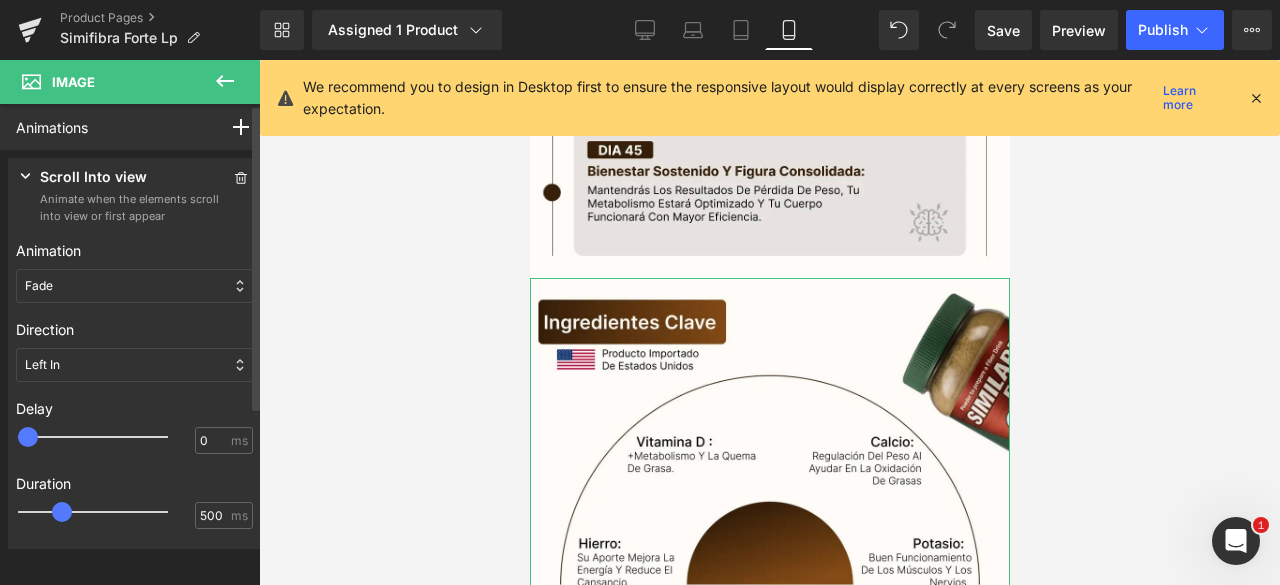 type on "500" 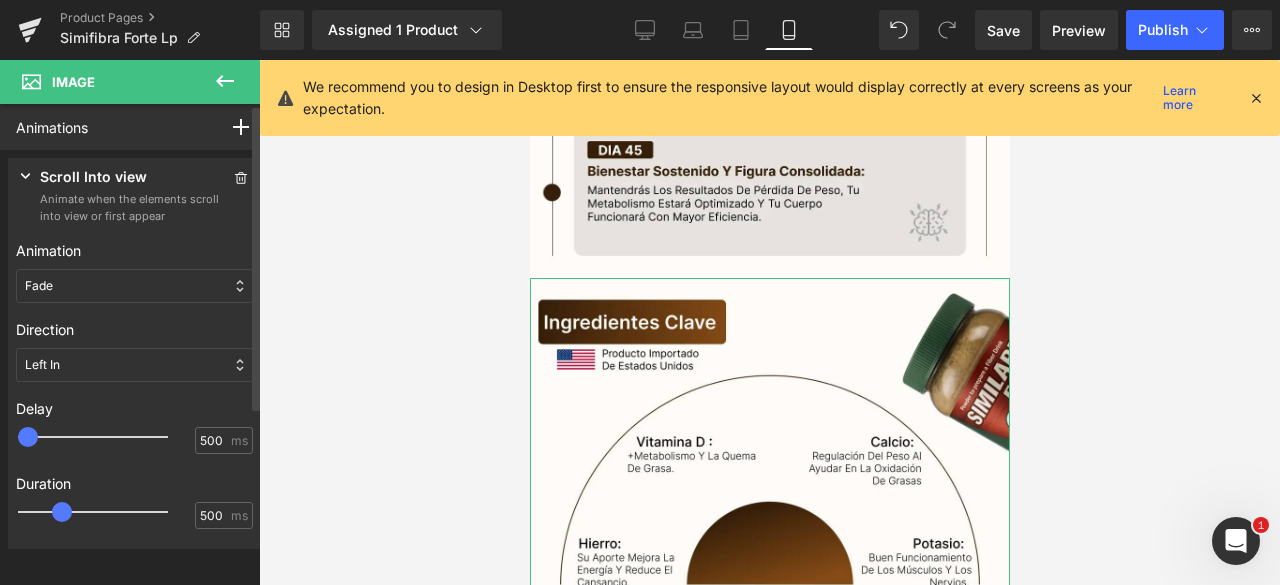 click at bounding box center (107, 437) 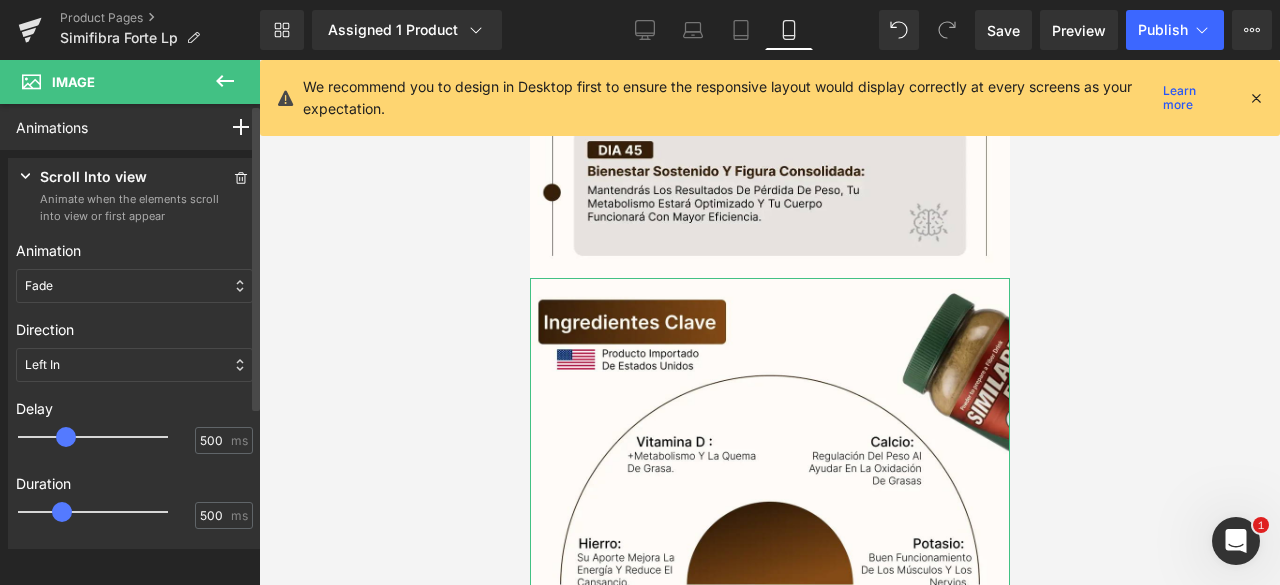 type on "700" 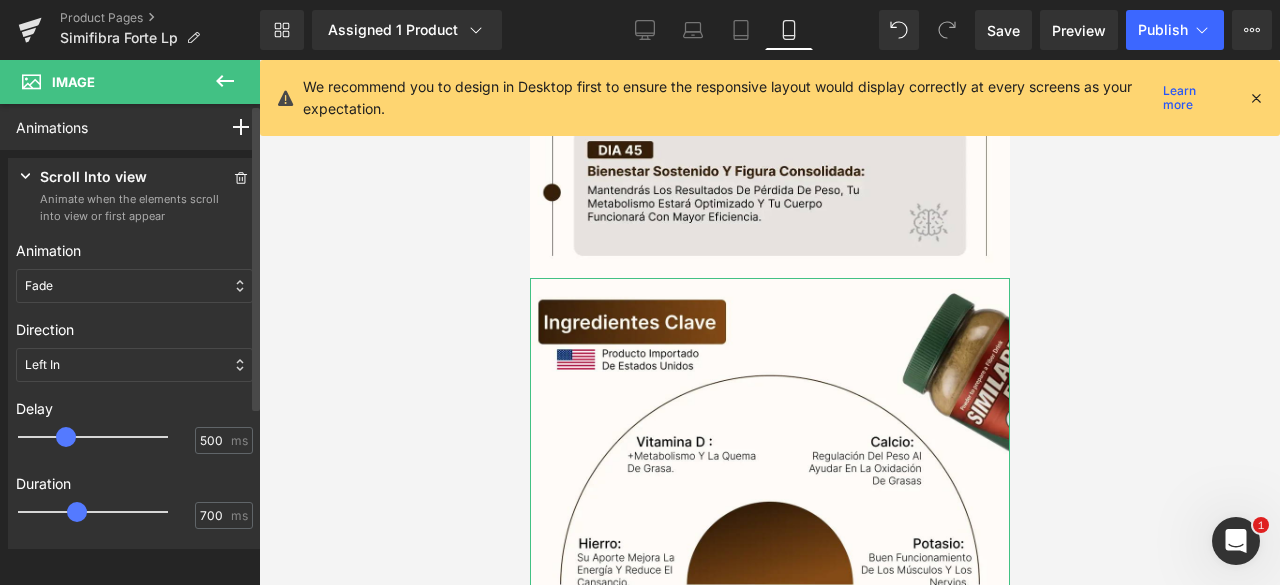 click at bounding box center (107, 512) 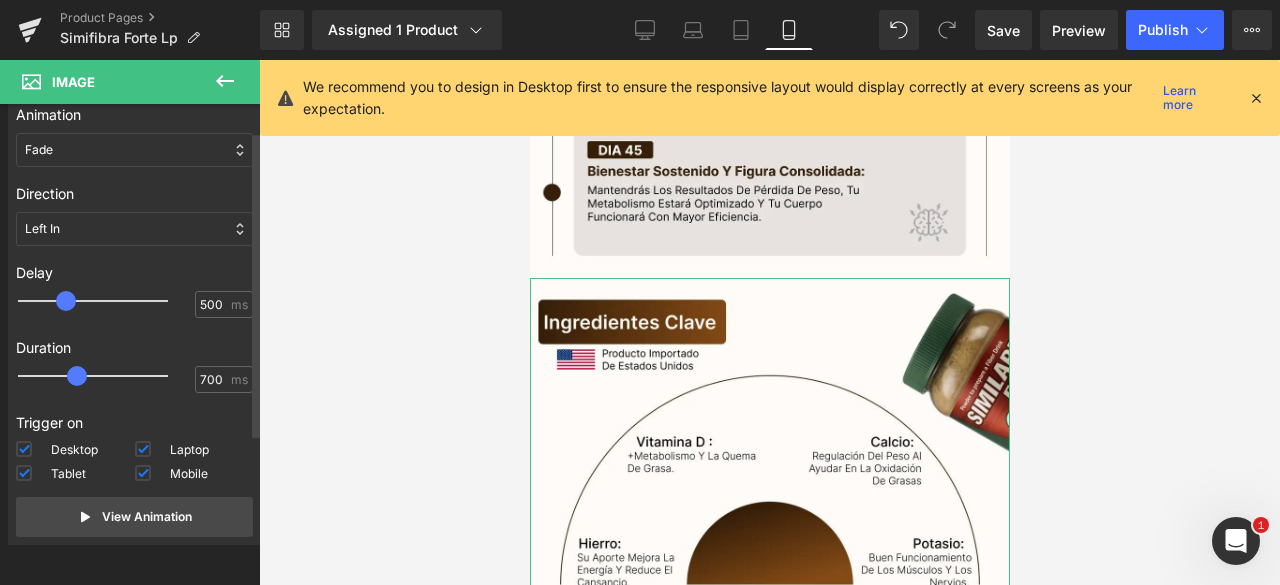 scroll, scrollTop: 197, scrollLeft: 0, axis: vertical 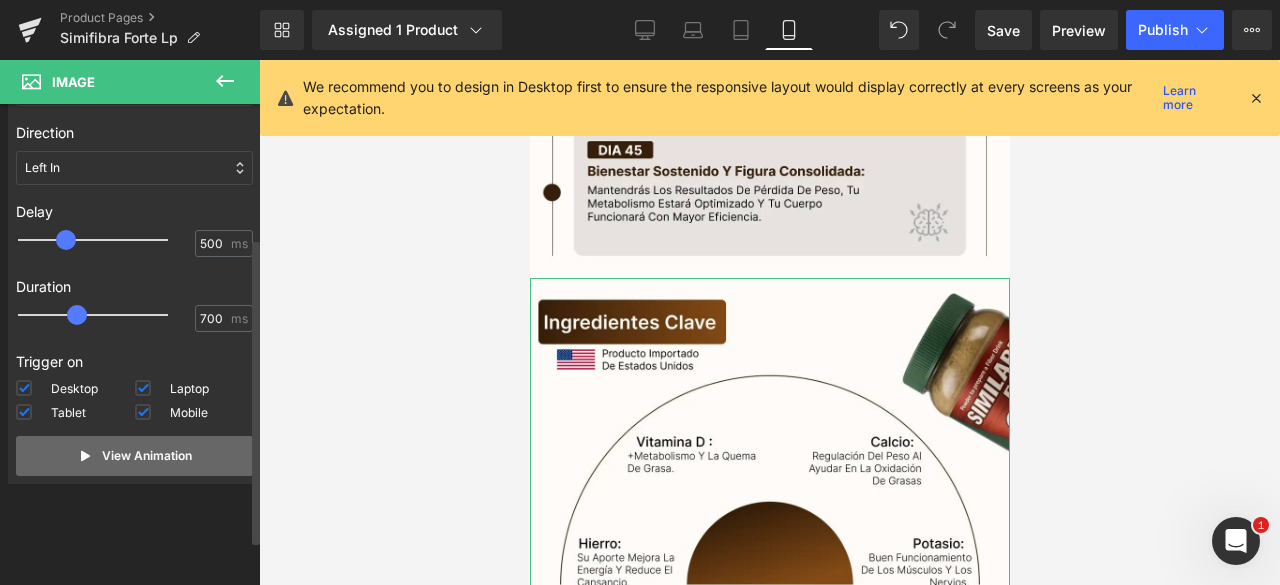 click on "View Animation" at bounding box center [147, 456] 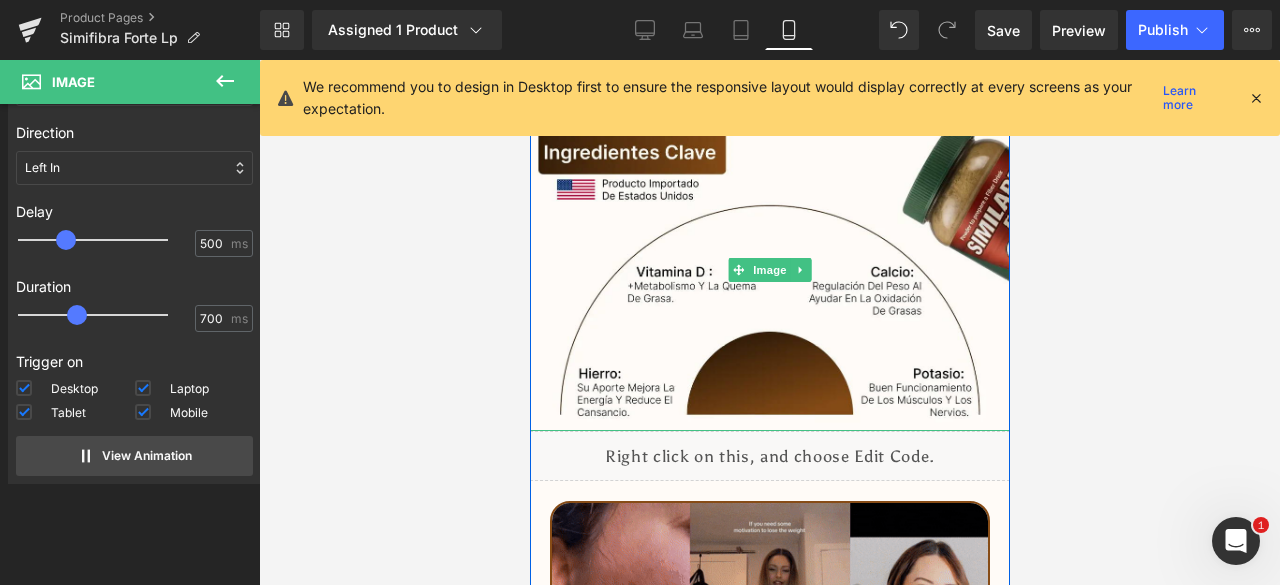 scroll, scrollTop: 5700, scrollLeft: 0, axis: vertical 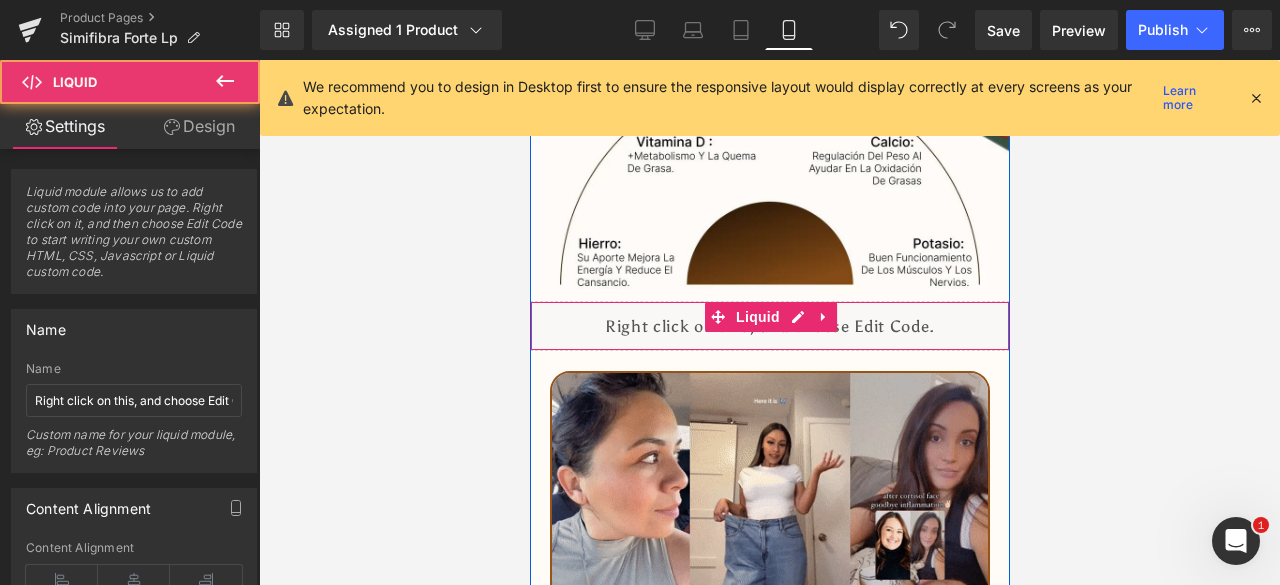 click on "Liquid" at bounding box center [769, 326] 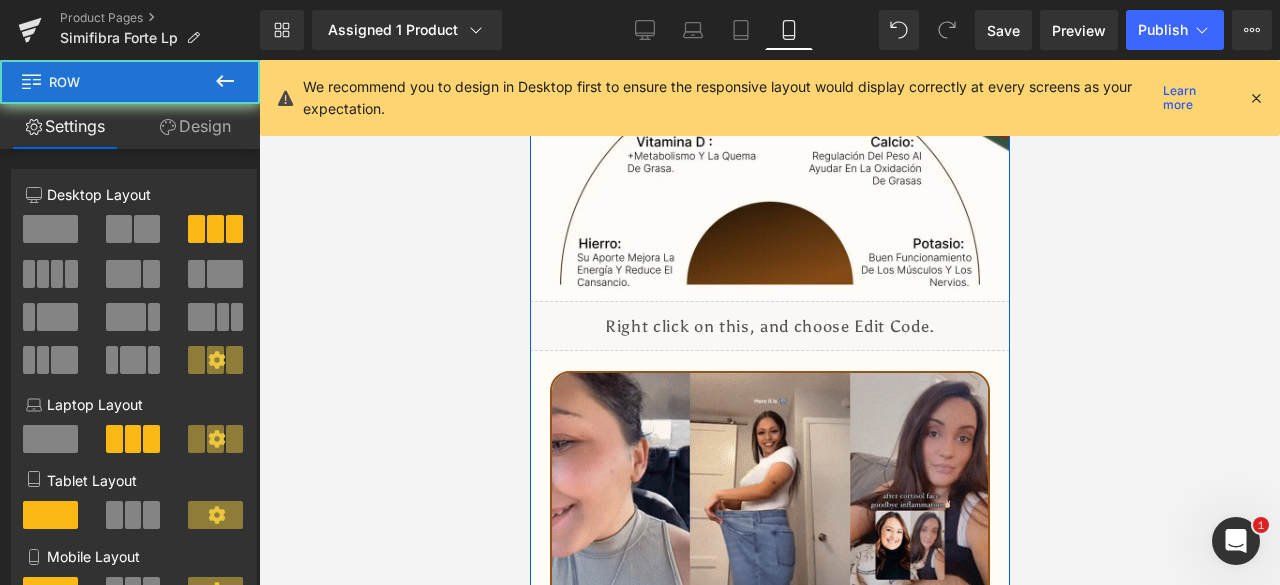 click on "Image
Image
Image
Image" at bounding box center (769, -2074) 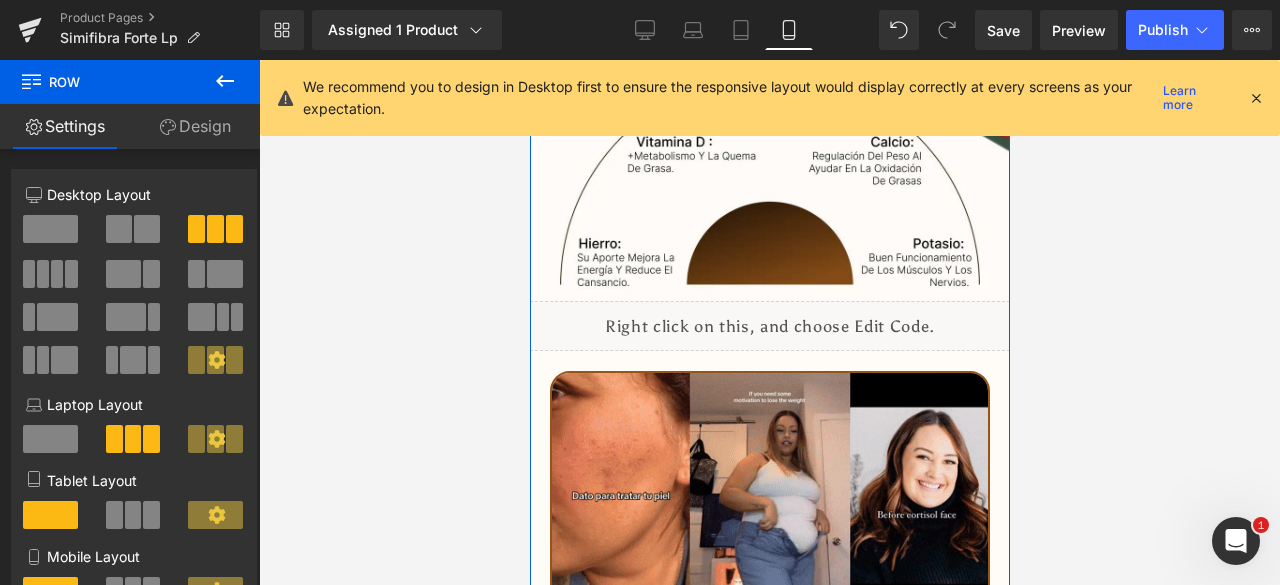 click on "Design" at bounding box center [195, 126] 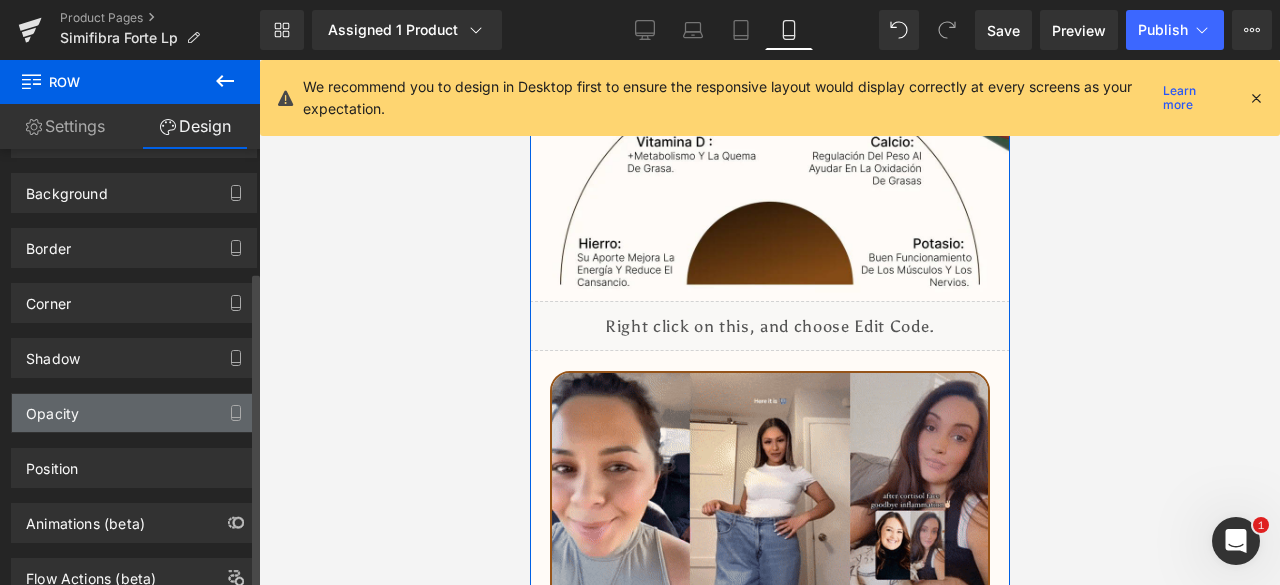 scroll, scrollTop: 168, scrollLeft: 0, axis: vertical 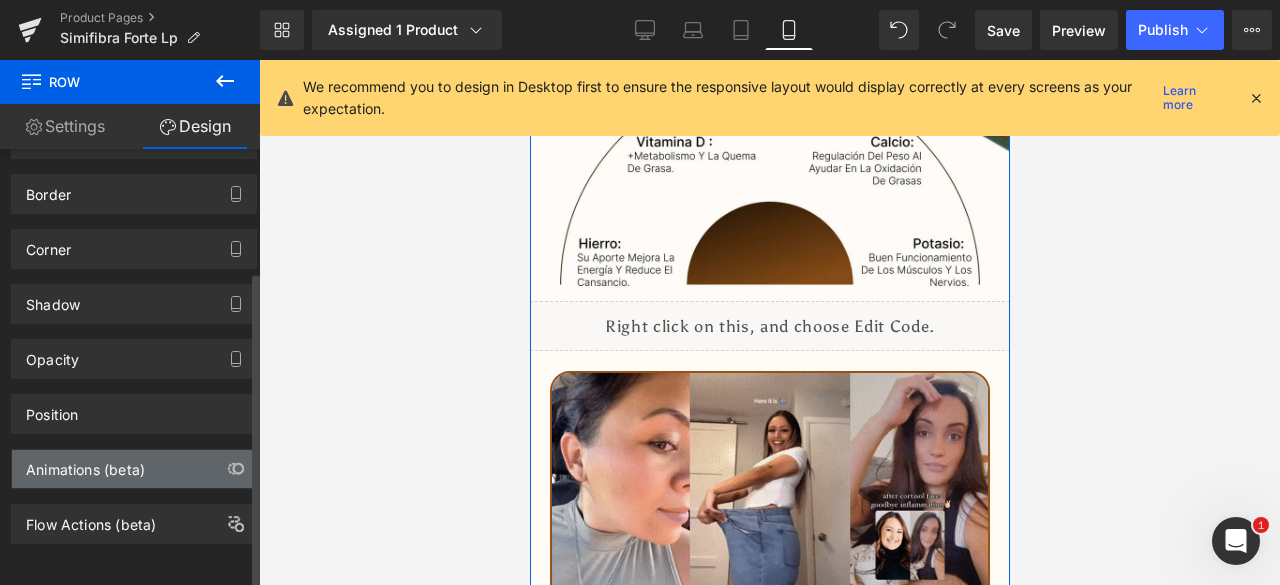 click on "Animations (beta)" at bounding box center (85, 464) 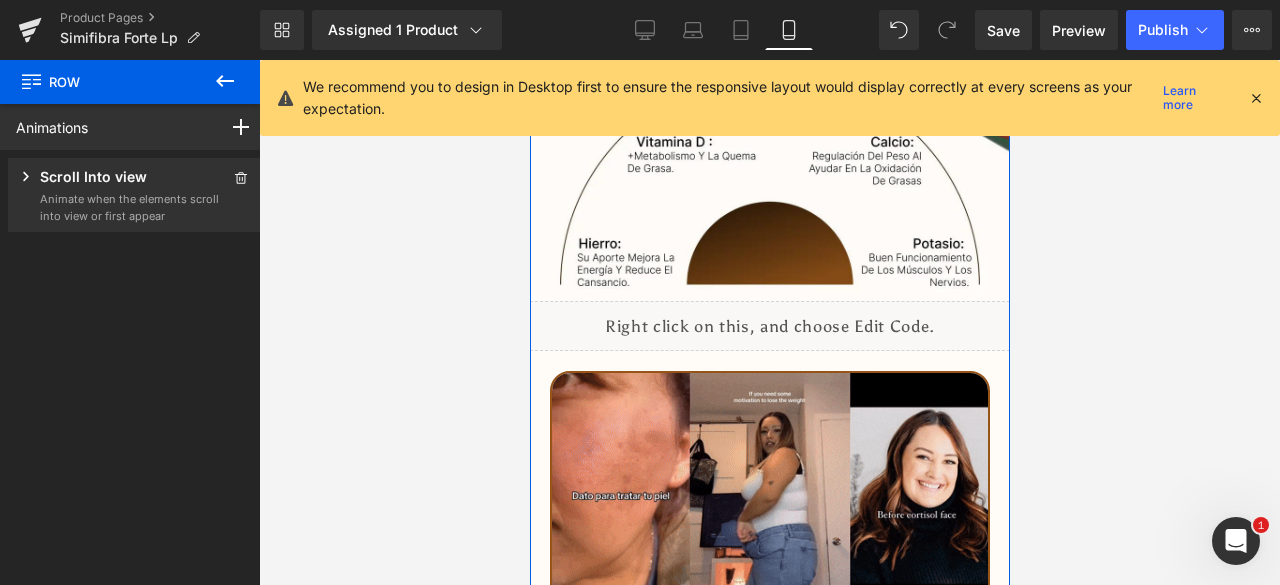 click on "Scroll Into view" at bounding box center [118, 178] 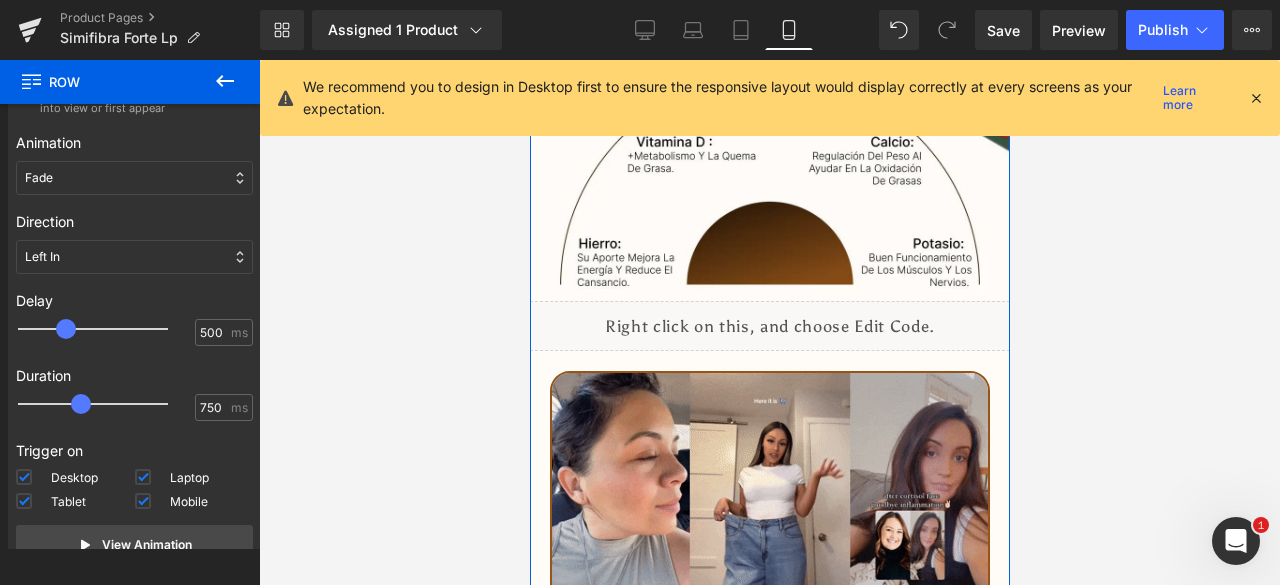 scroll, scrollTop: 197, scrollLeft: 0, axis: vertical 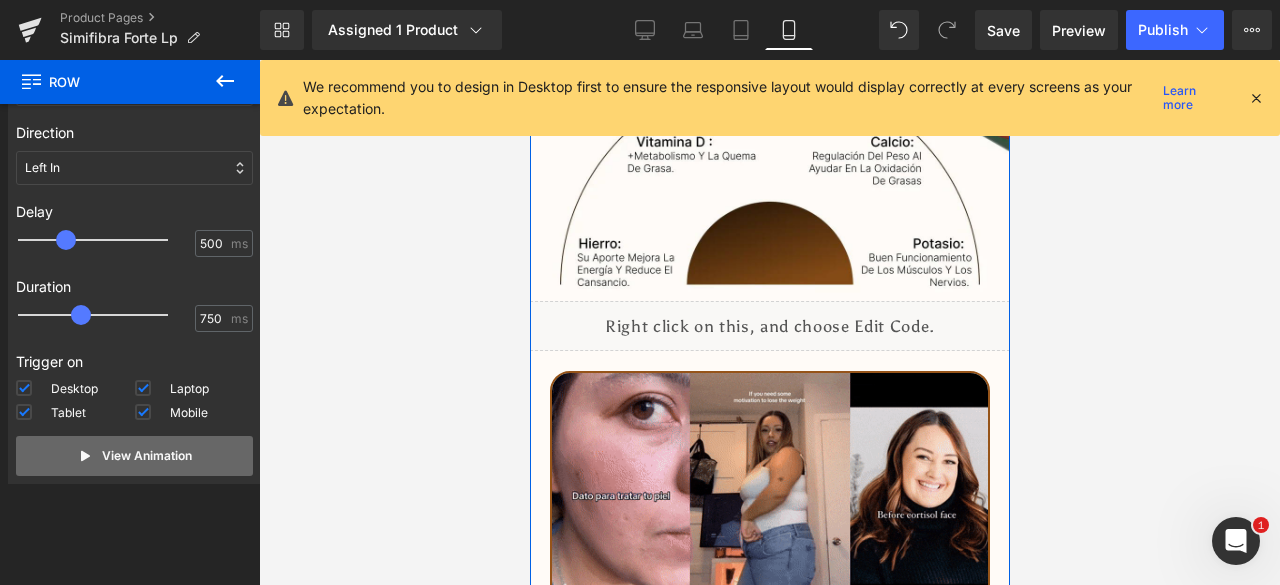 click on "View Animation" at bounding box center (134, 456) 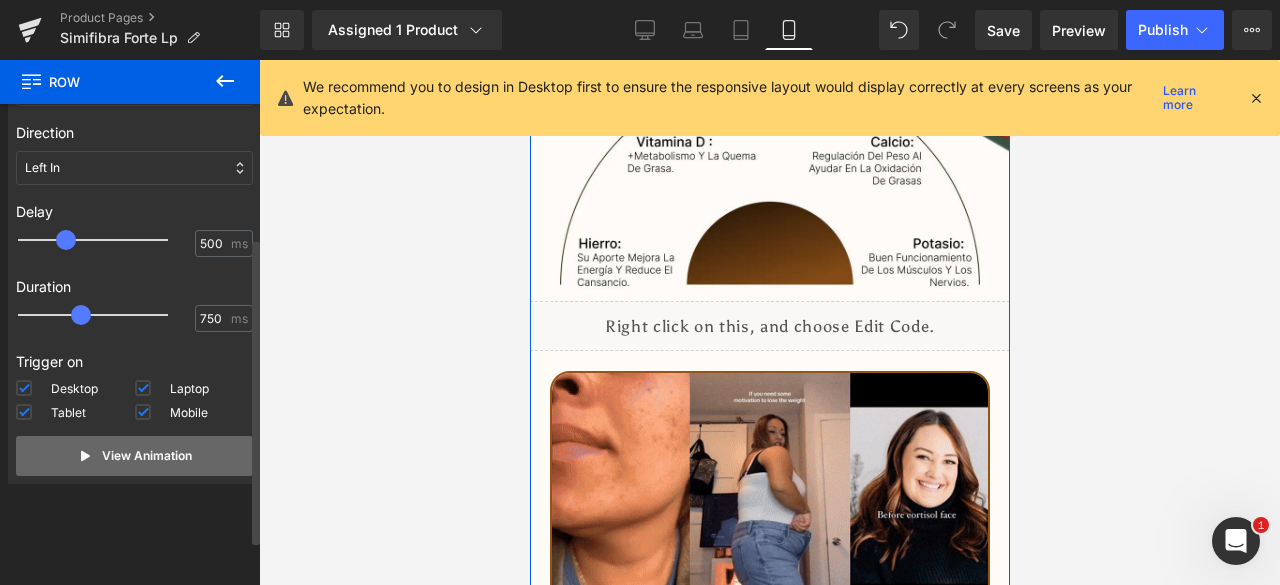 click on "View Animation" at bounding box center (147, 456) 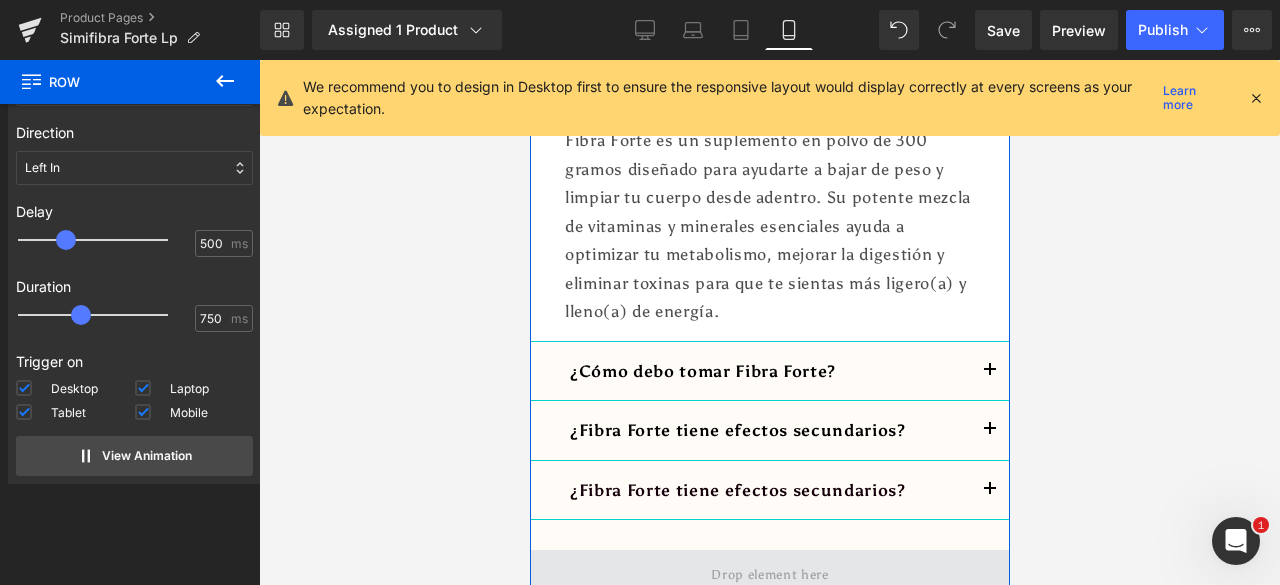scroll, scrollTop: 6900, scrollLeft: 0, axis: vertical 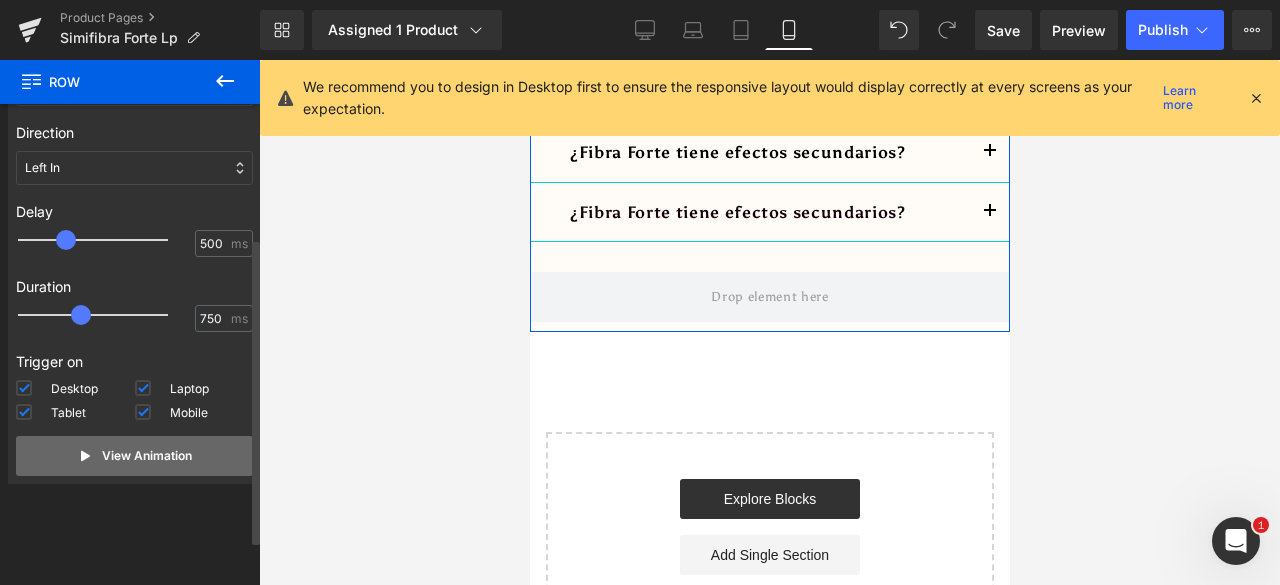 click on "View Animation" at bounding box center [134, 456] 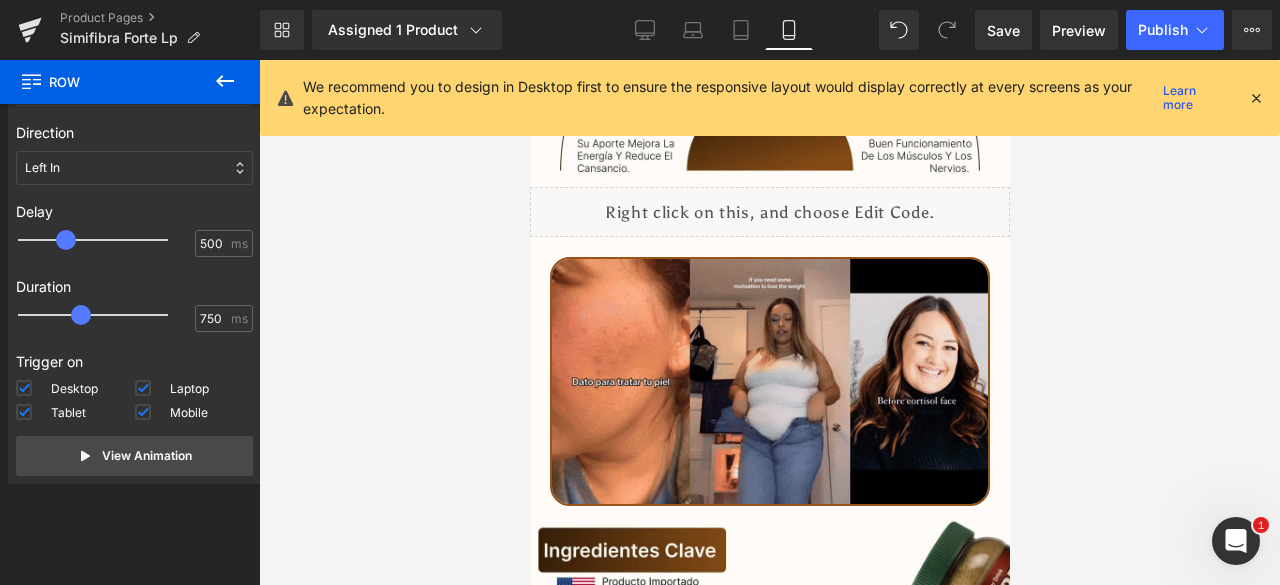 scroll, scrollTop: 5694, scrollLeft: 0, axis: vertical 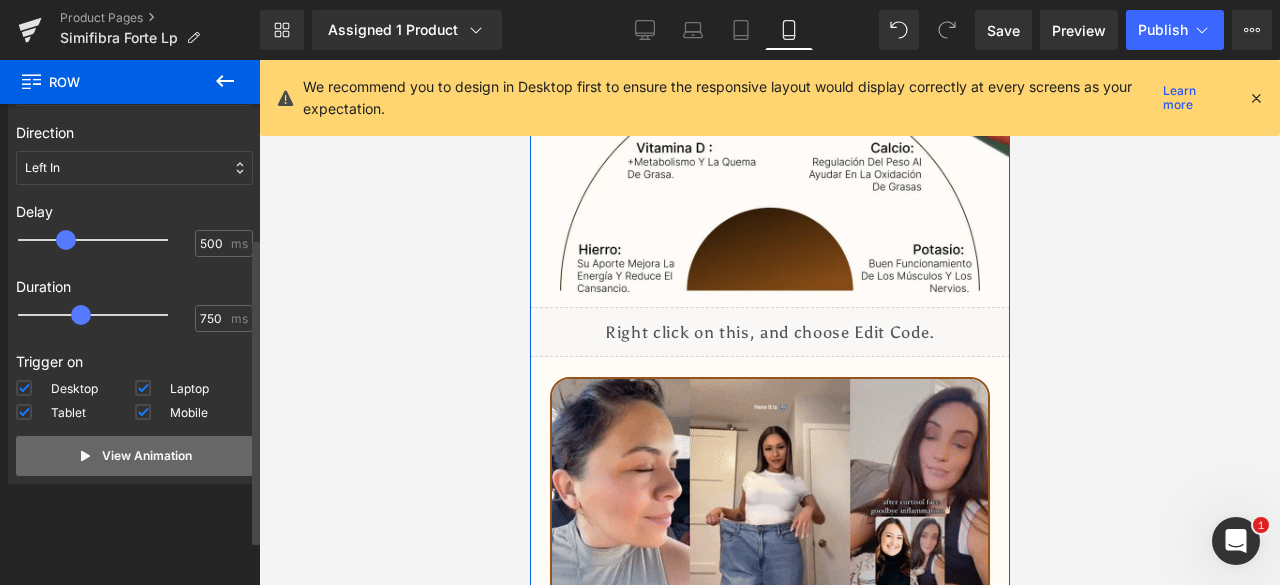 click on "View Animation" at bounding box center (147, 456) 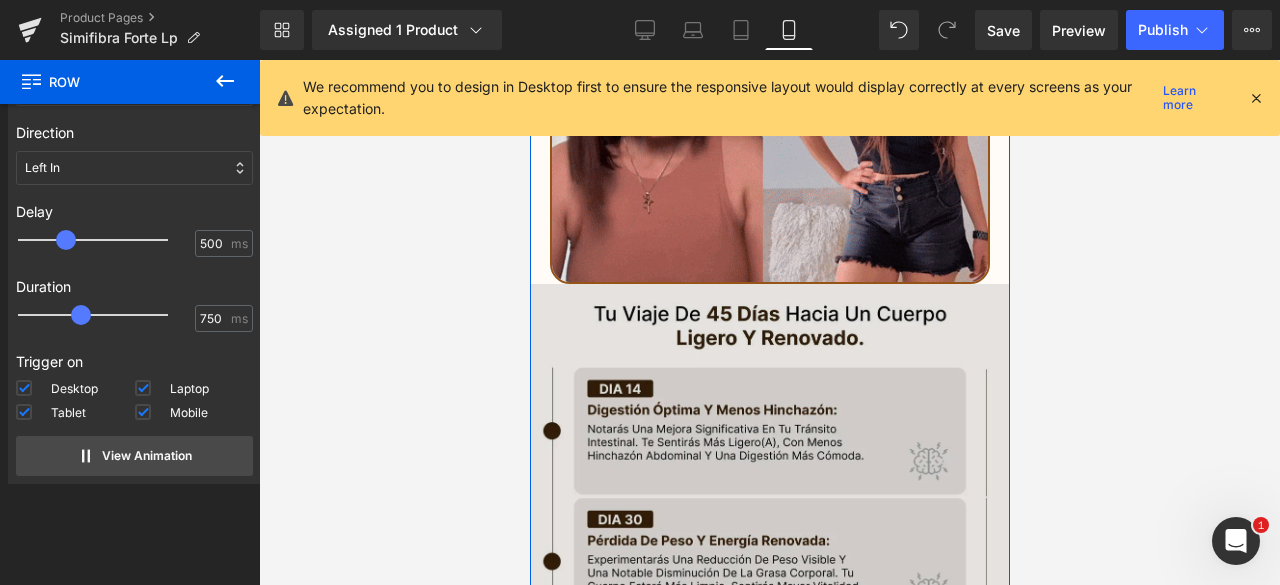 scroll, scrollTop: 4794, scrollLeft: 0, axis: vertical 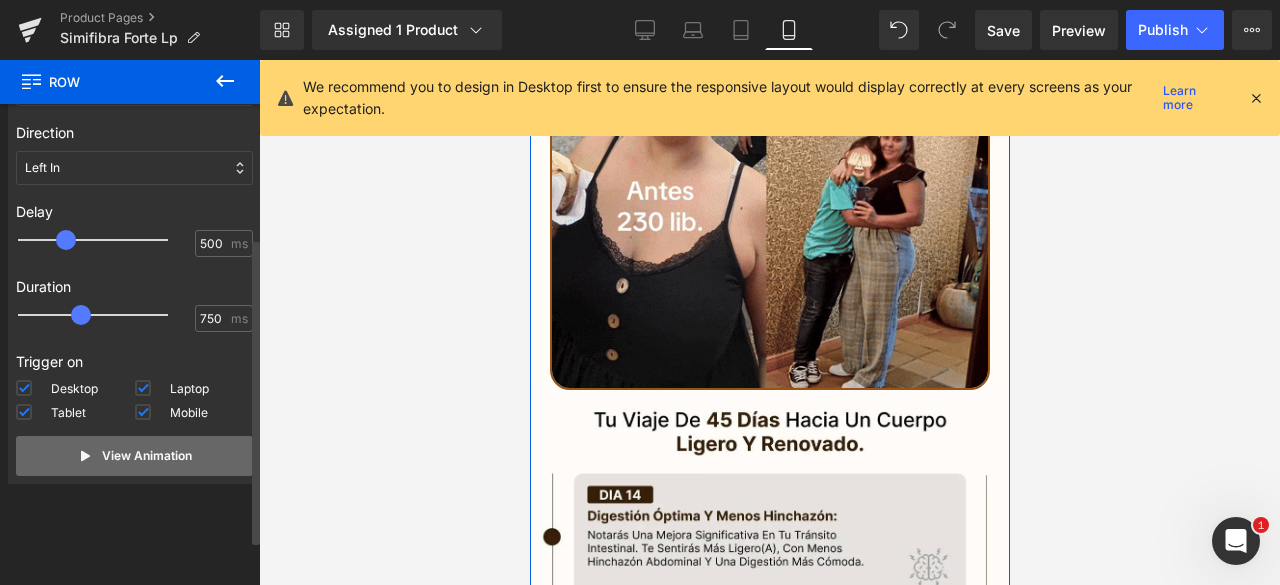 click on "View Animation" at bounding box center [134, 456] 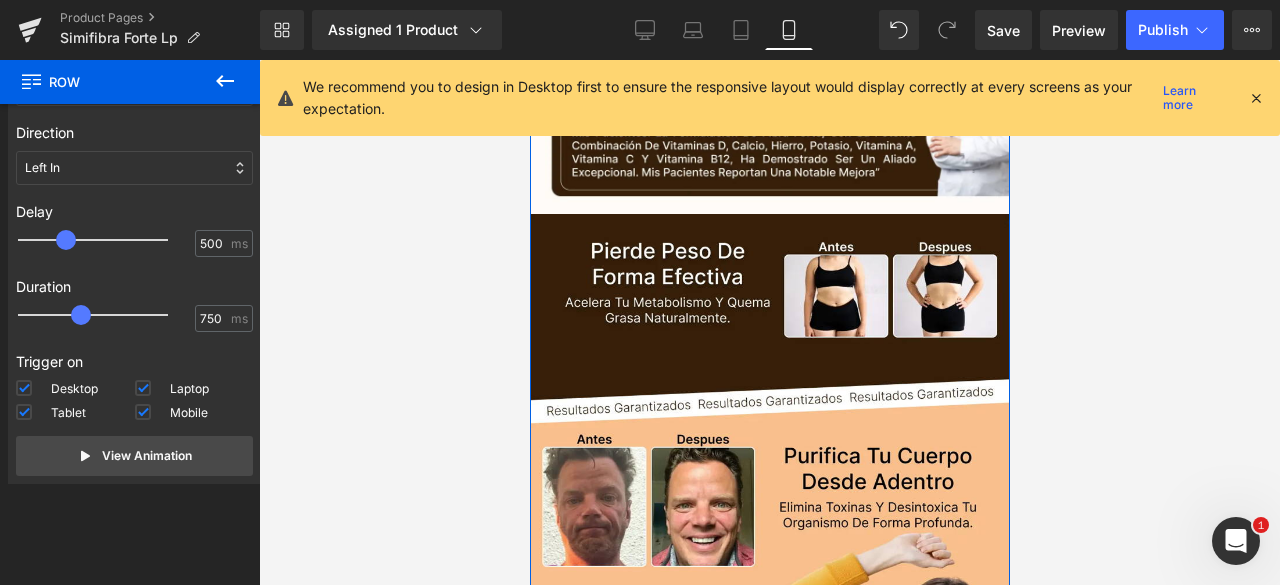 scroll, scrollTop: 3894, scrollLeft: 0, axis: vertical 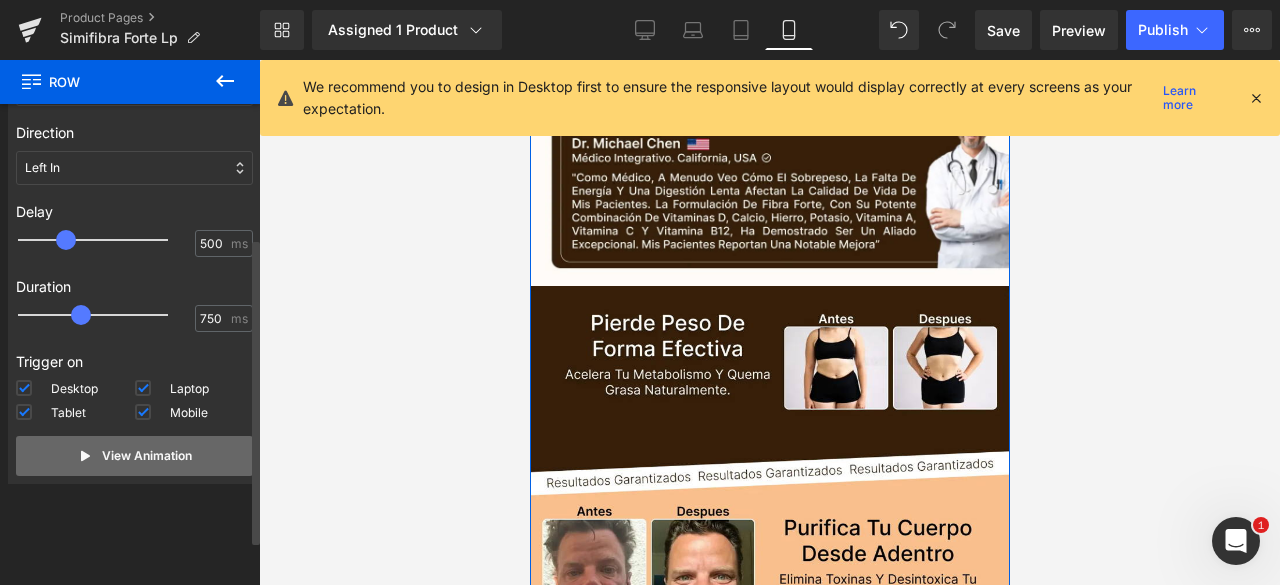 click on "View Animation" at bounding box center (147, 456) 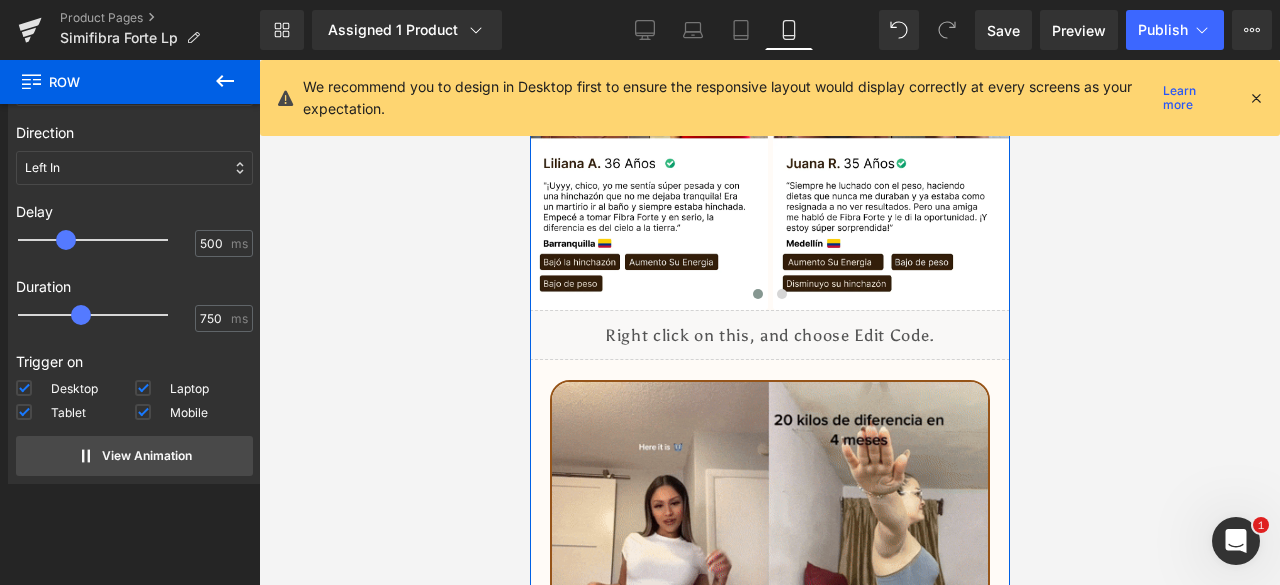 scroll, scrollTop: 2994, scrollLeft: 0, axis: vertical 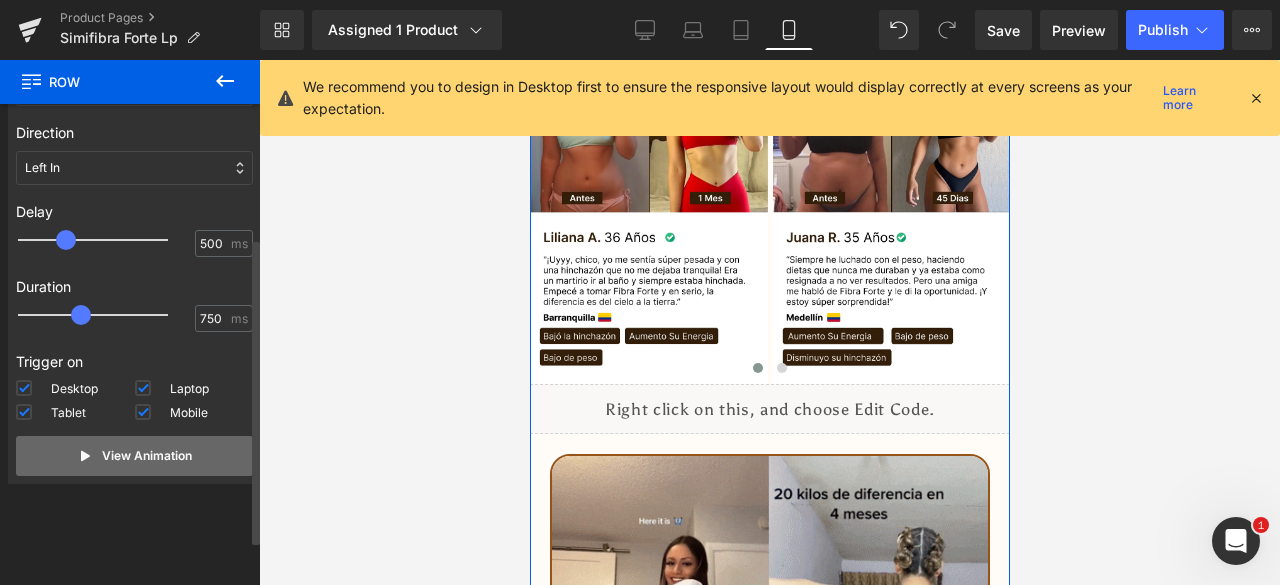 click on "View Animation" at bounding box center (134, 456) 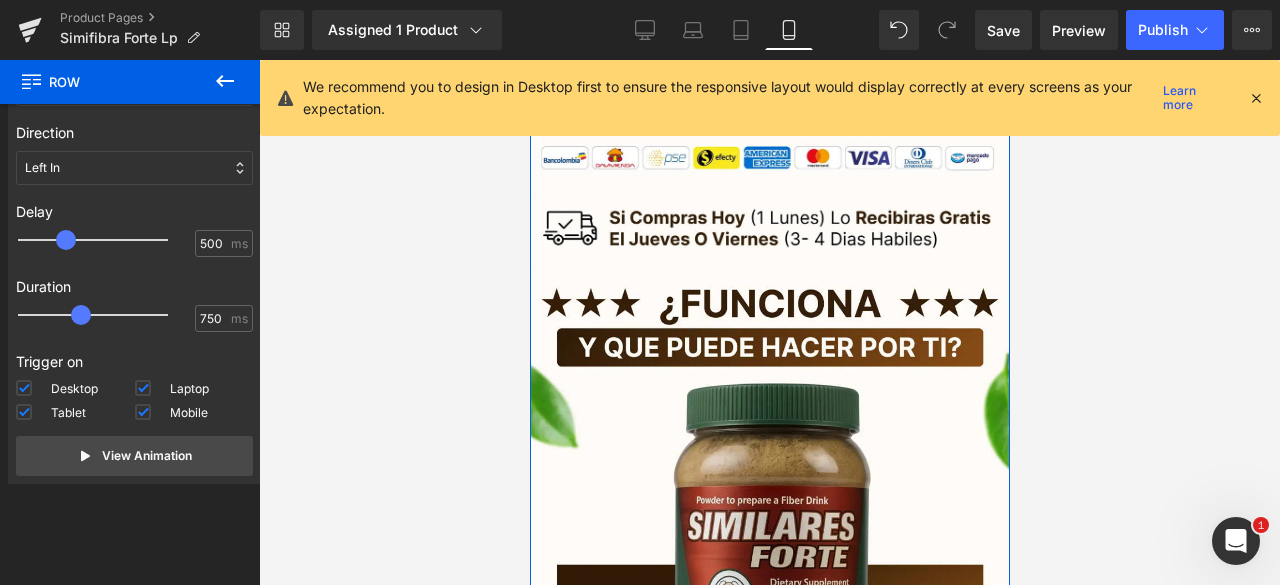 scroll, scrollTop: 1994, scrollLeft: 0, axis: vertical 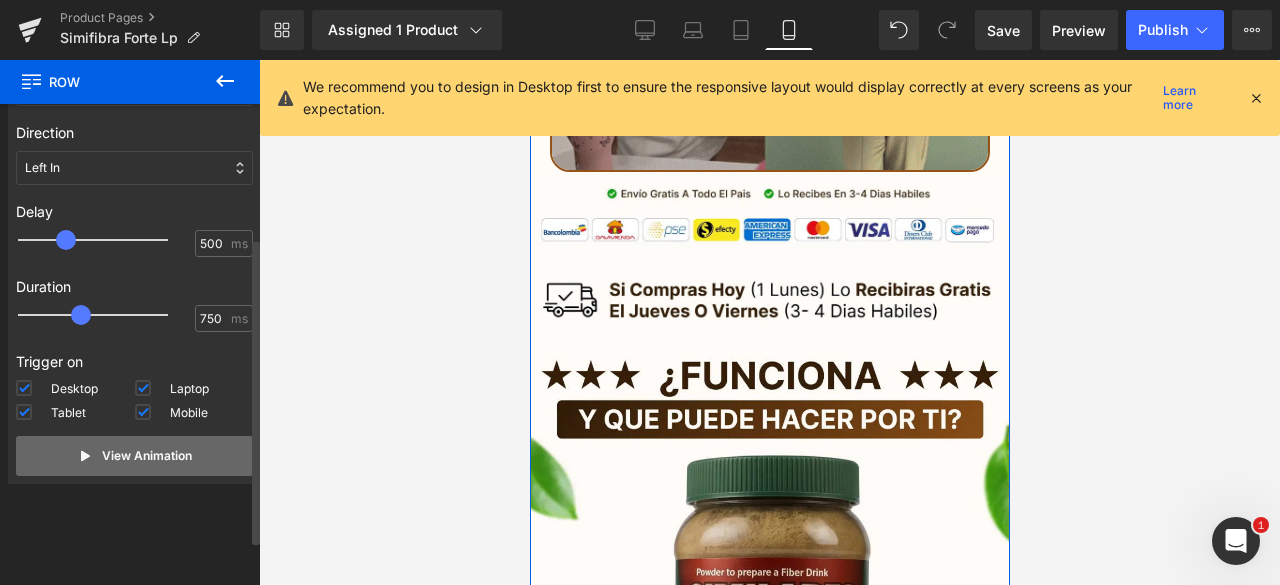 click on "View Animation" at bounding box center [147, 456] 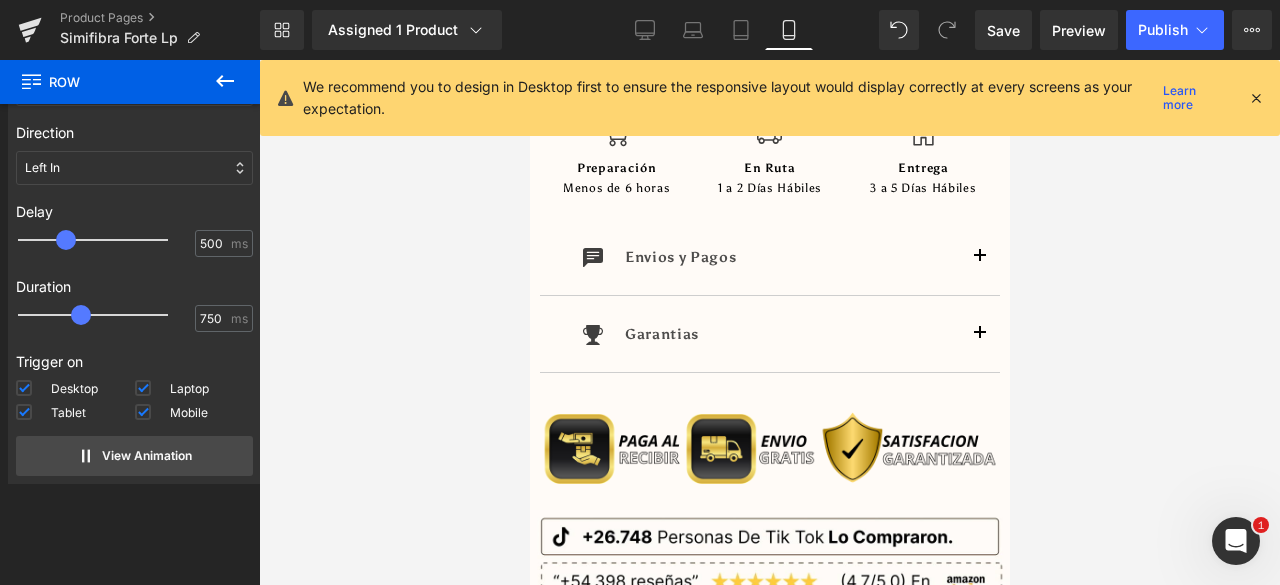 scroll, scrollTop: 1094, scrollLeft: 0, axis: vertical 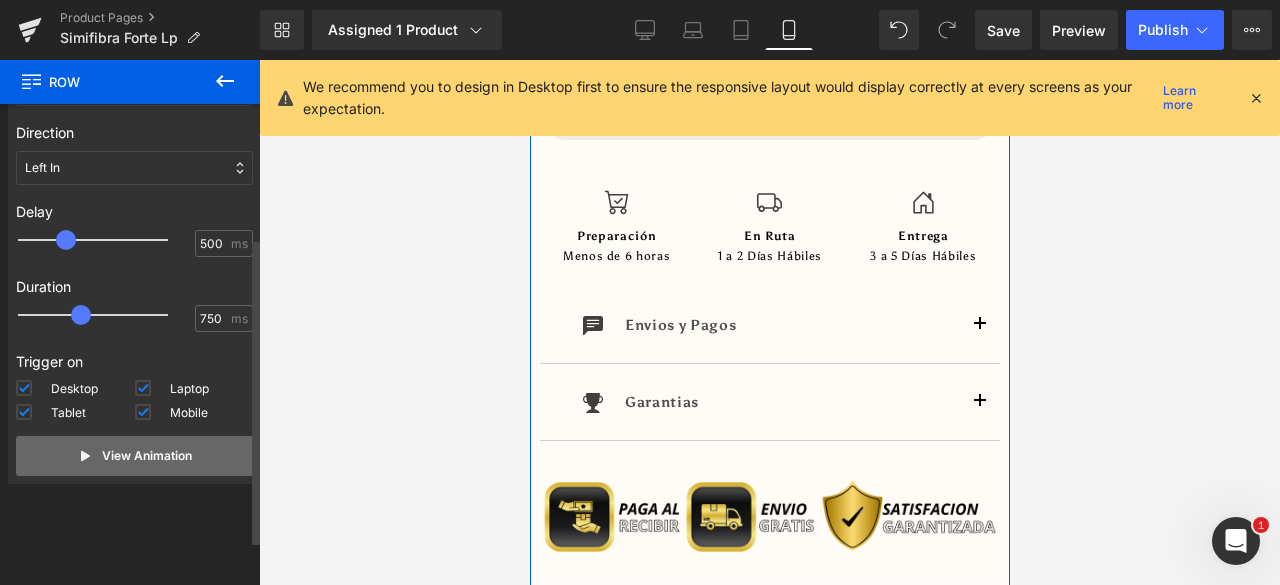 click on "View Animation" at bounding box center [134, 456] 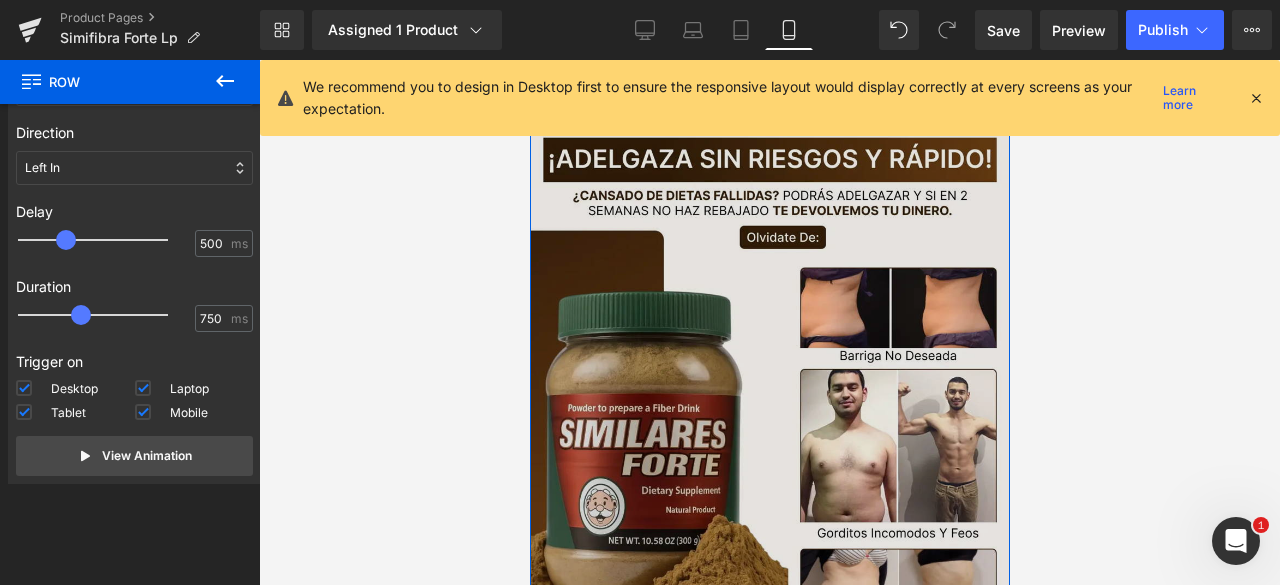 scroll, scrollTop: 0, scrollLeft: 0, axis: both 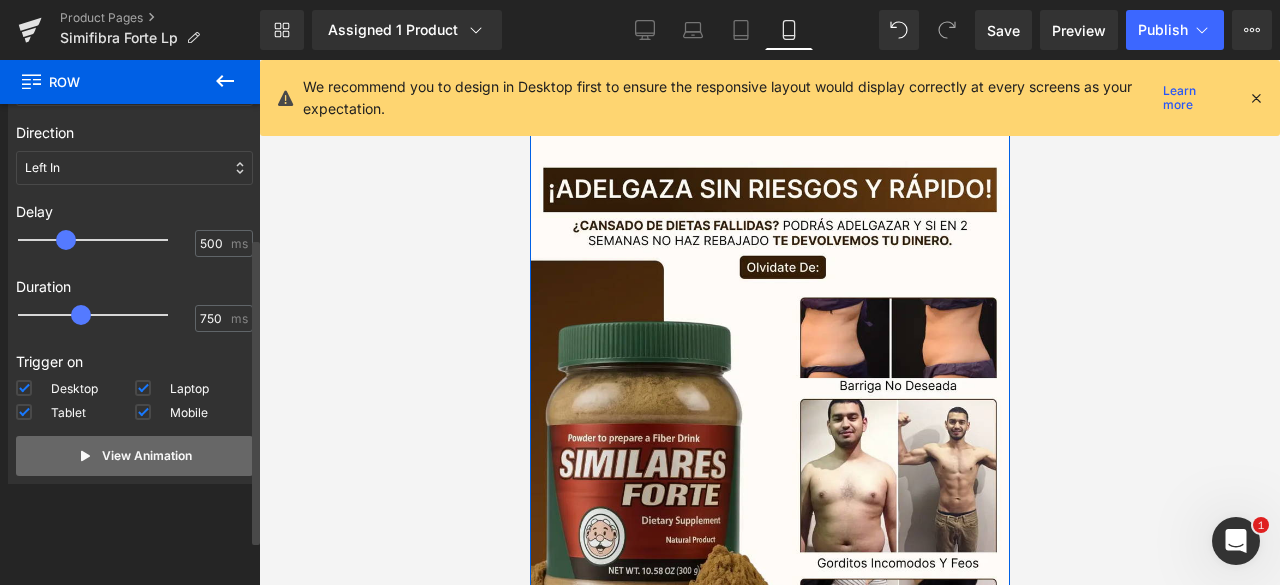 click on "View Animation" at bounding box center (147, 456) 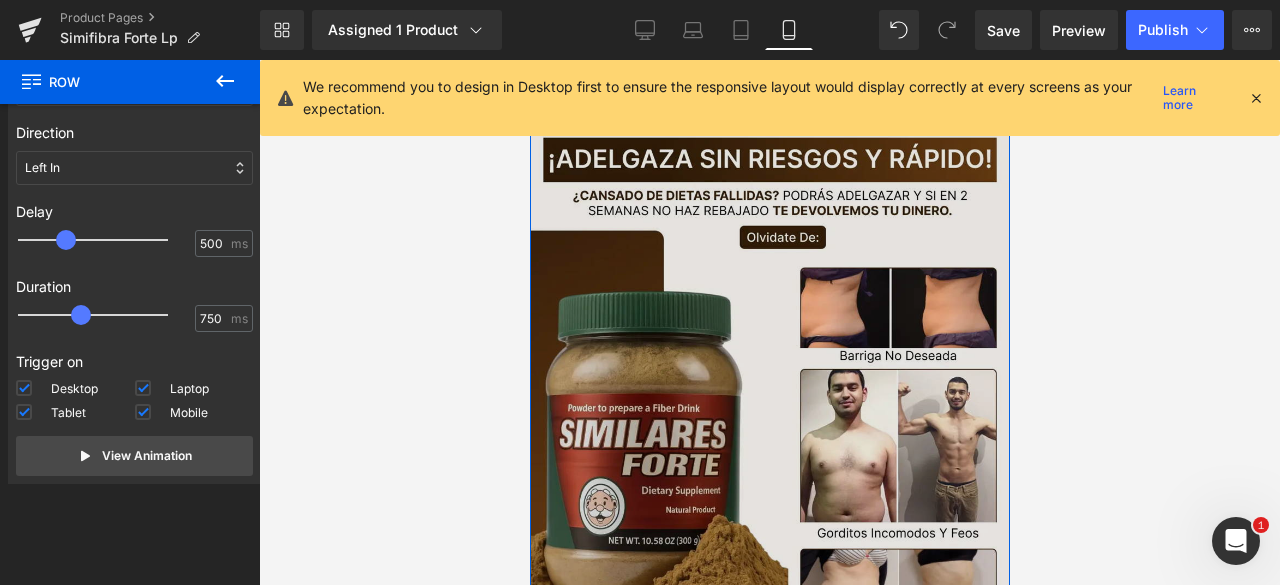 scroll, scrollTop: 0, scrollLeft: 0, axis: both 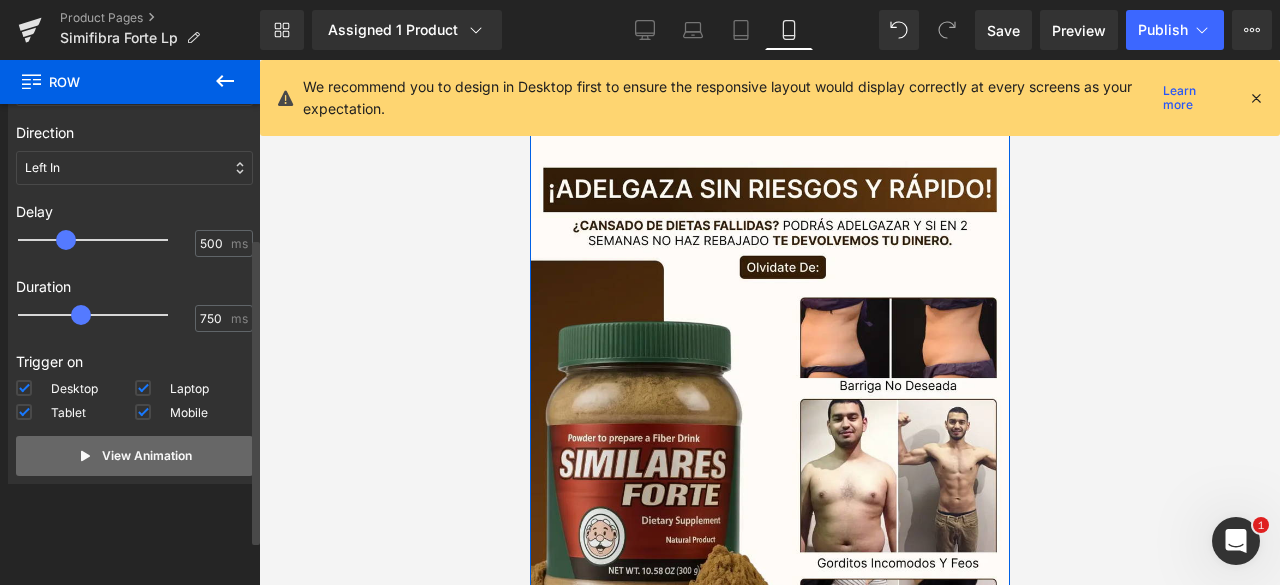 click on "View Animation" at bounding box center (147, 456) 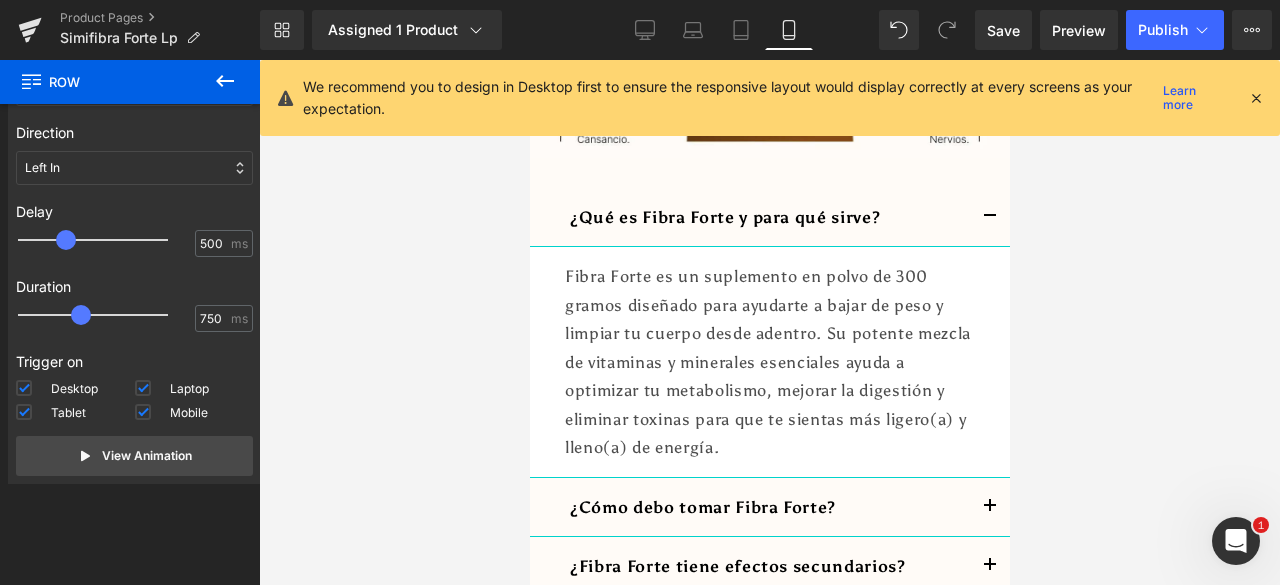 scroll, scrollTop: 6300, scrollLeft: 0, axis: vertical 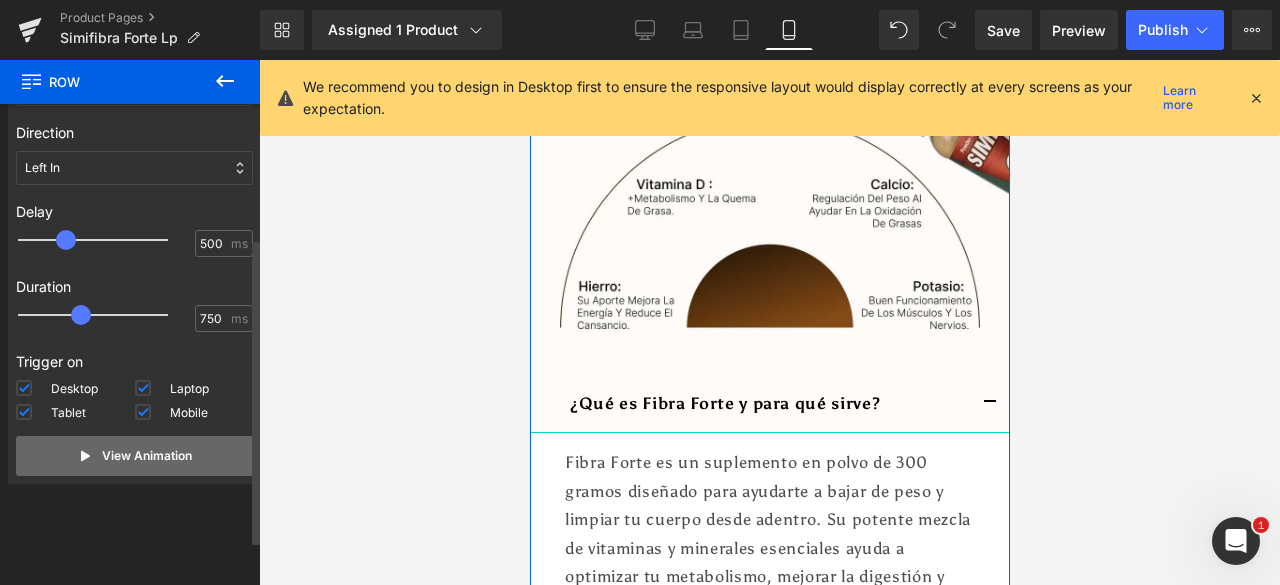 click on "View Animation" at bounding box center (134, 456) 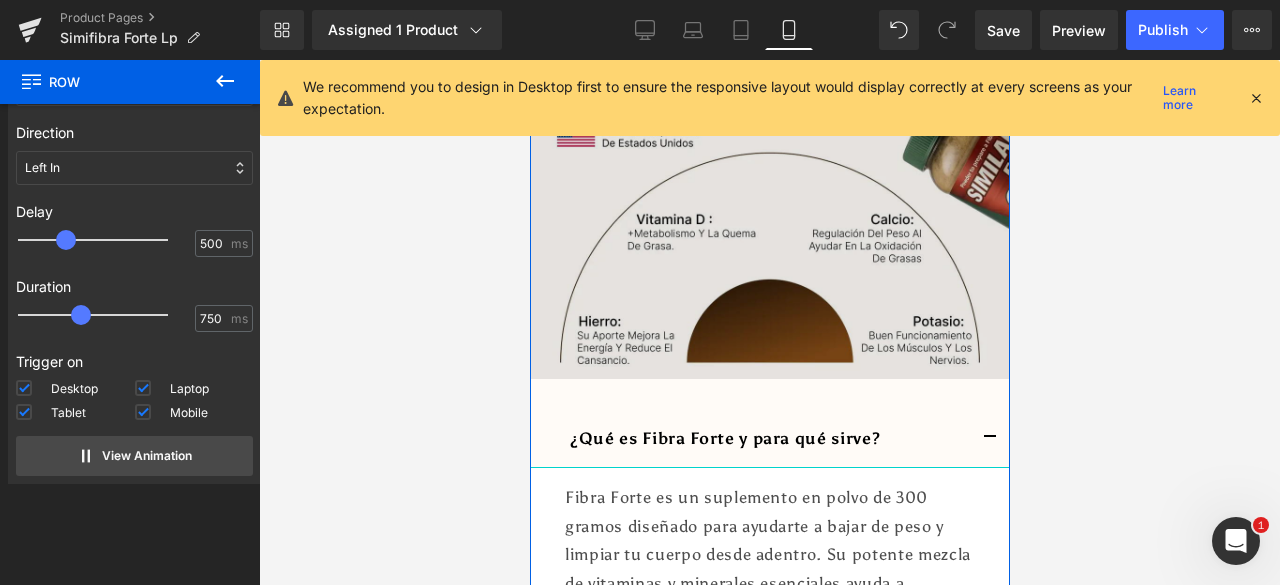 scroll, scrollTop: 6000, scrollLeft: 0, axis: vertical 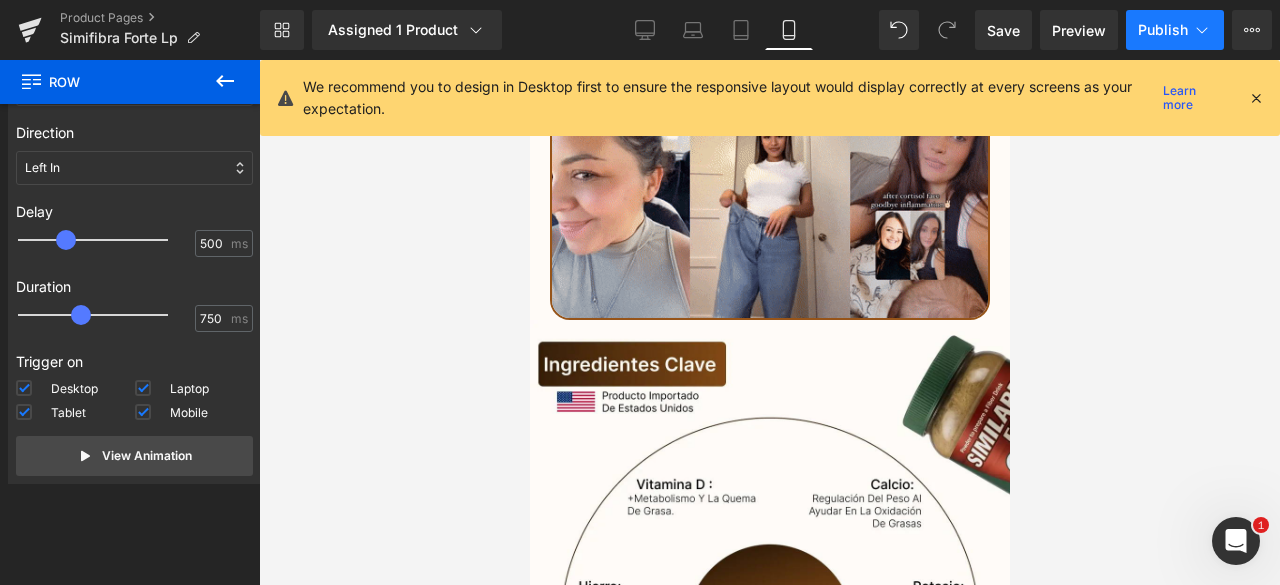 click on "Publish" at bounding box center [1163, 30] 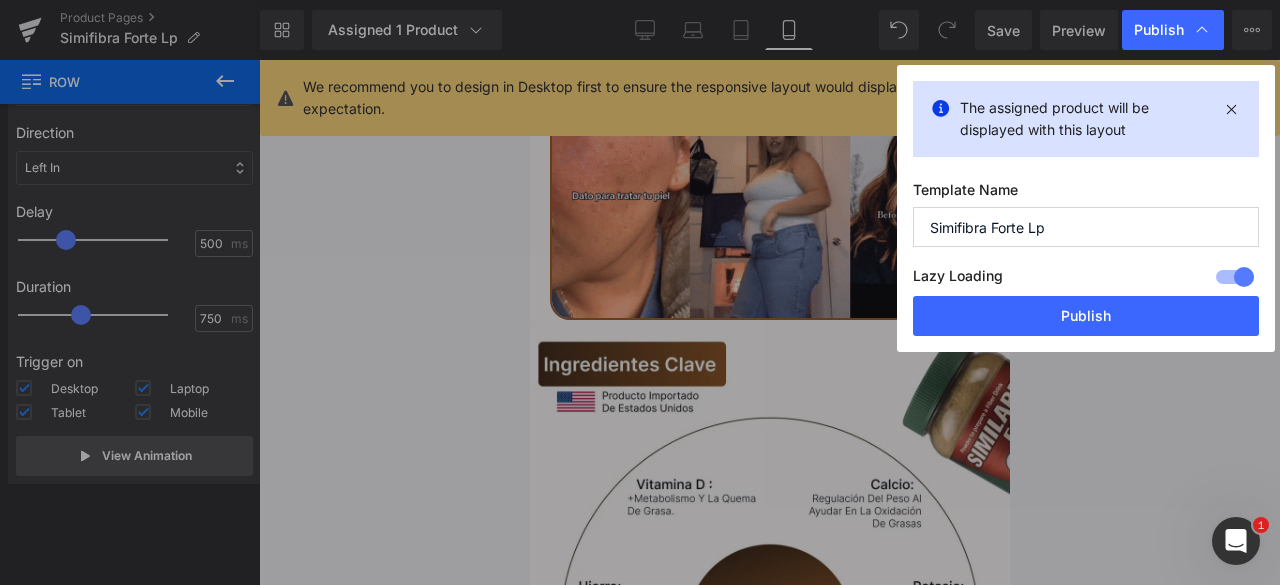 click on "Publish" at bounding box center [1086, 316] 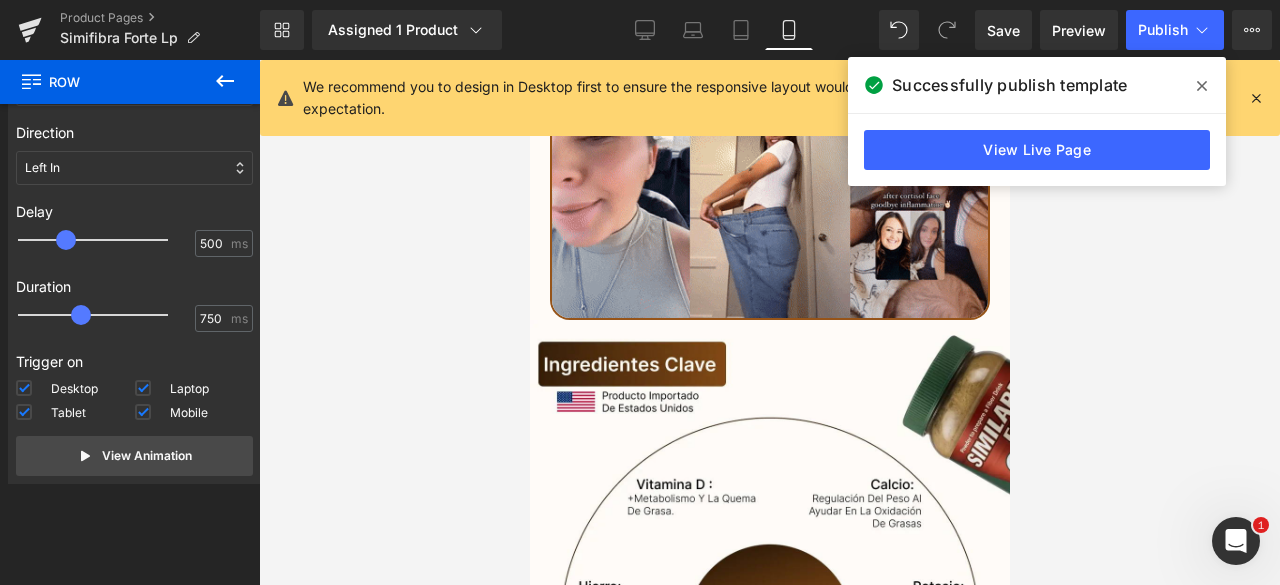 click 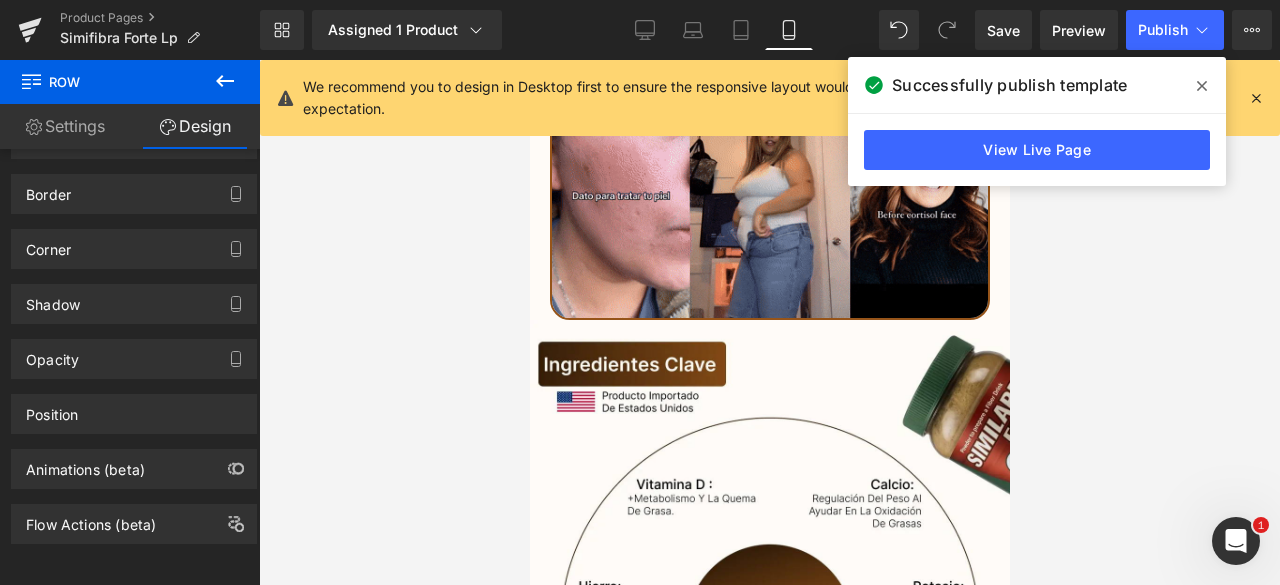 click 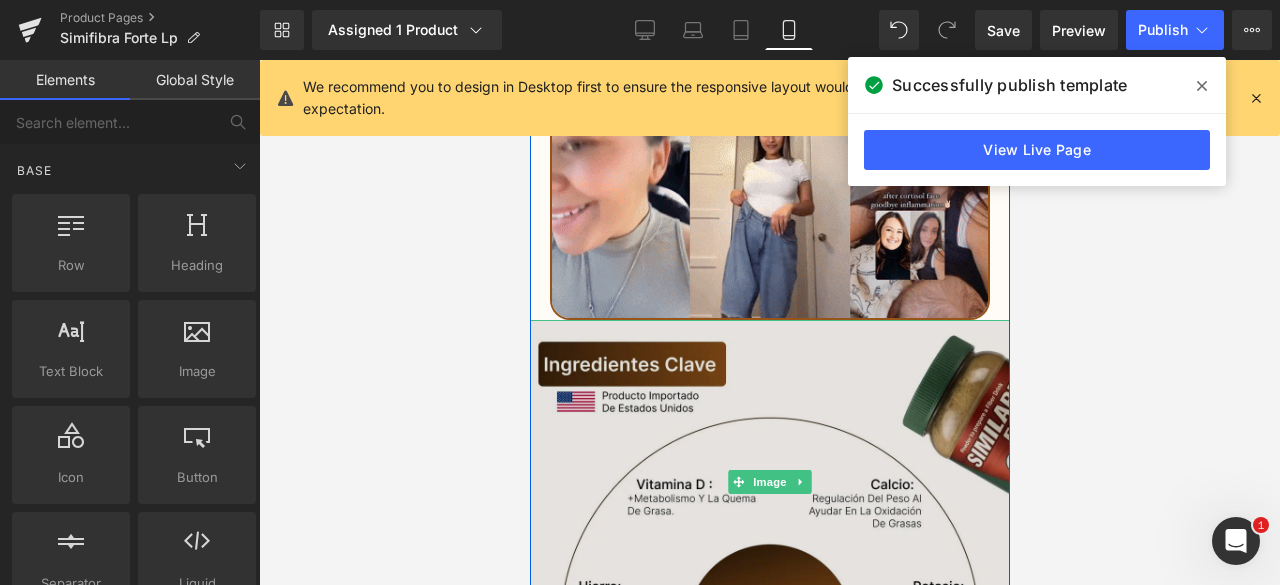 click at bounding box center (769, 481) 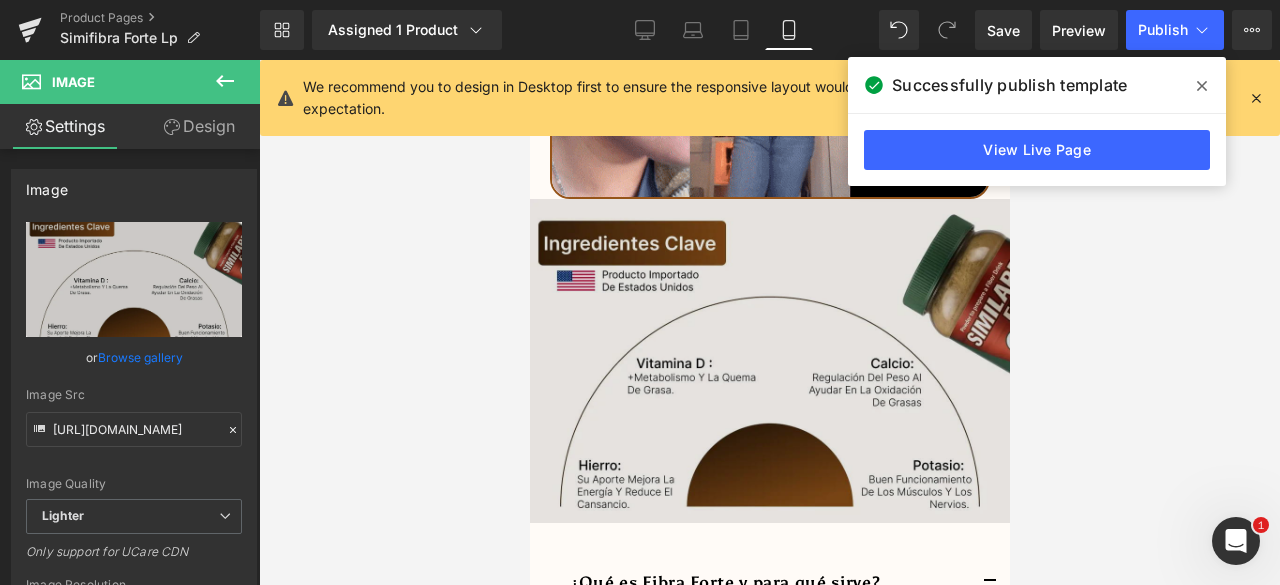 scroll, scrollTop: 5981, scrollLeft: 0, axis: vertical 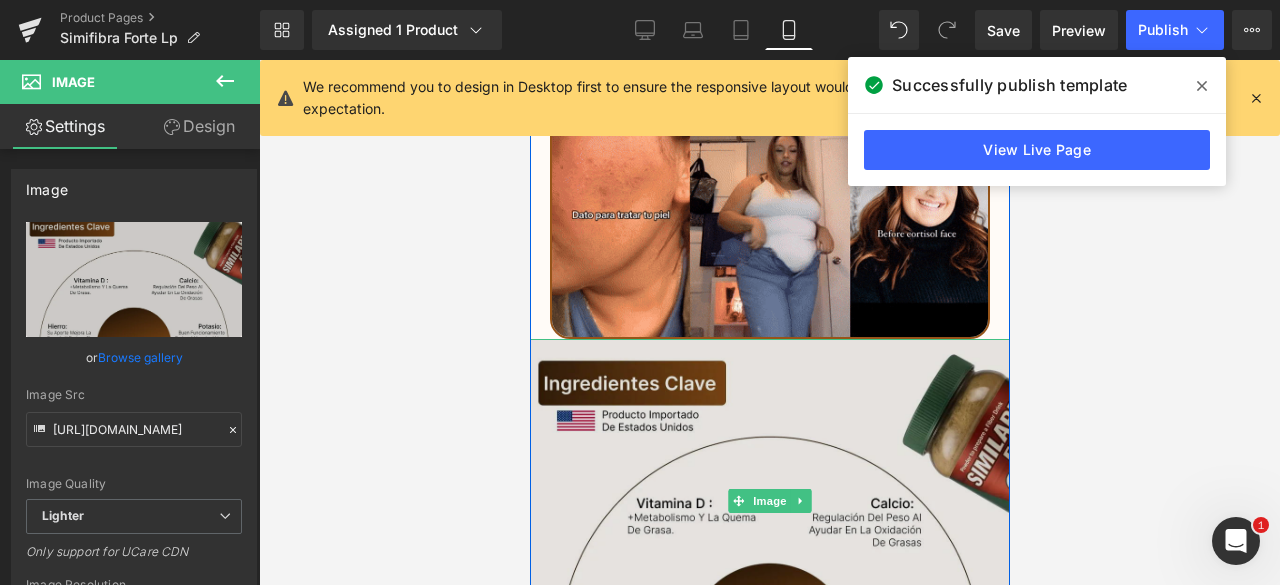 click at bounding box center [769, 500] 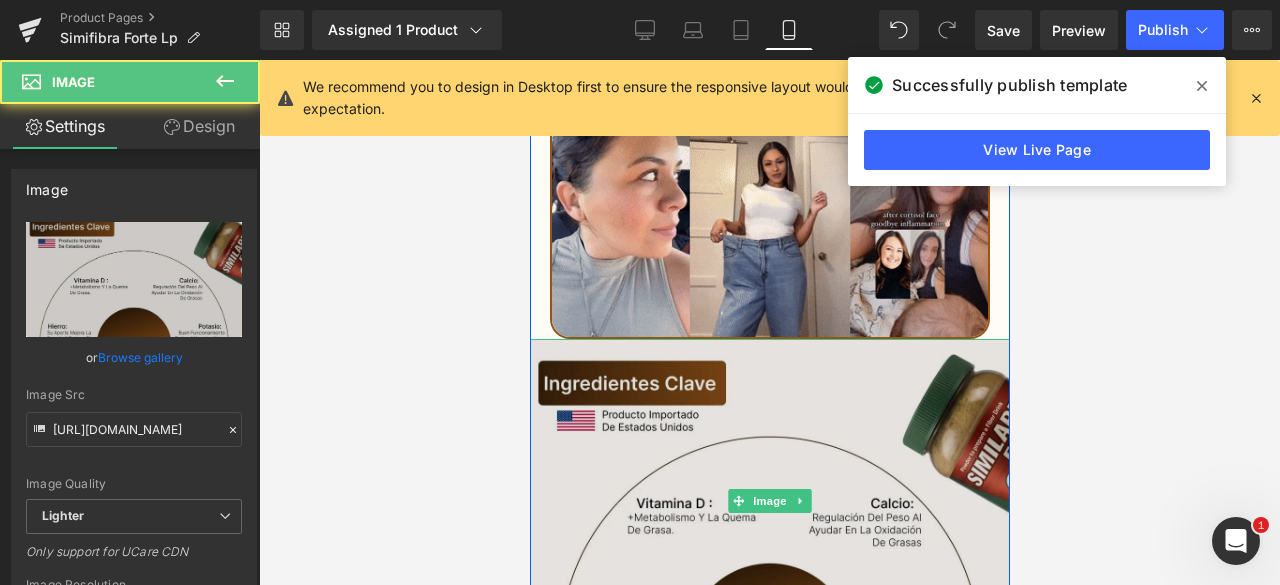 click at bounding box center [769, 500] 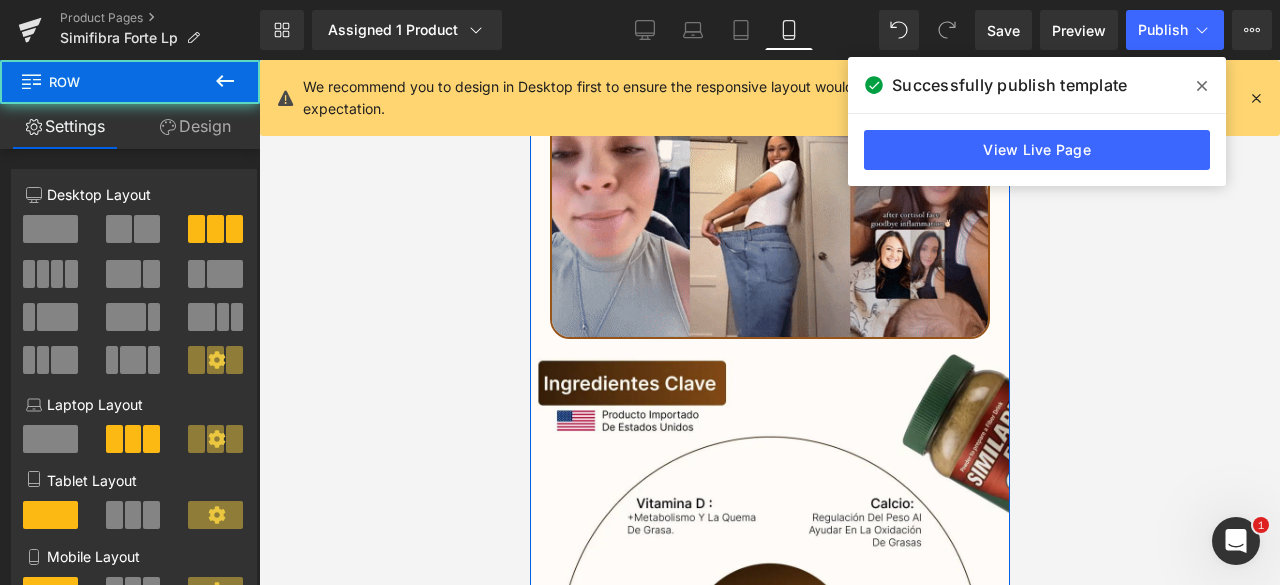 click on "Image
Image
Image
Image" at bounding box center [769, -2355] 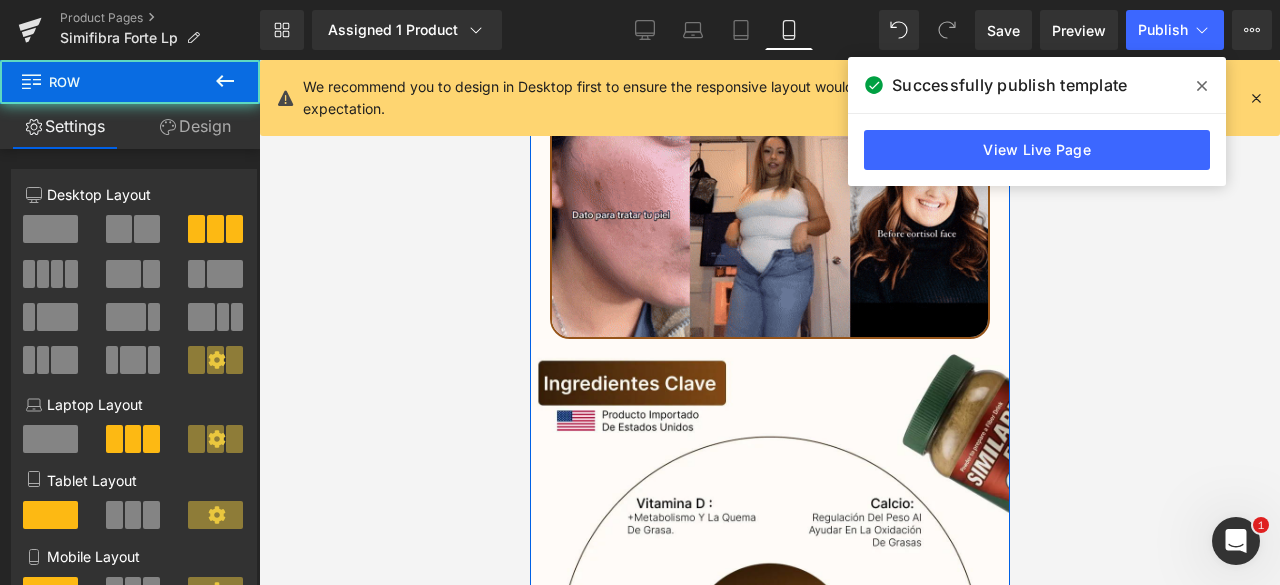 click on "Image
Image
Image
Image" at bounding box center [769, -2355] 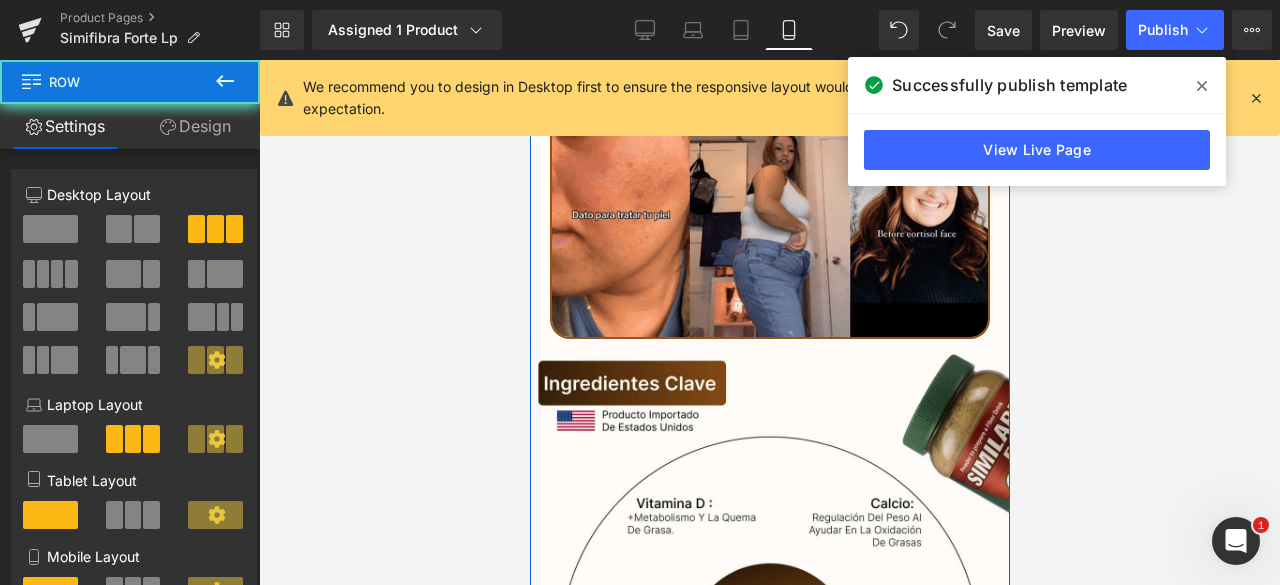 click on "Image
Image
Image
Image" at bounding box center (769, -2355) 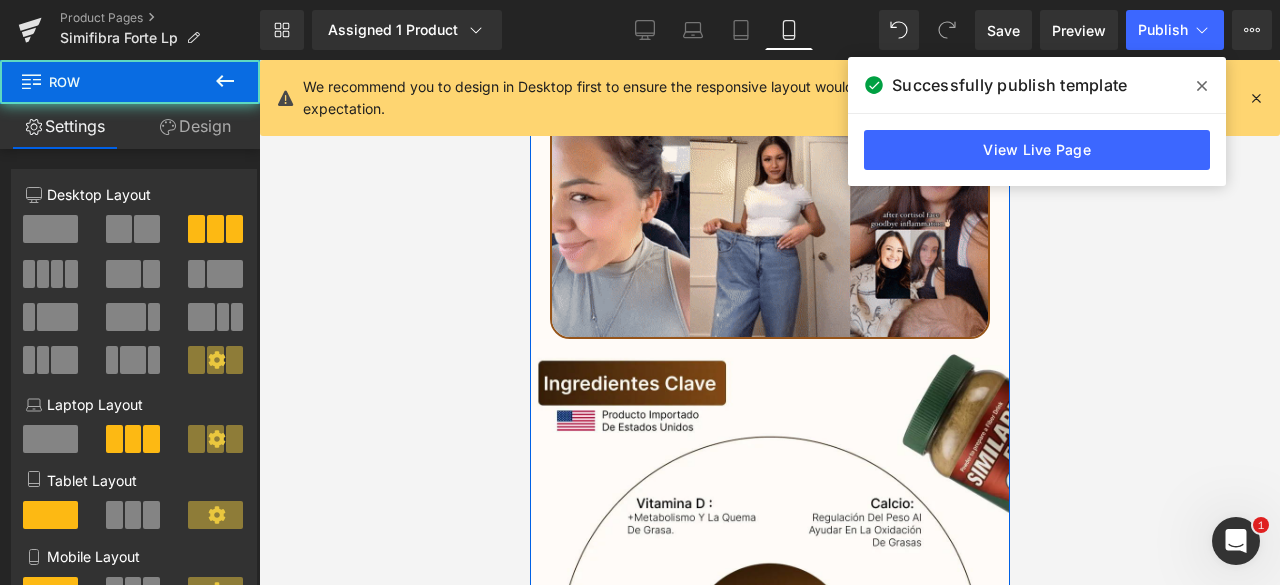 click on "Image
Image
Image
Image" at bounding box center [769, -2355] 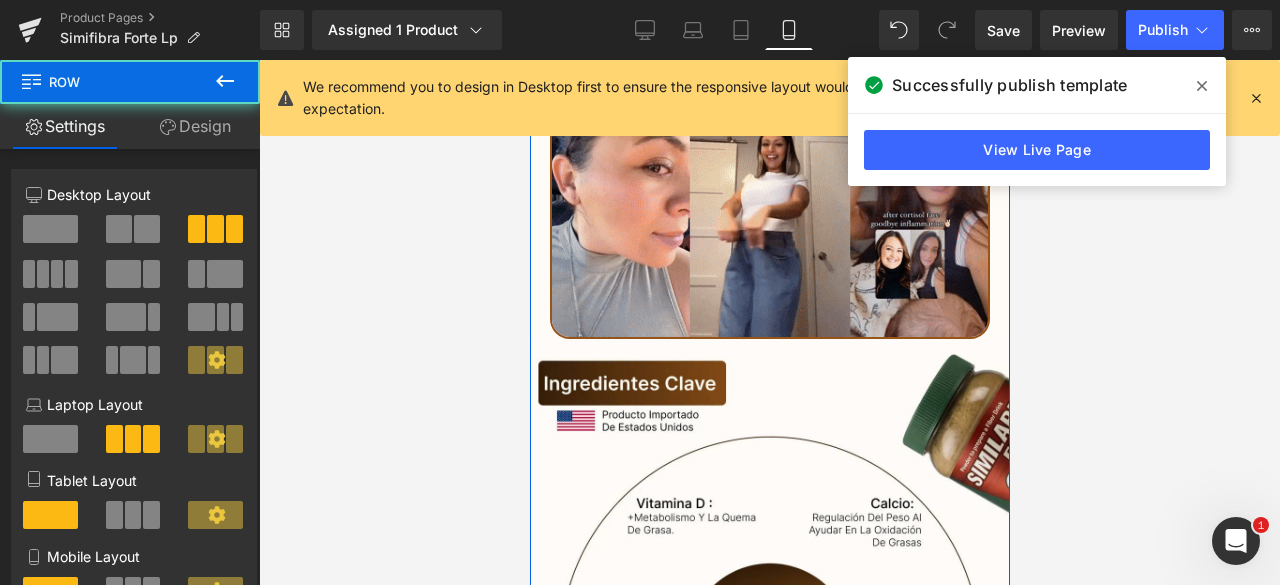 click on "Image
Image
Image
Image" at bounding box center (769, -2355) 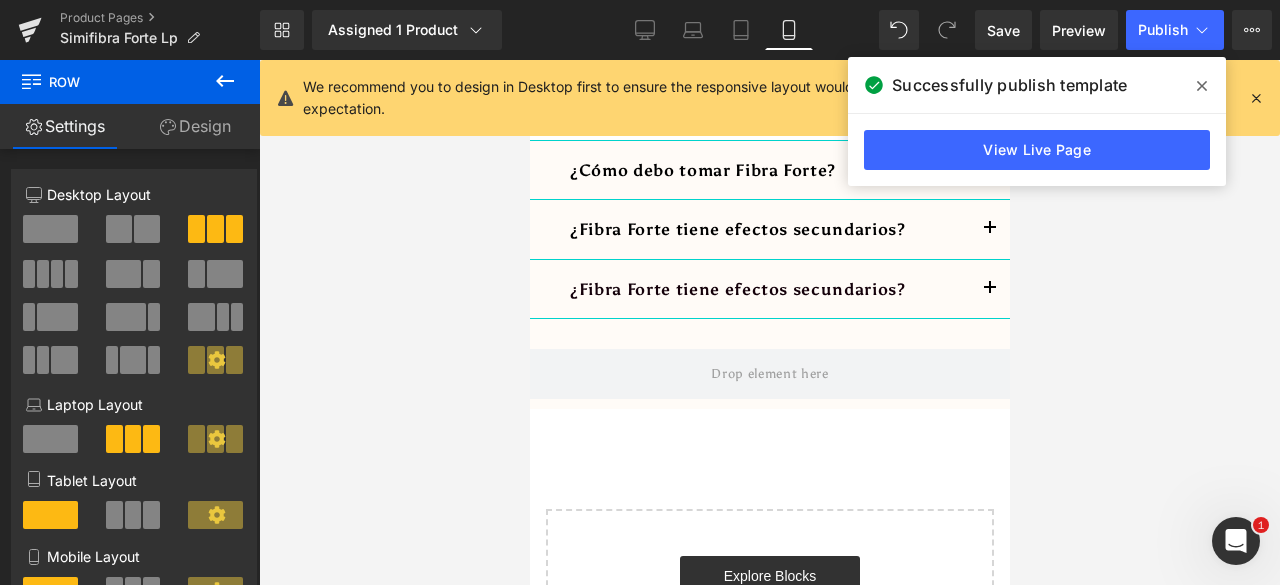 scroll, scrollTop: 7081, scrollLeft: 0, axis: vertical 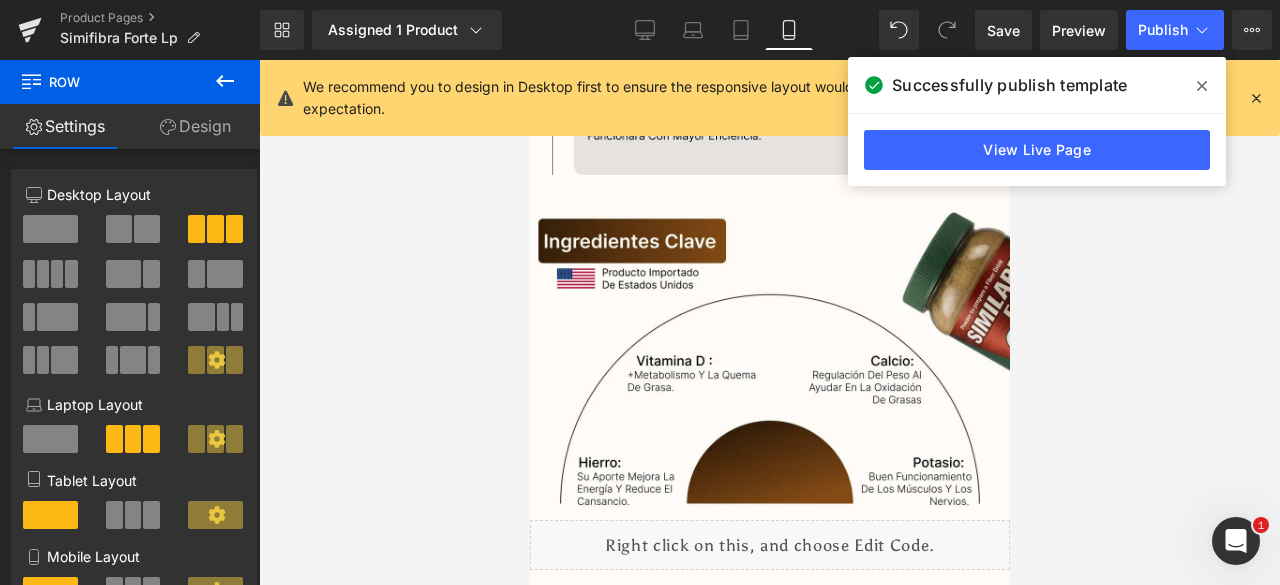 click 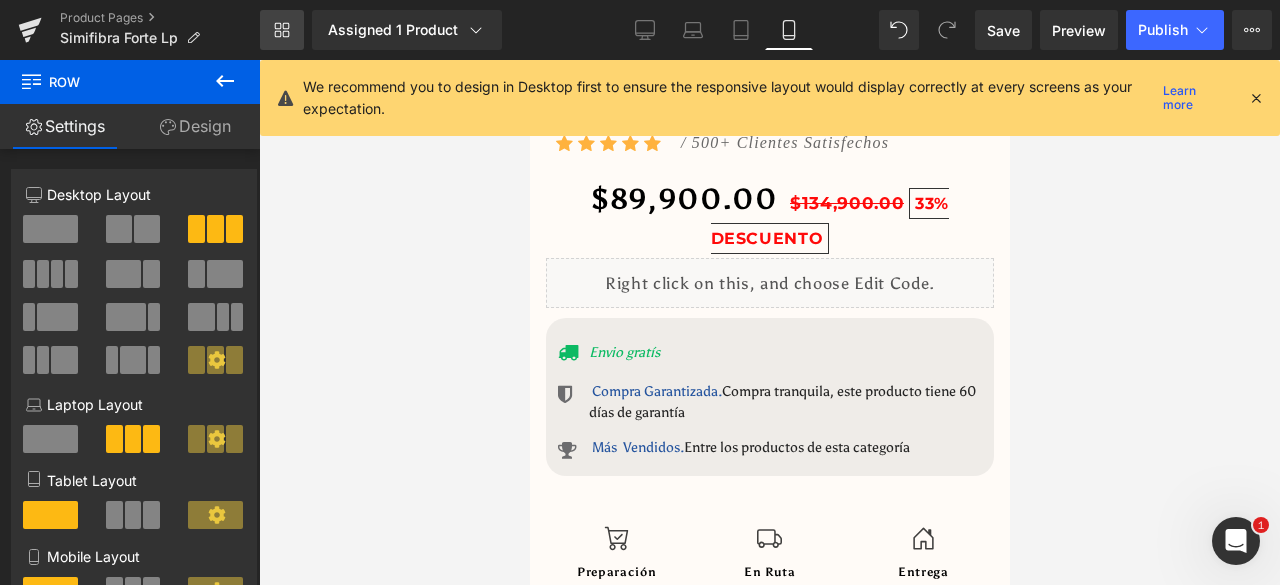 scroll, scrollTop: 581, scrollLeft: 0, axis: vertical 